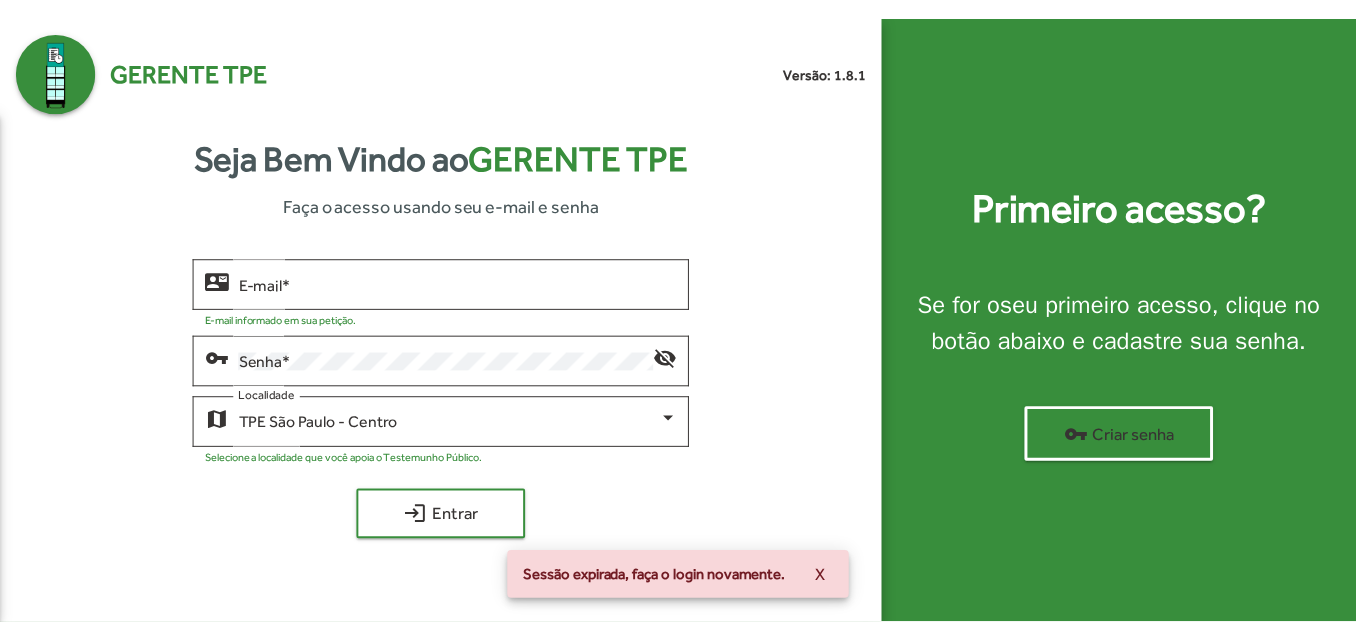 scroll, scrollTop: 0, scrollLeft: 0, axis: both 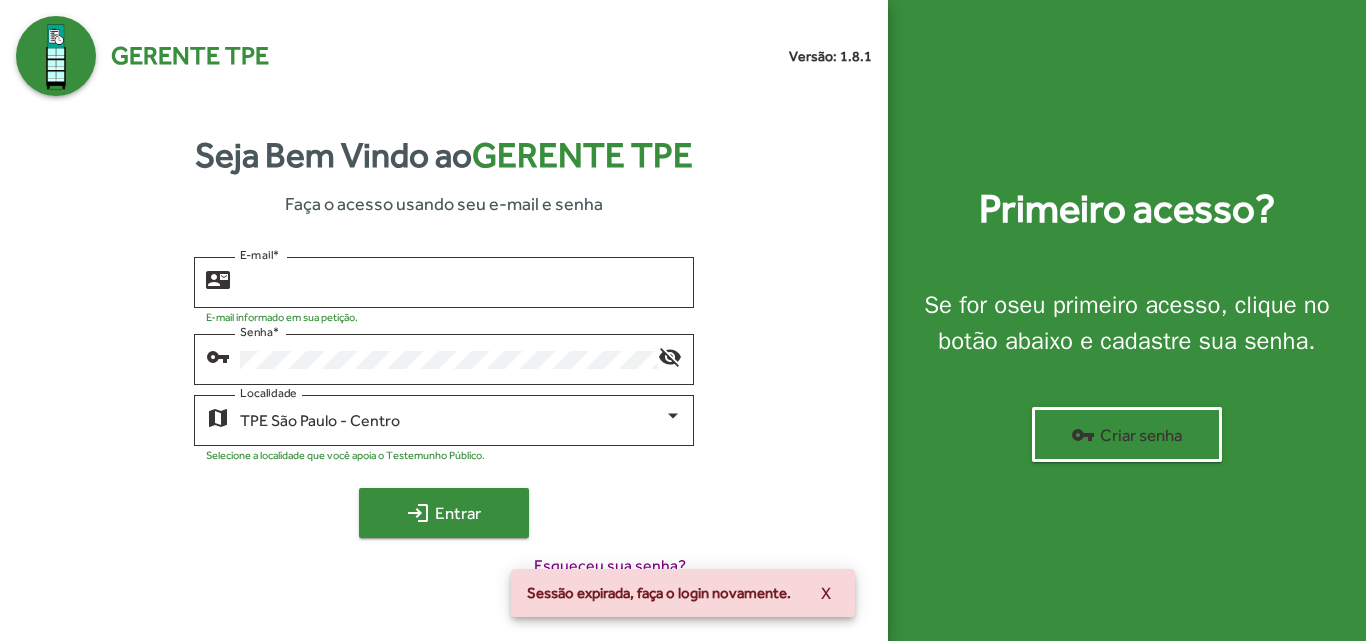 type on "**********" 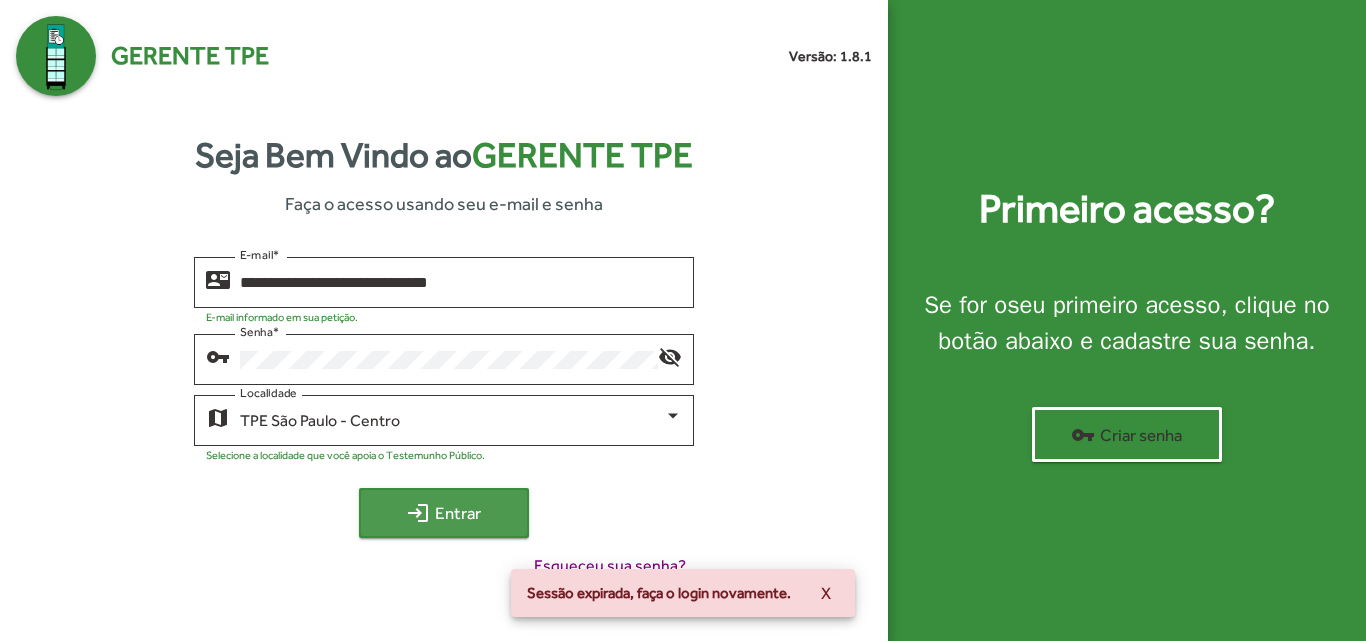 click on "login  Entrar" 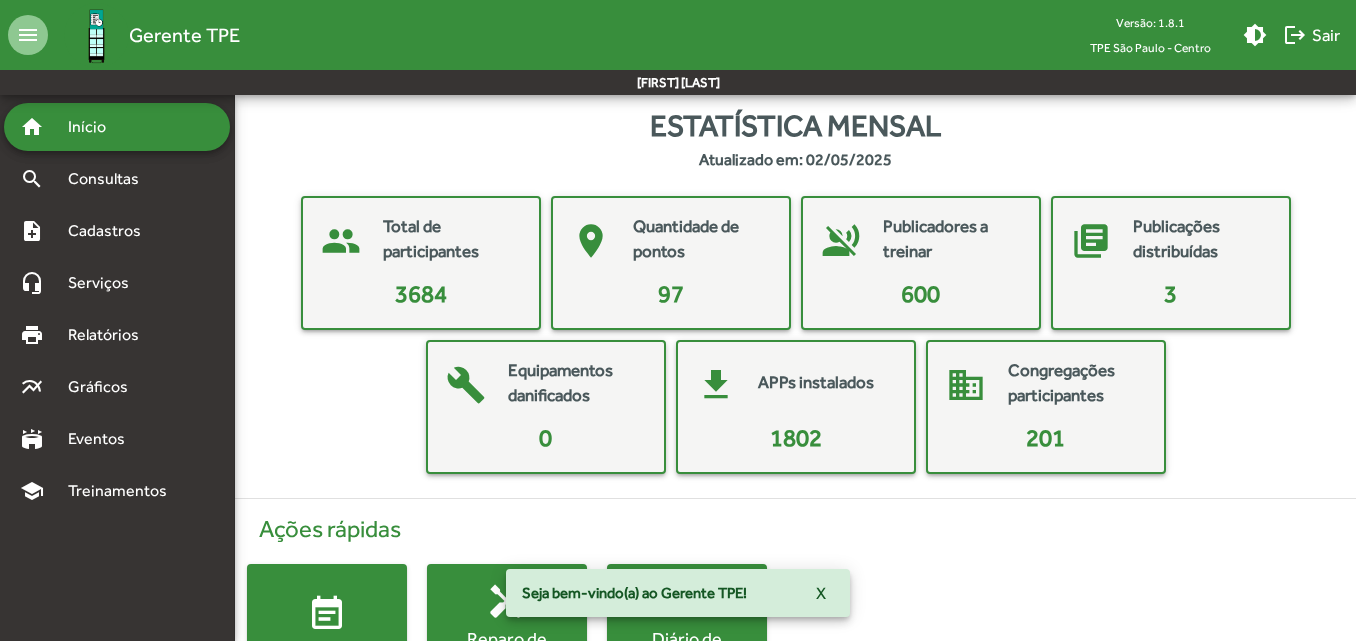 click on "people  Total de participantes  3684 place  Quantidade de pontos  97 voice_over_off  Publicadores a treinar  600 library_books  Publicações distribuídas  3 build  Equipamentos danificados  0 get_app  APPs instalados  1802 domain  Congregações participantes  201" 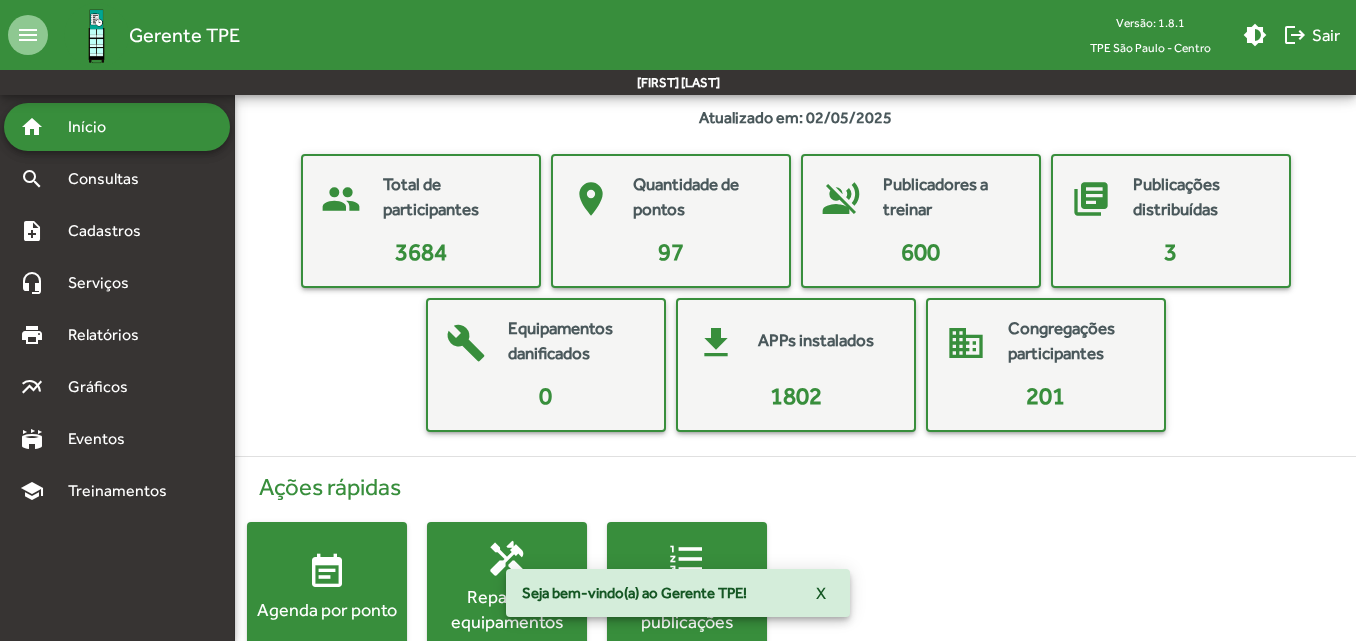 scroll, scrollTop: 0, scrollLeft: 0, axis: both 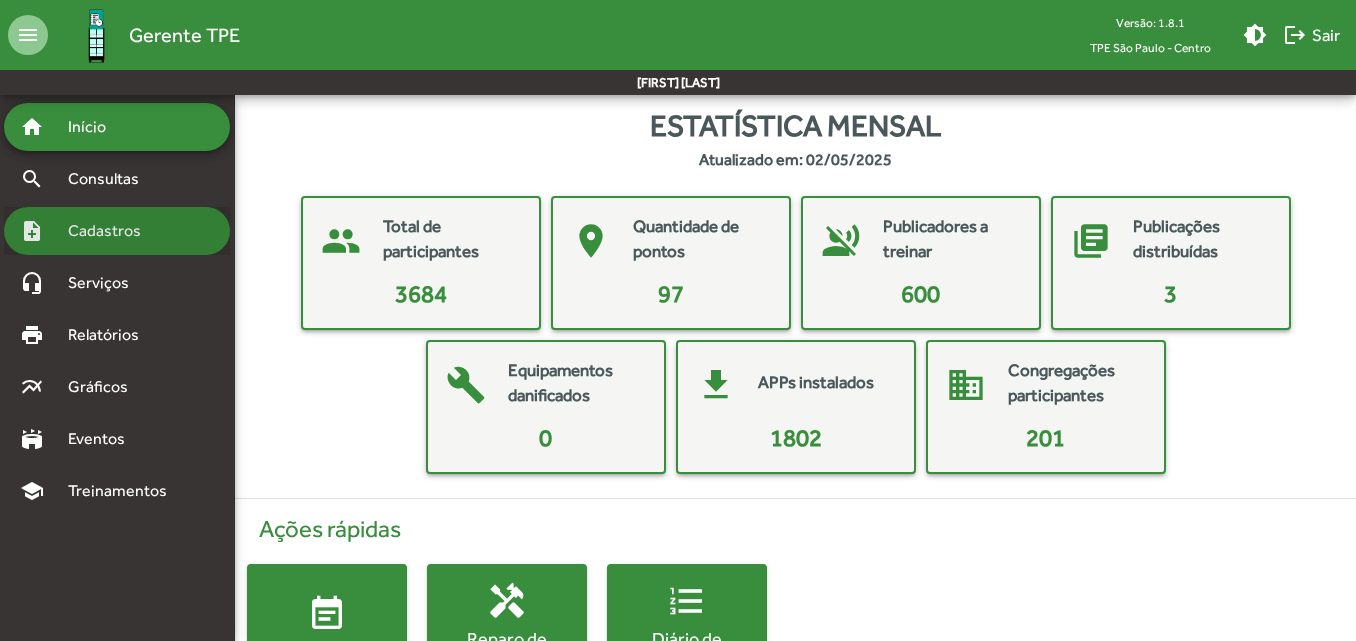 click on "Cadastros" at bounding box center [111, 231] 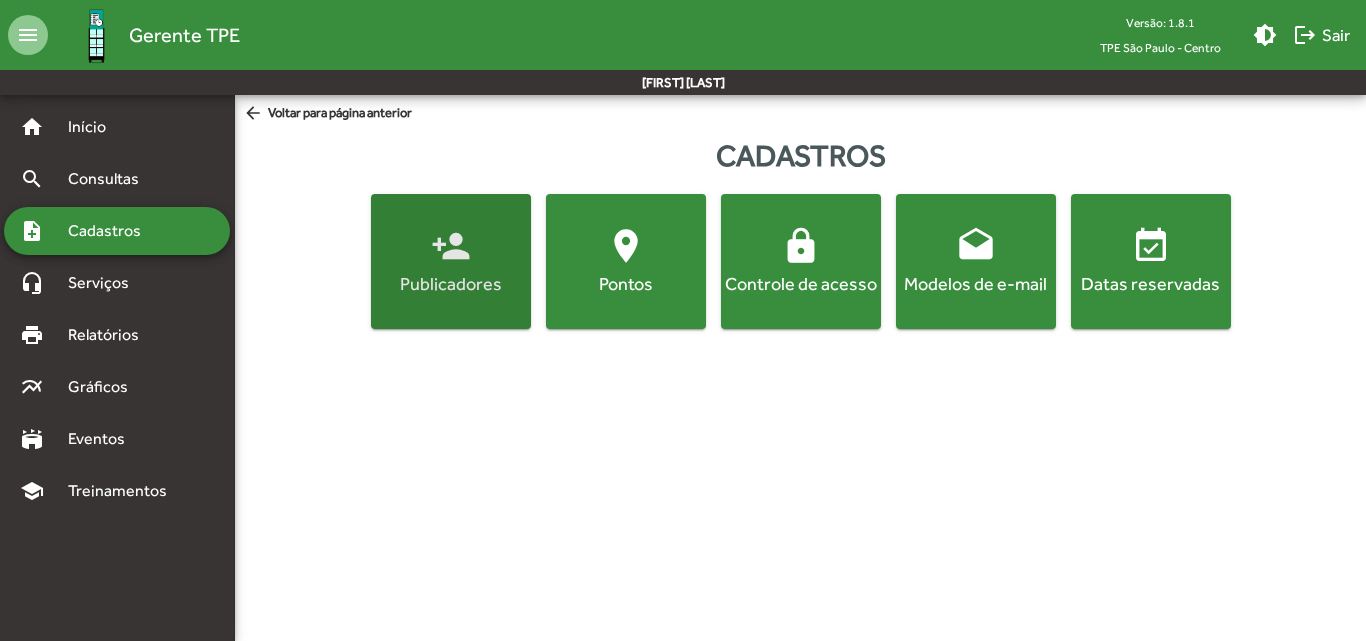 click on "person_add" 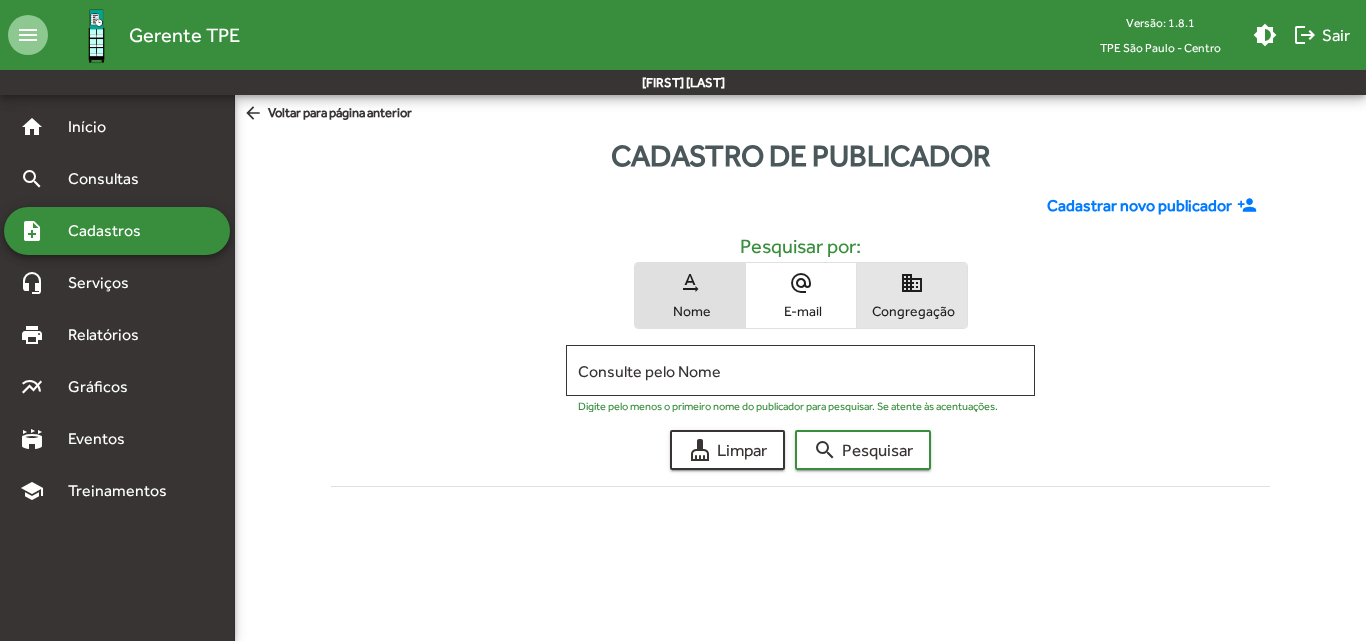 click on "domain Congregação" at bounding box center [912, 295] 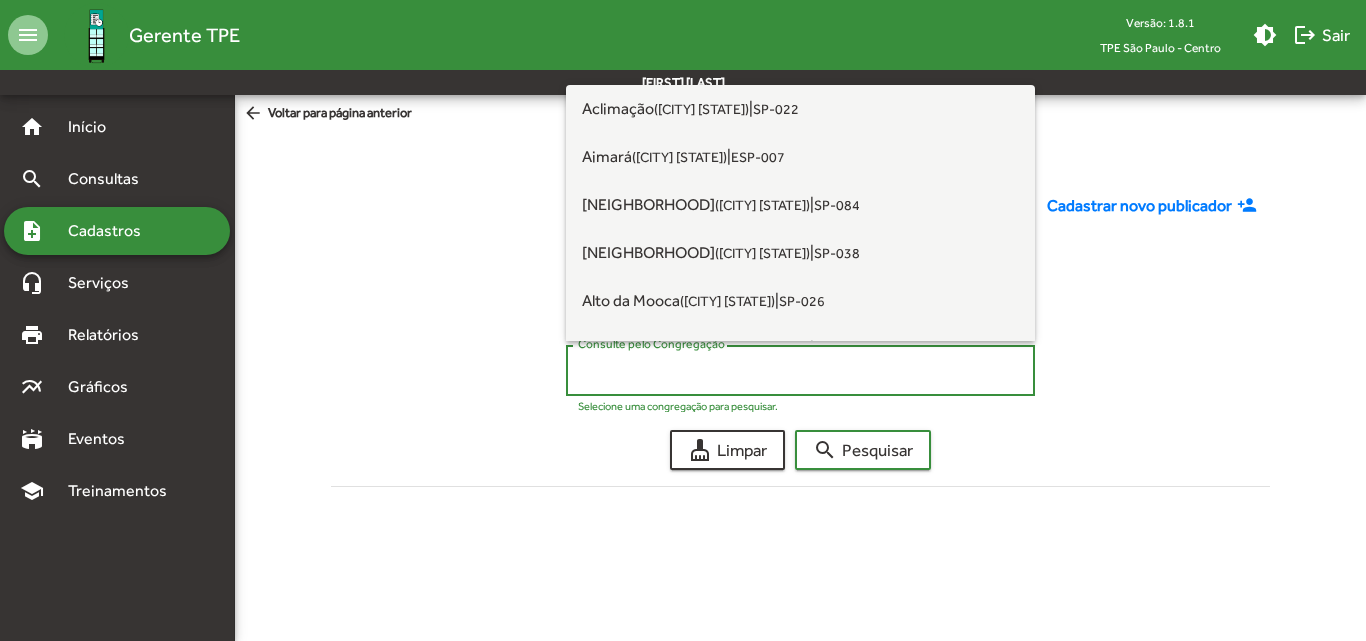 click on "Consulte pelo Congregação" at bounding box center (800, 371) 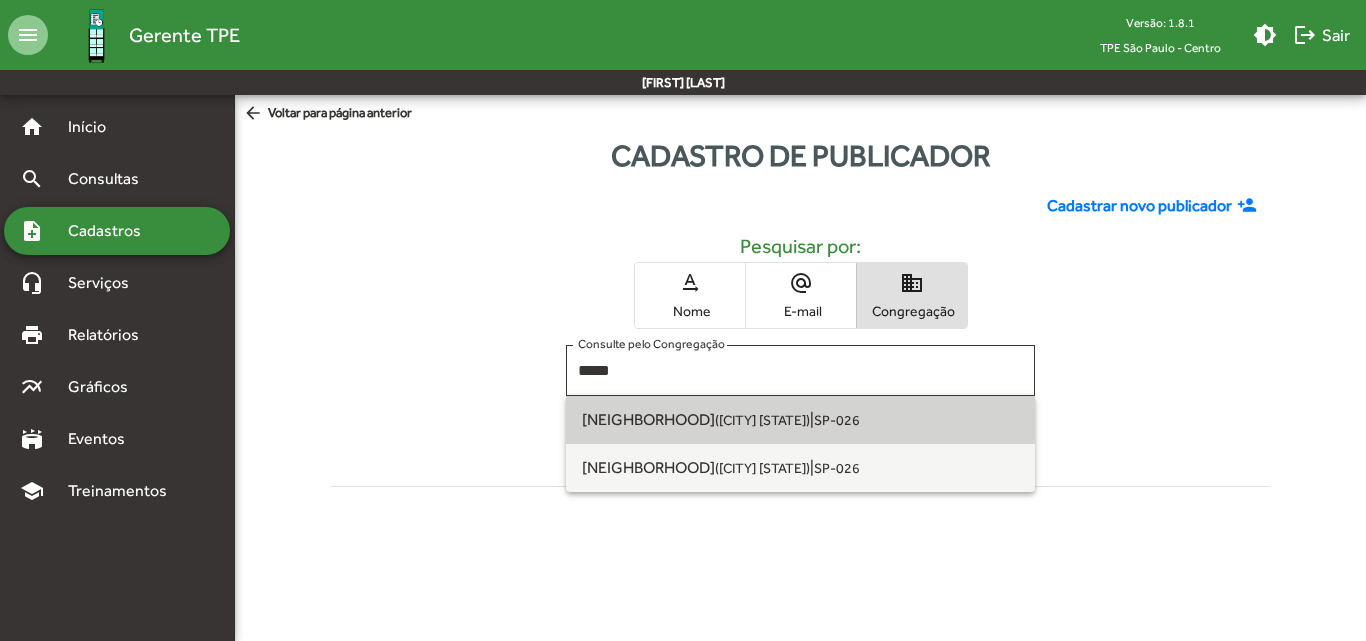 click on "SP-026" at bounding box center [837, 420] 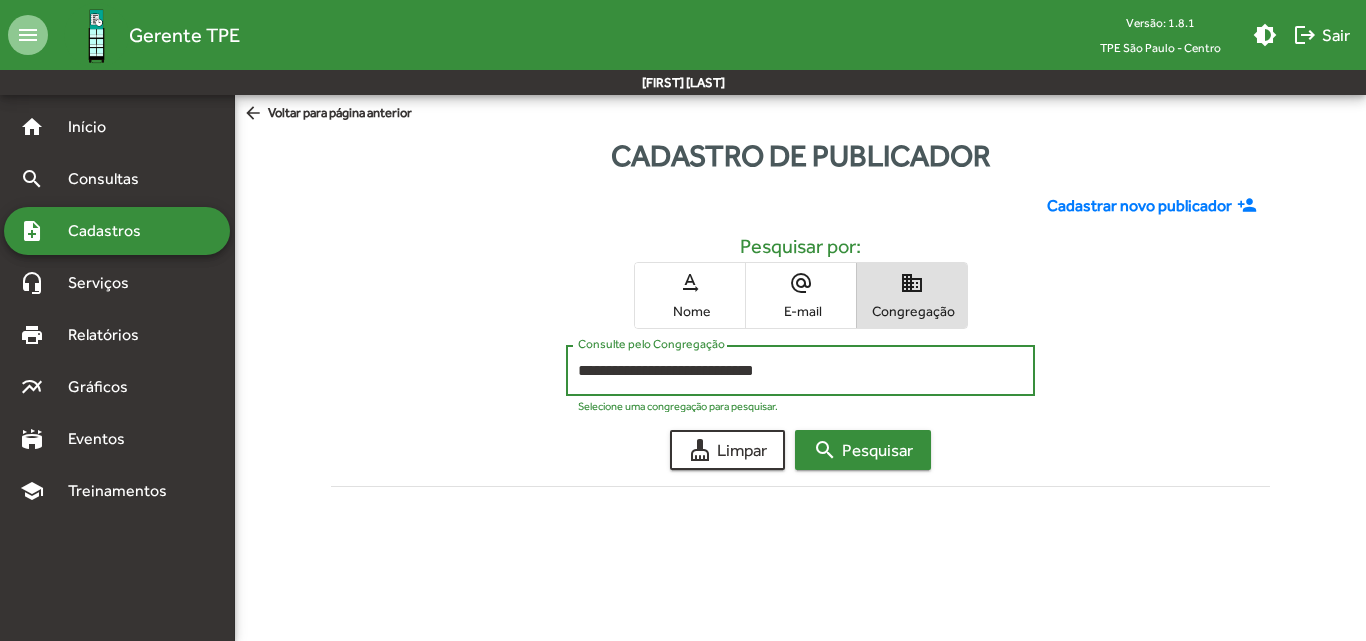 click on "search  Pesquisar" 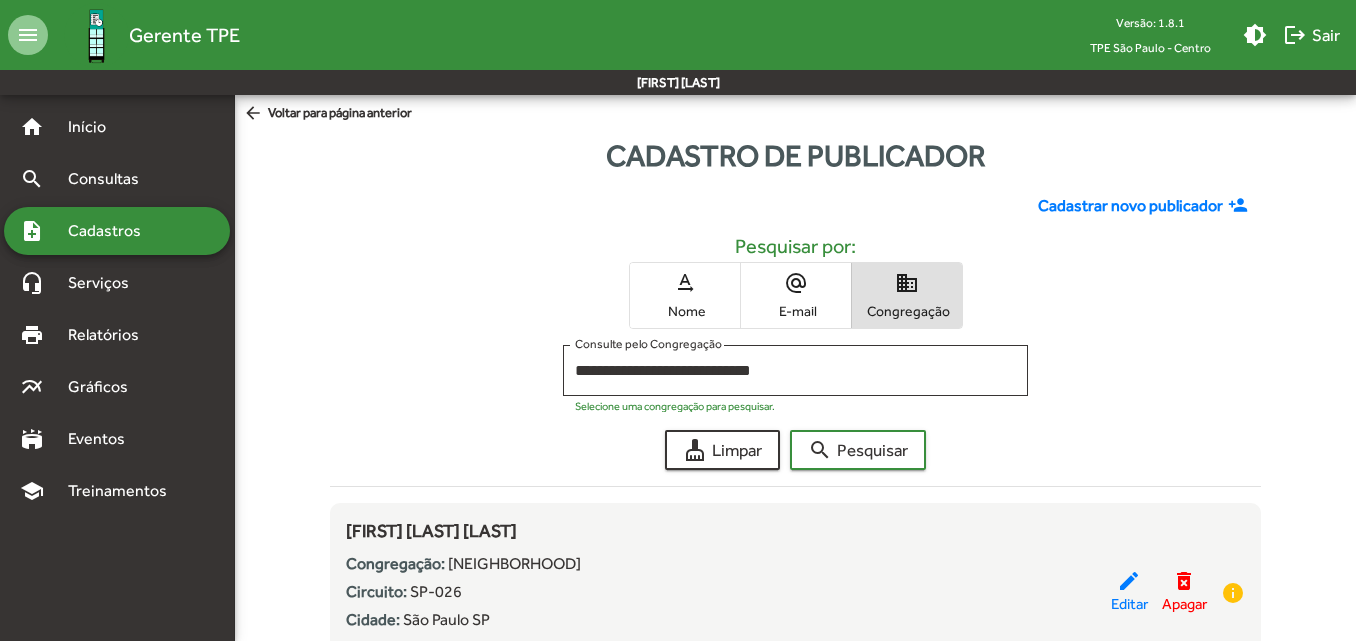 click on "E-mail" at bounding box center [796, 311] 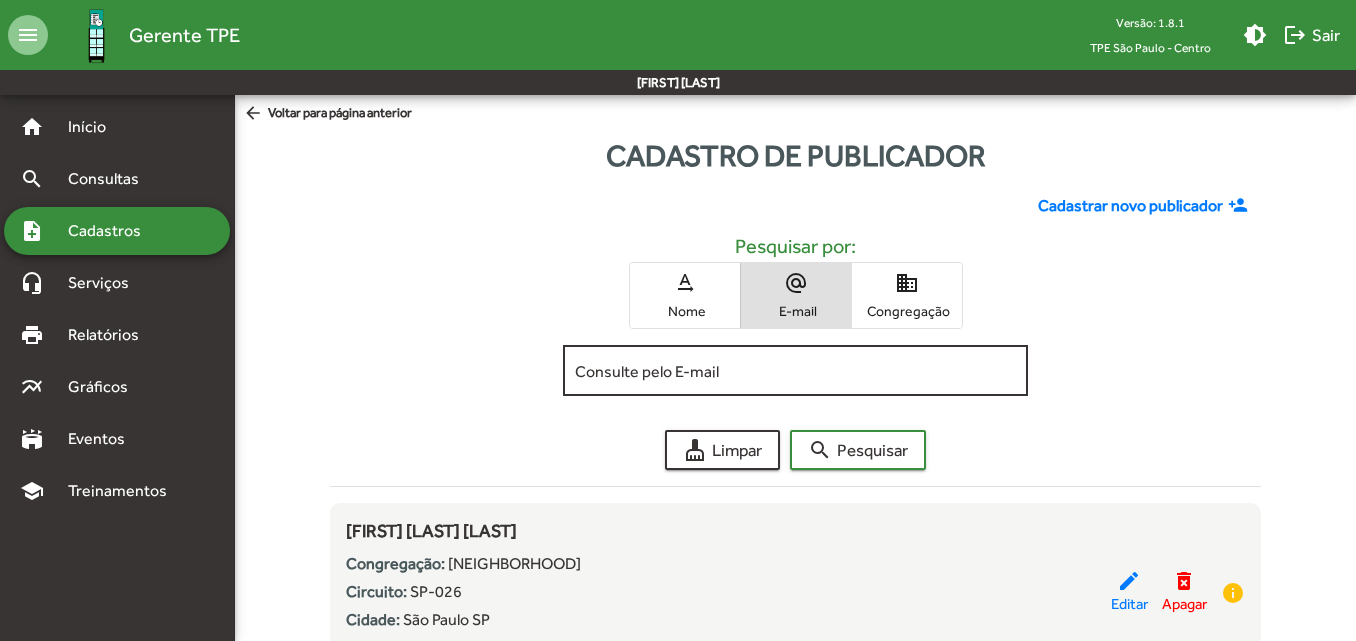 click on "Consulte pelo E-mail" at bounding box center [795, 371] 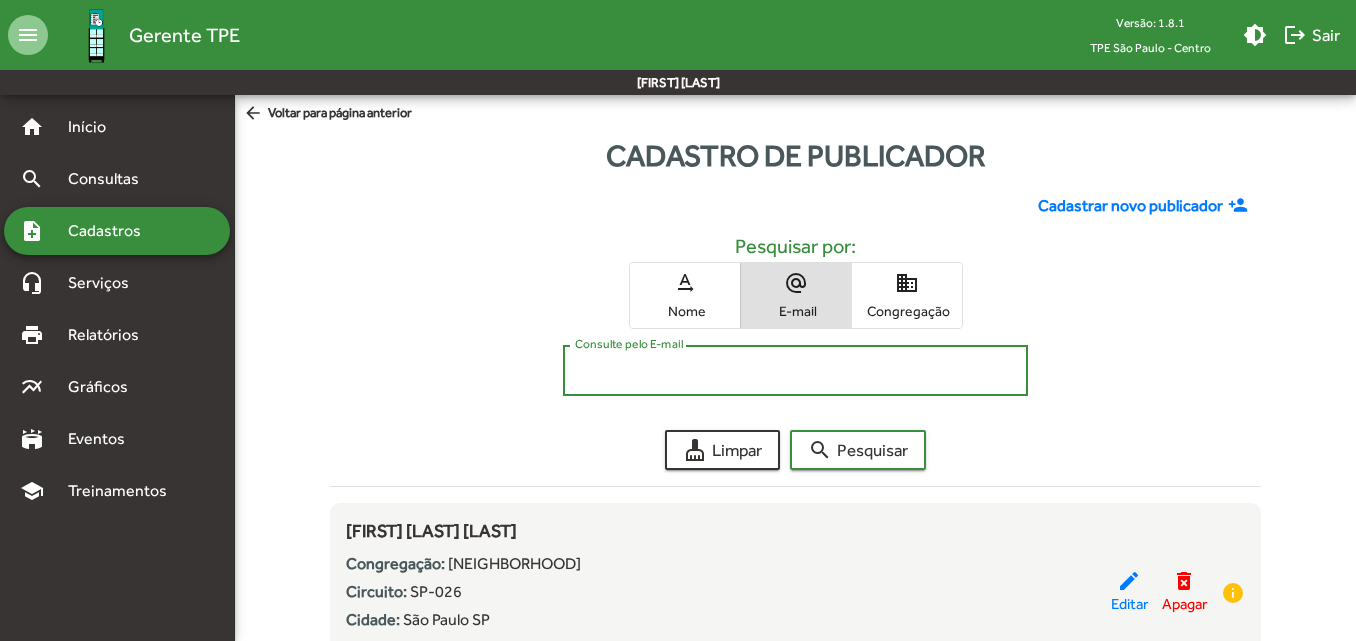 paste on "**********" 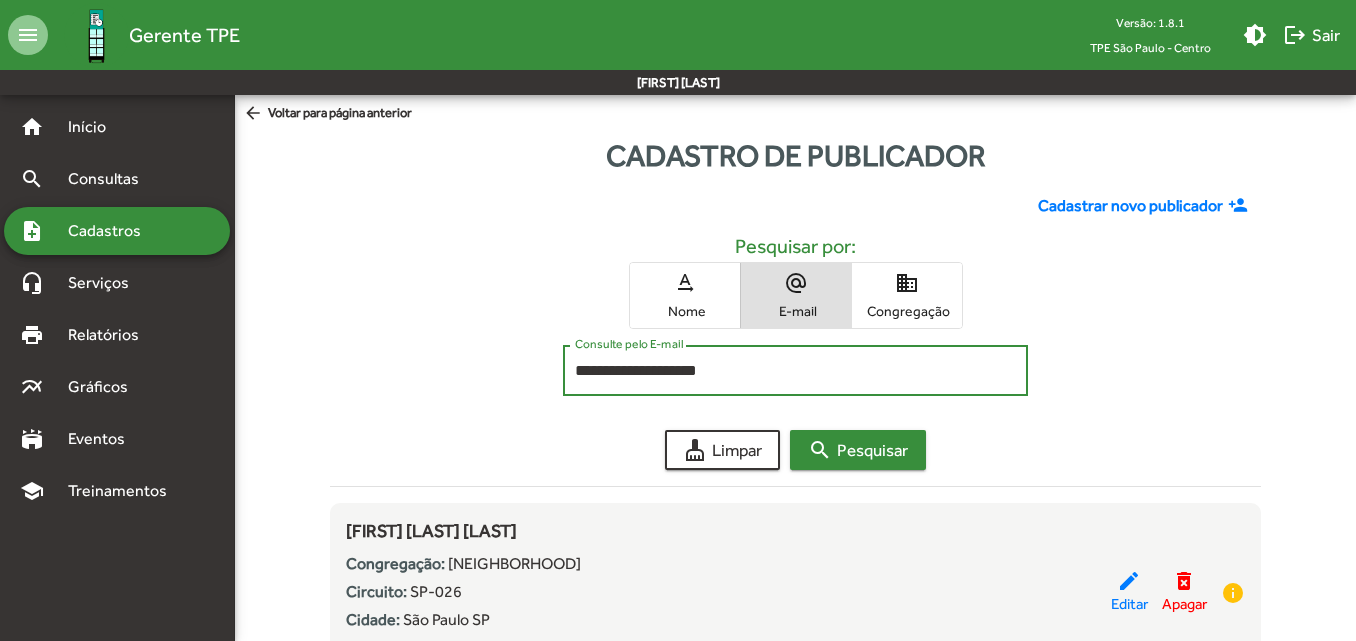 click on "search  Pesquisar" 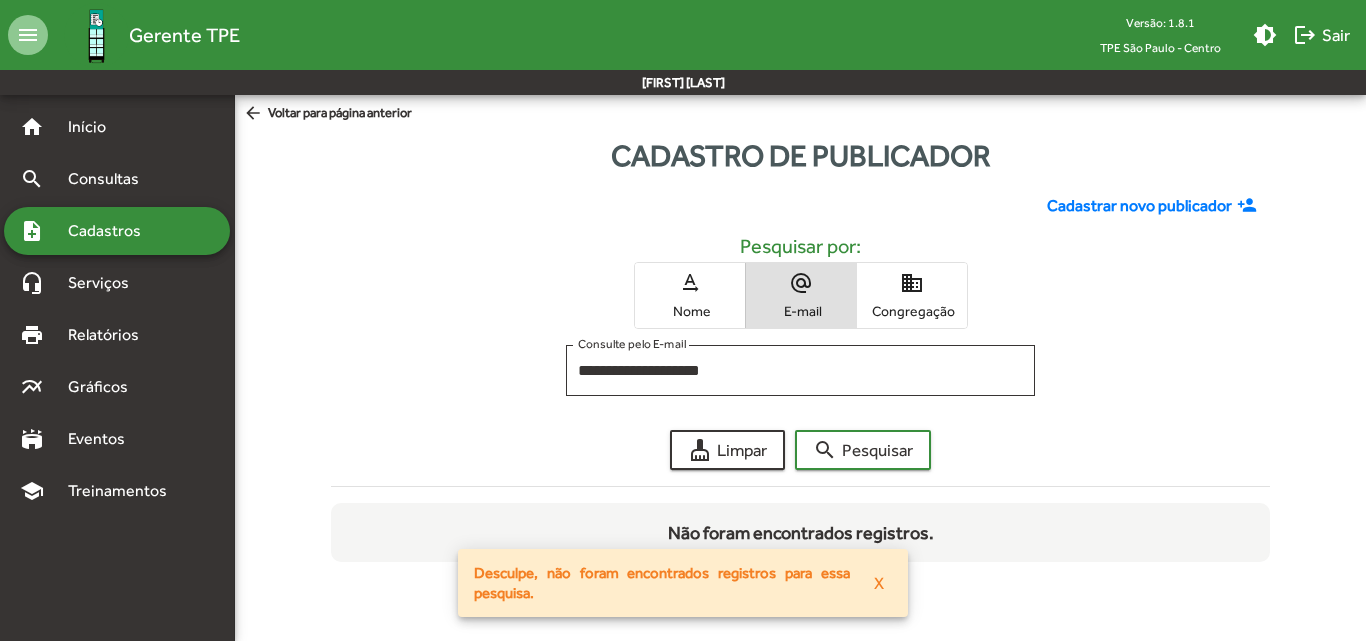 drag, startPoint x: 765, startPoint y: 361, endPoint x: 516, endPoint y: 362, distance: 249.00201 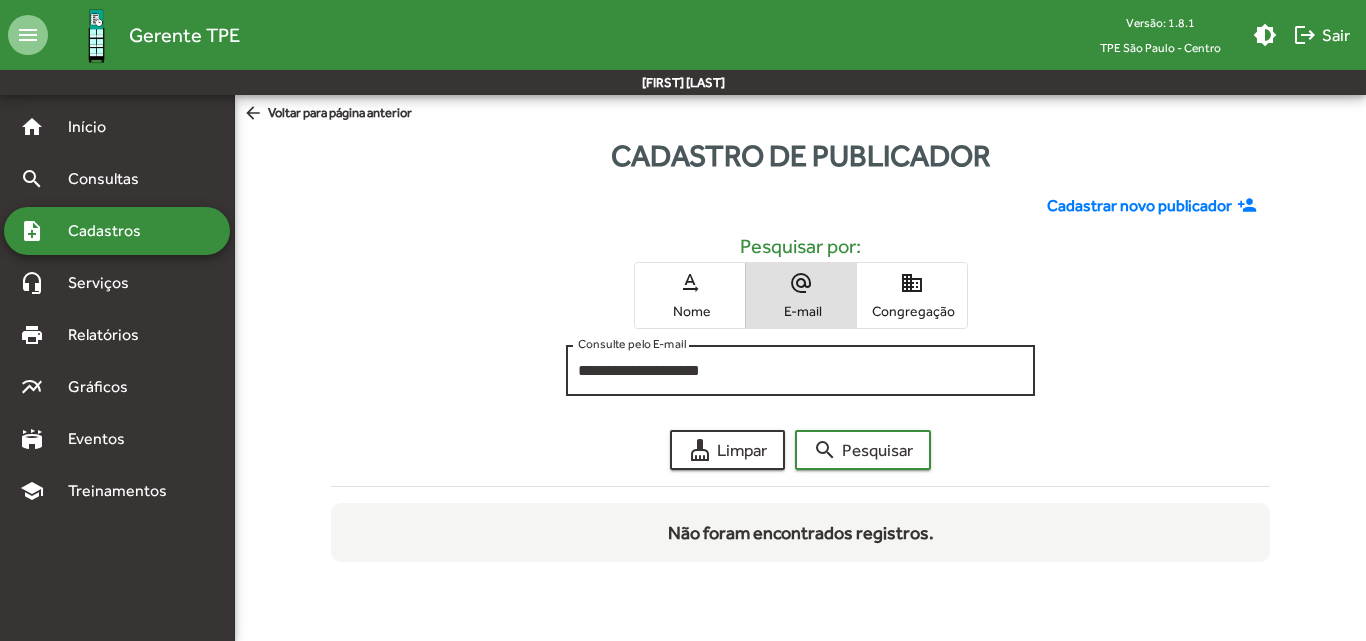 click on "**********" at bounding box center [800, 371] 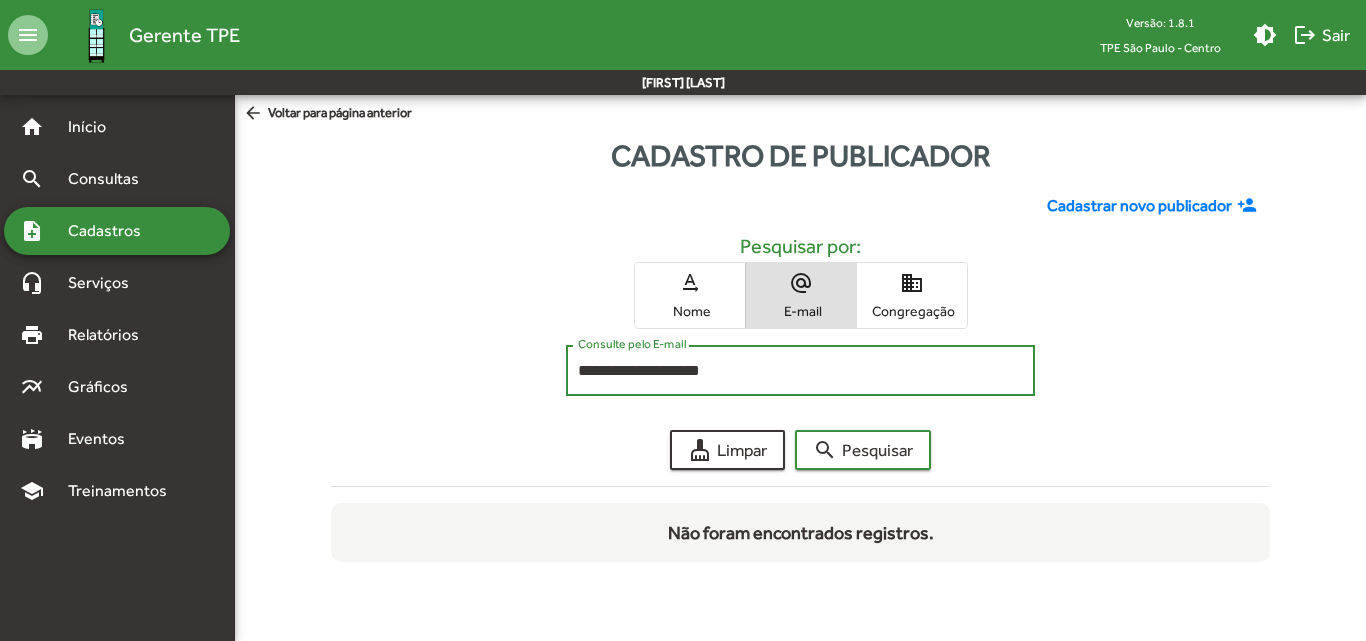 drag, startPoint x: 732, startPoint y: 370, endPoint x: 496, endPoint y: 360, distance: 236.21178 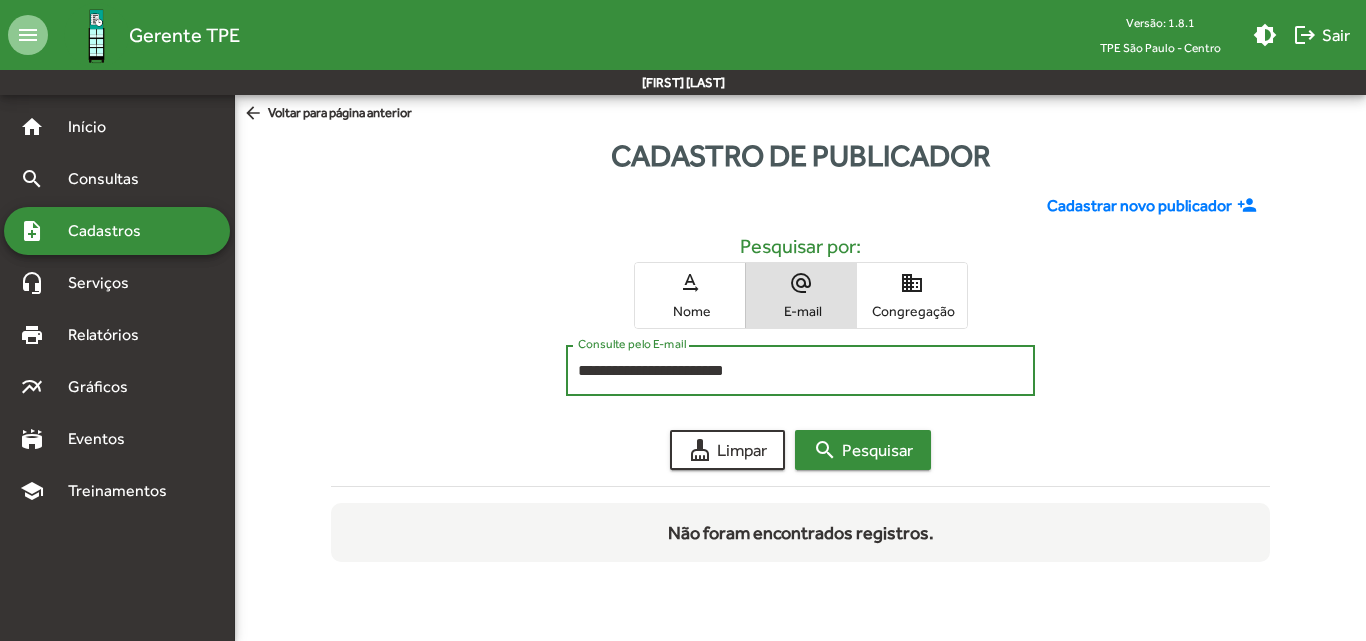 click on "search  Pesquisar" 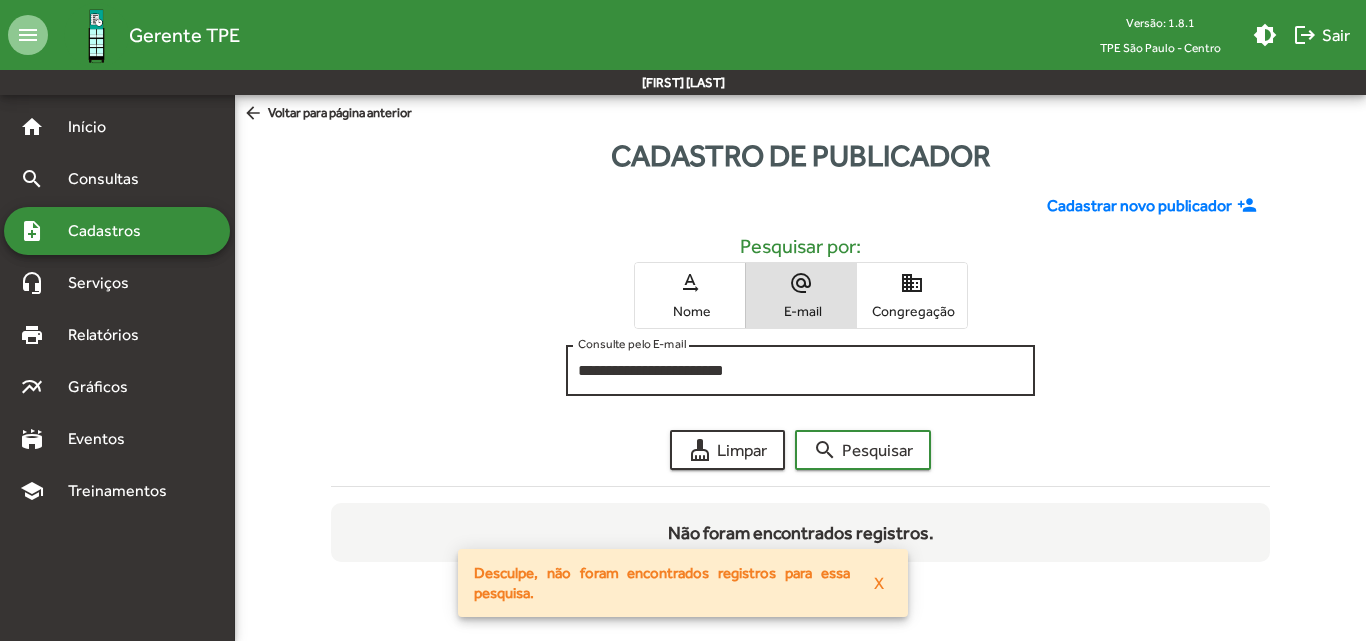 click on "**********" at bounding box center (800, 371) 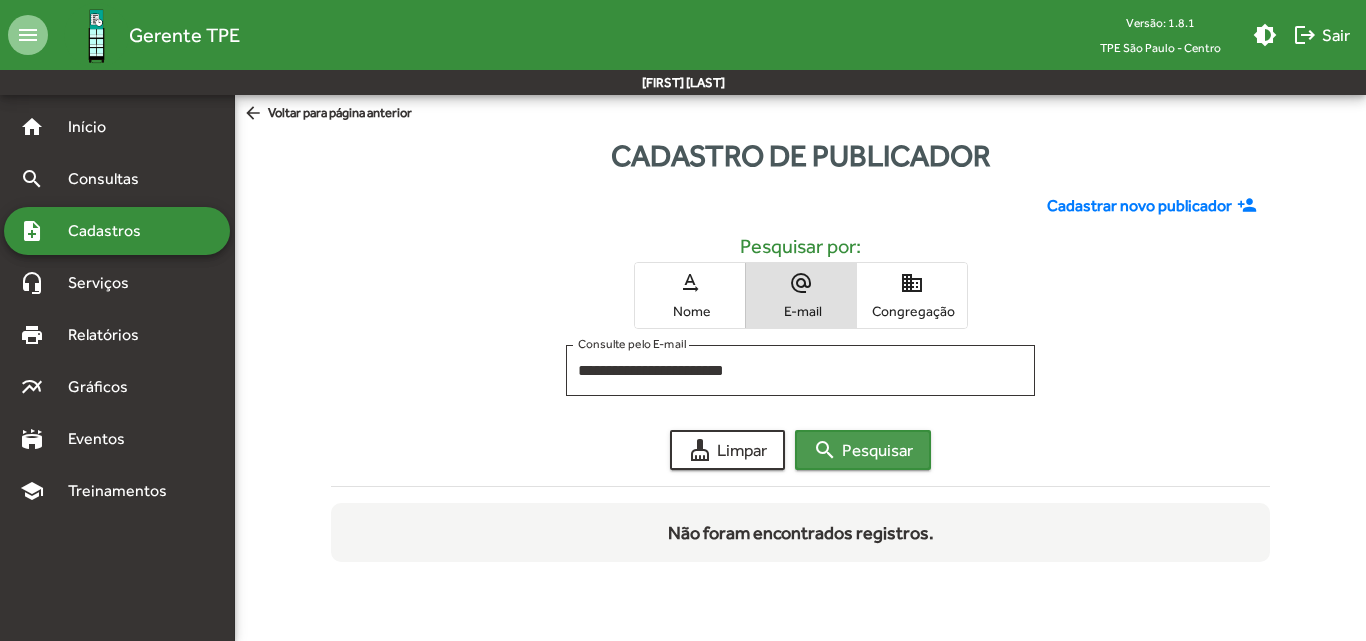 click on "search  Pesquisar" 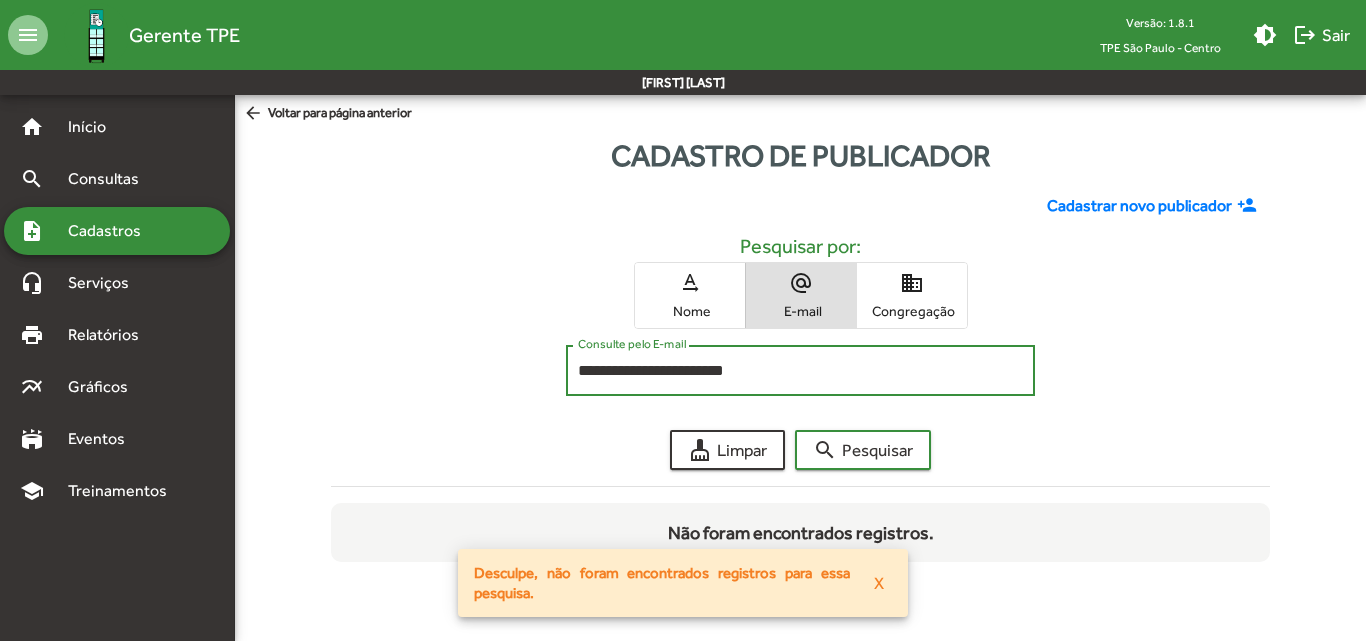 drag, startPoint x: 784, startPoint y: 373, endPoint x: 434, endPoint y: 390, distance: 350.41263 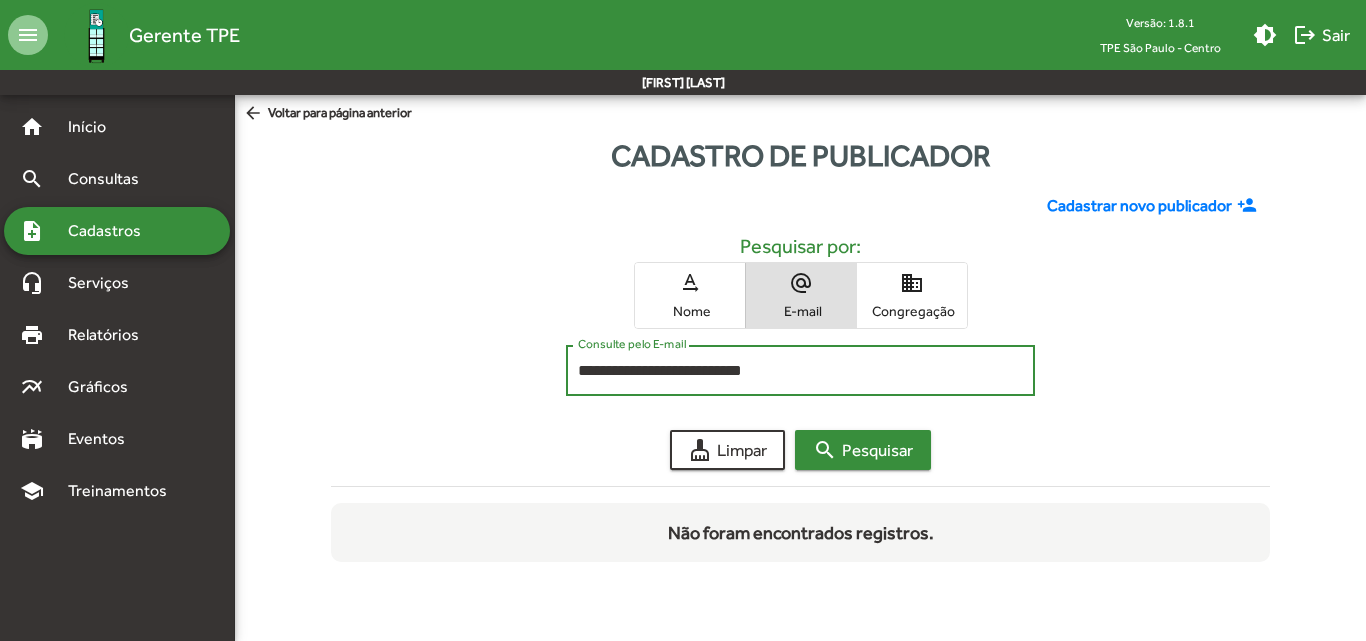 click on "search  Pesquisar" 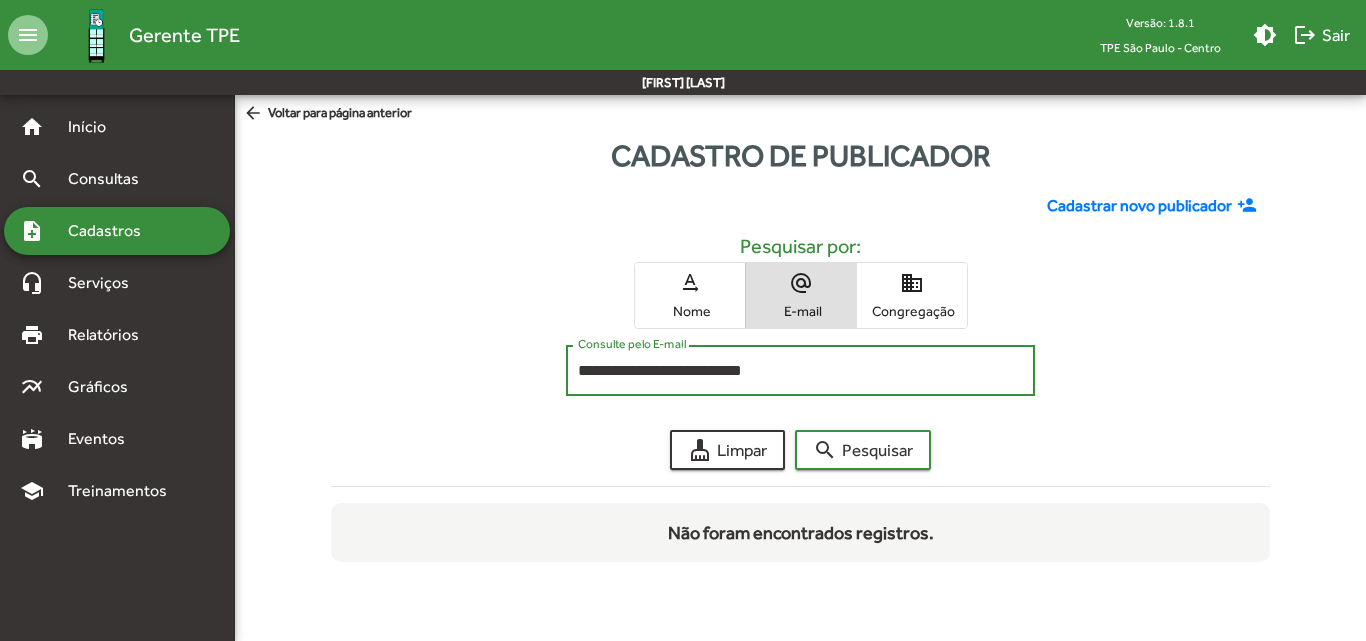 drag, startPoint x: 832, startPoint y: 369, endPoint x: 296, endPoint y: 354, distance: 536.20984 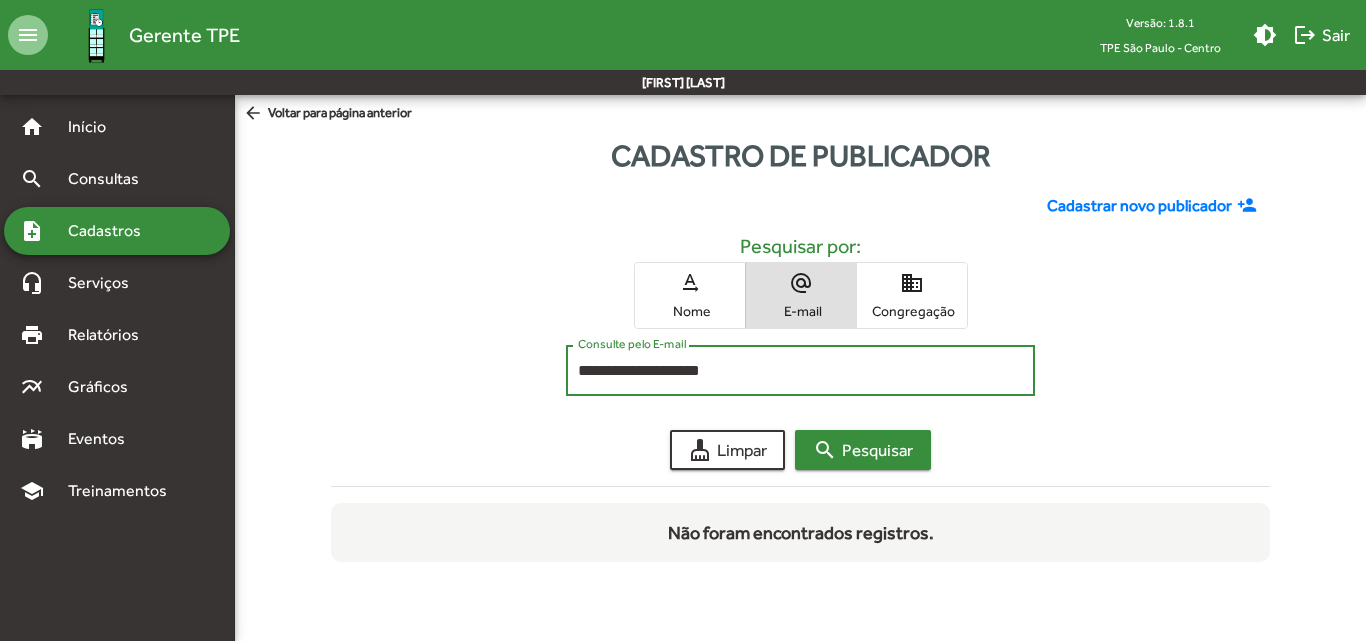 click on "search  Pesquisar" 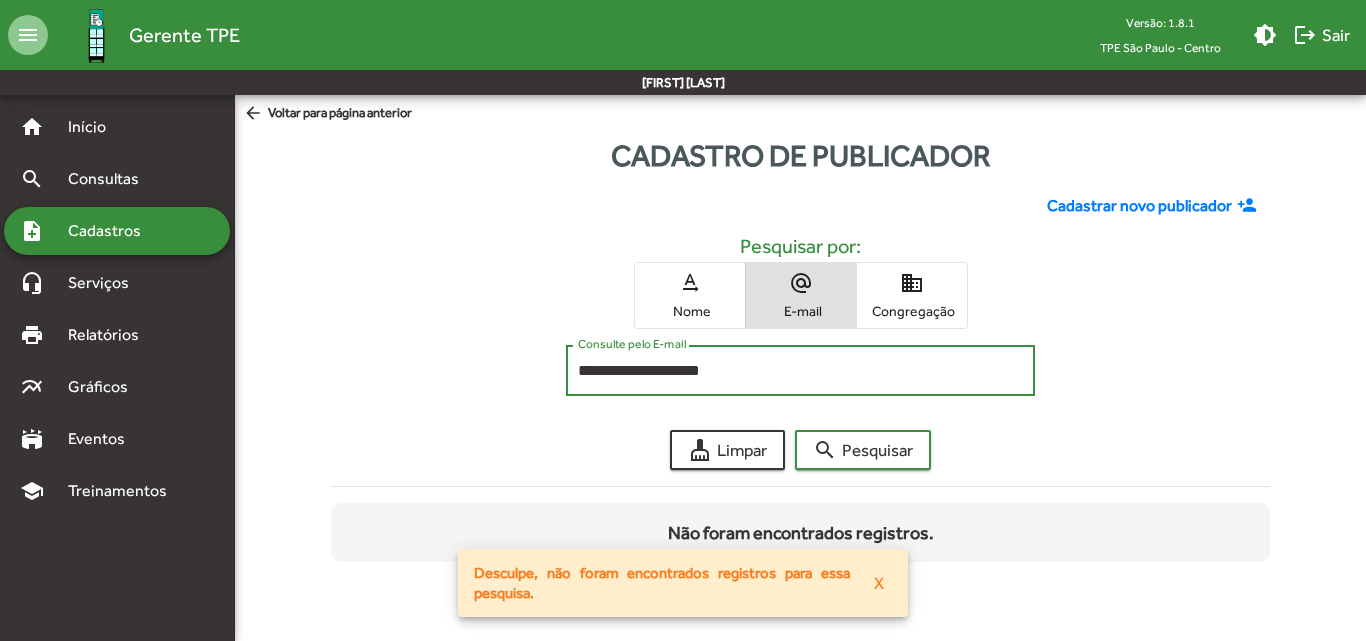 drag, startPoint x: 743, startPoint y: 372, endPoint x: 265, endPoint y: 370, distance: 478.00418 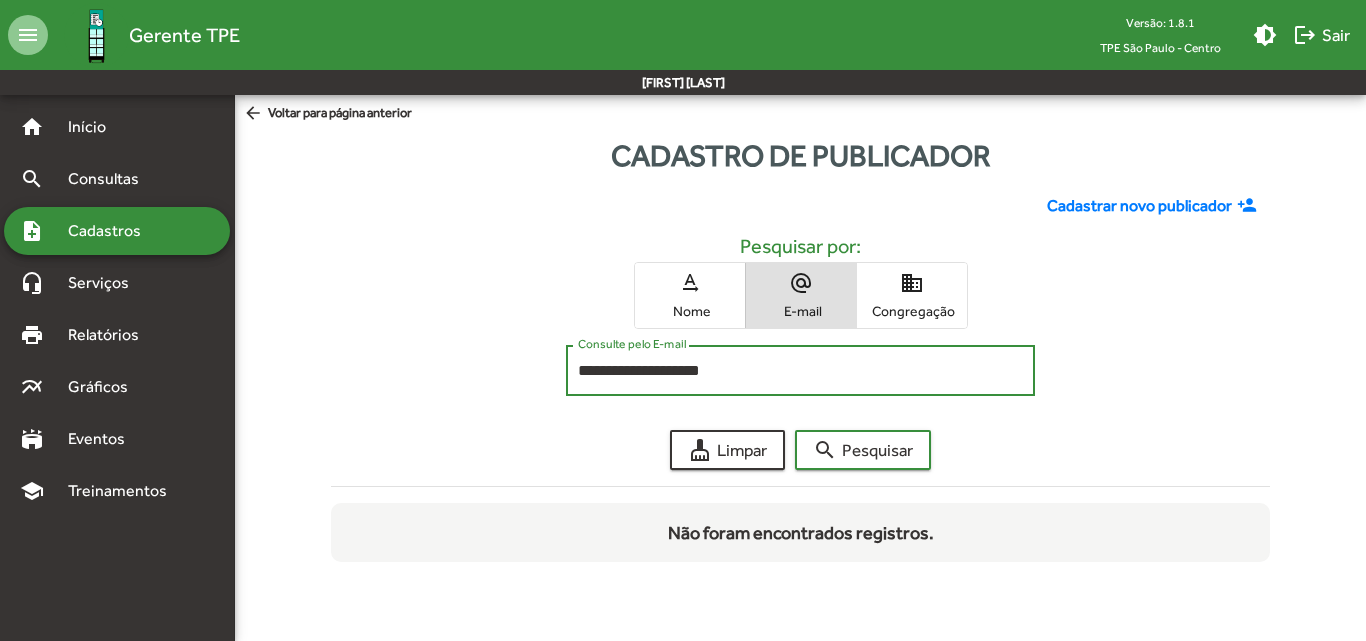 paste on "*****" 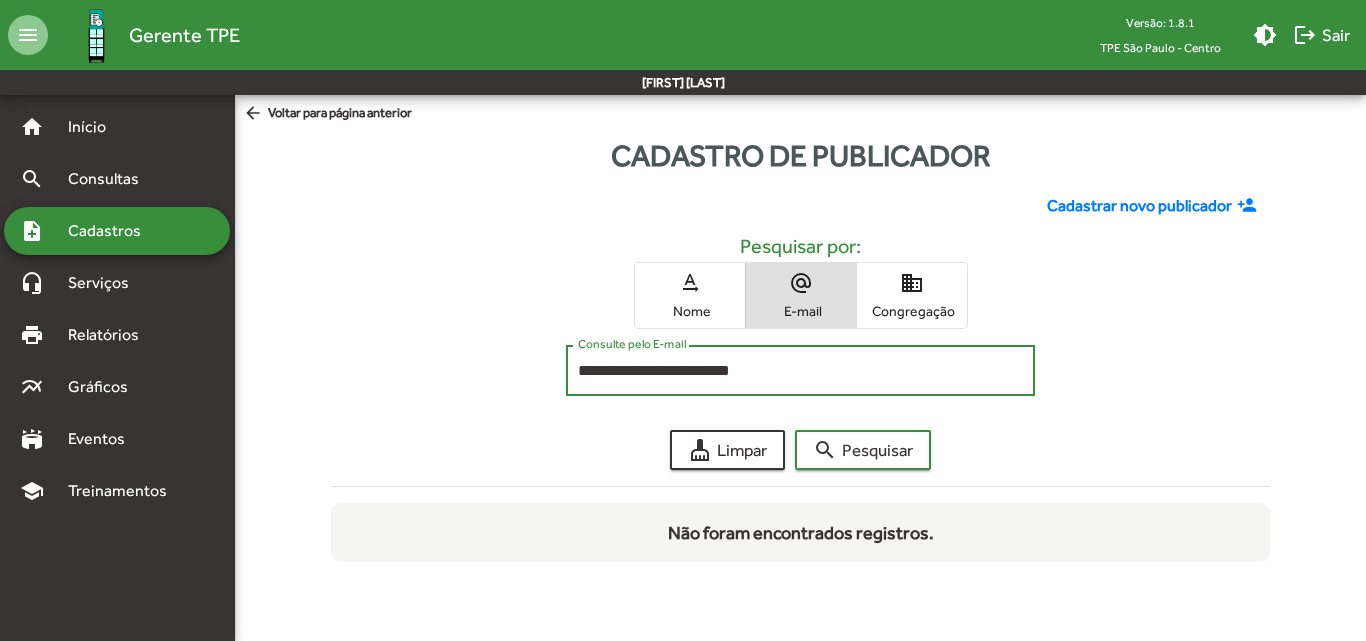 type on "**********" 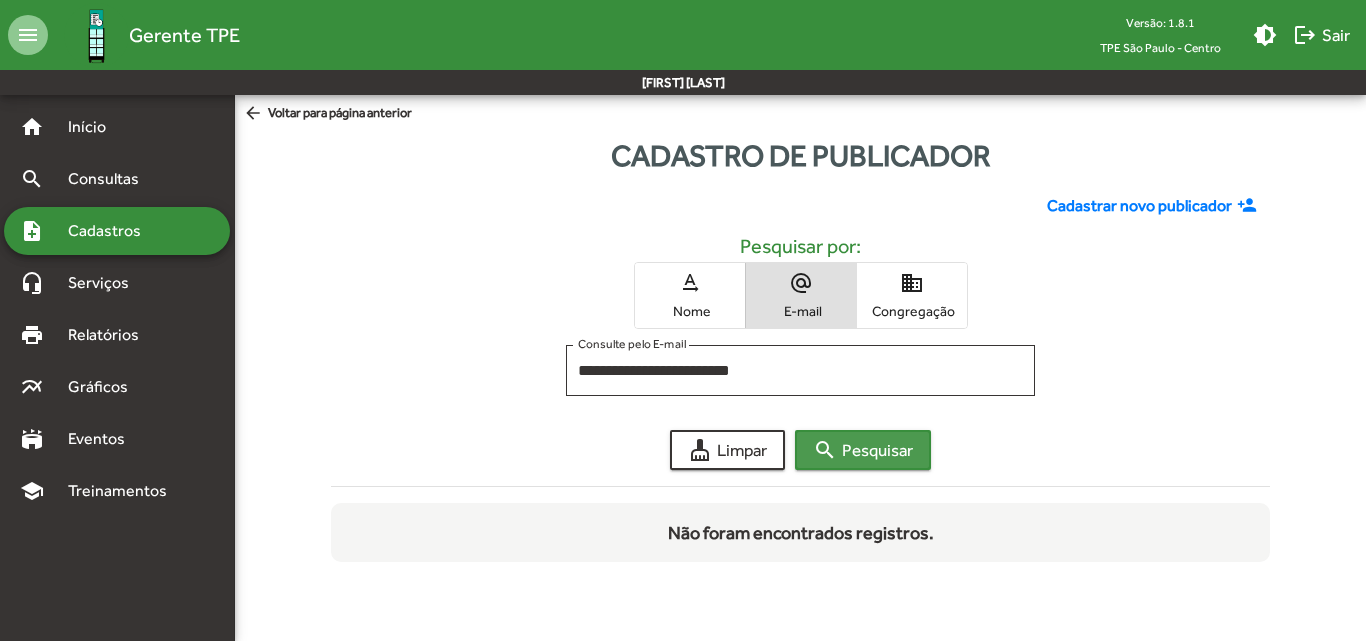 click on "search  Pesquisar" 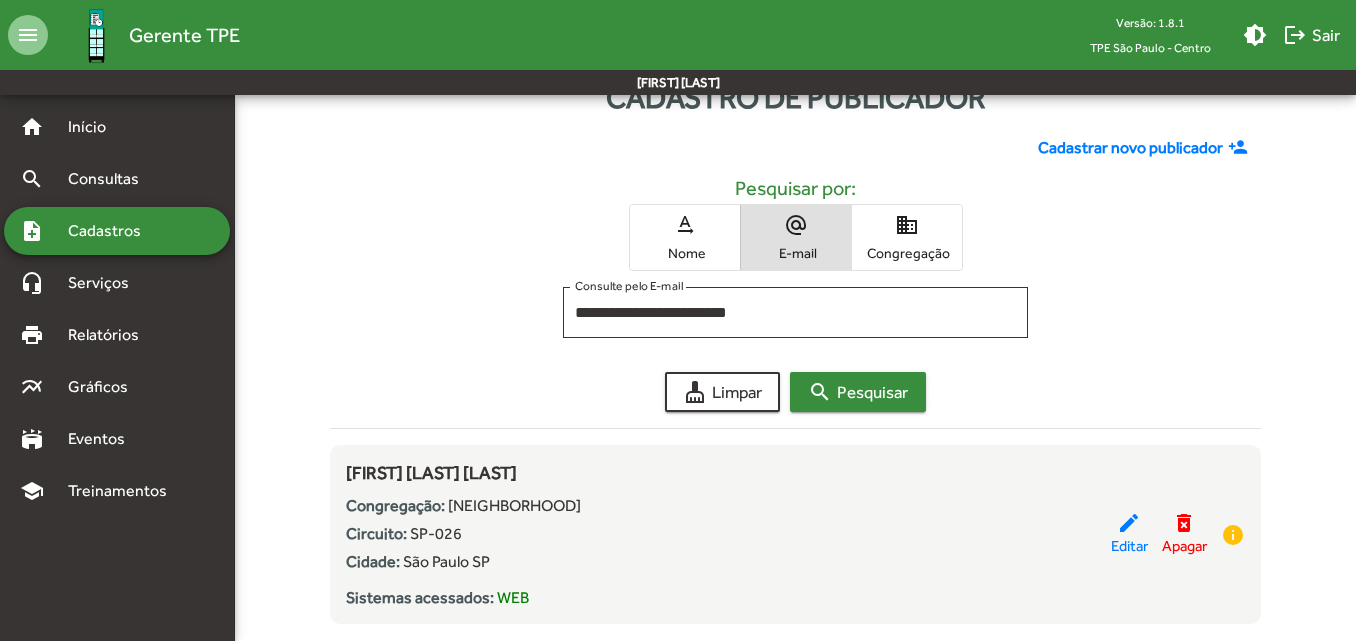 scroll, scrollTop: 89, scrollLeft: 0, axis: vertical 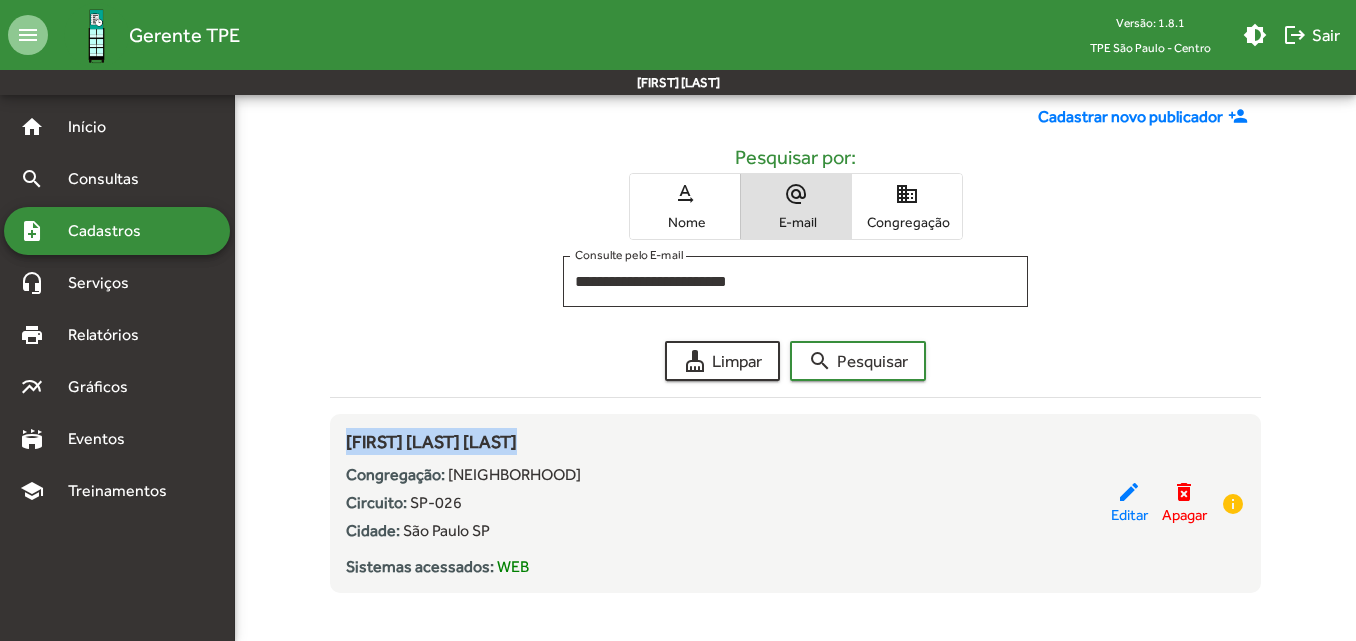 drag, startPoint x: 540, startPoint y: 437, endPoint x: 329, endPoint y: 438, distance: 211.00237 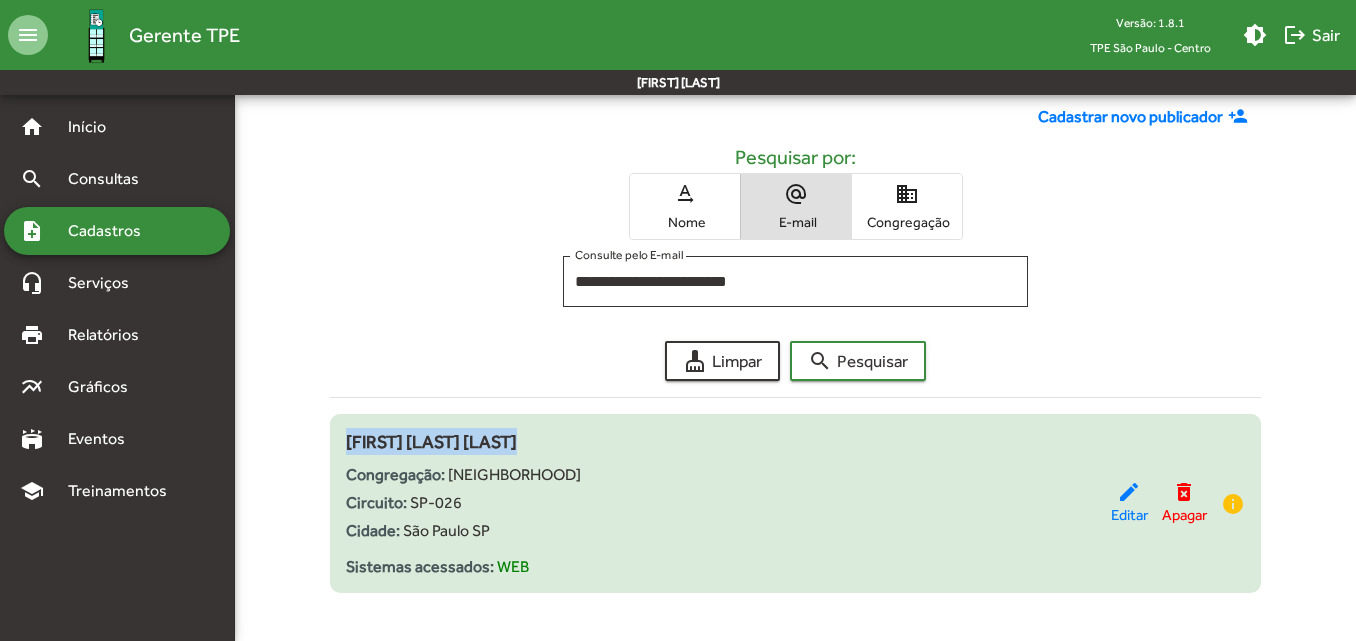 copy on "[FIRST] [LAST] [LAST]" 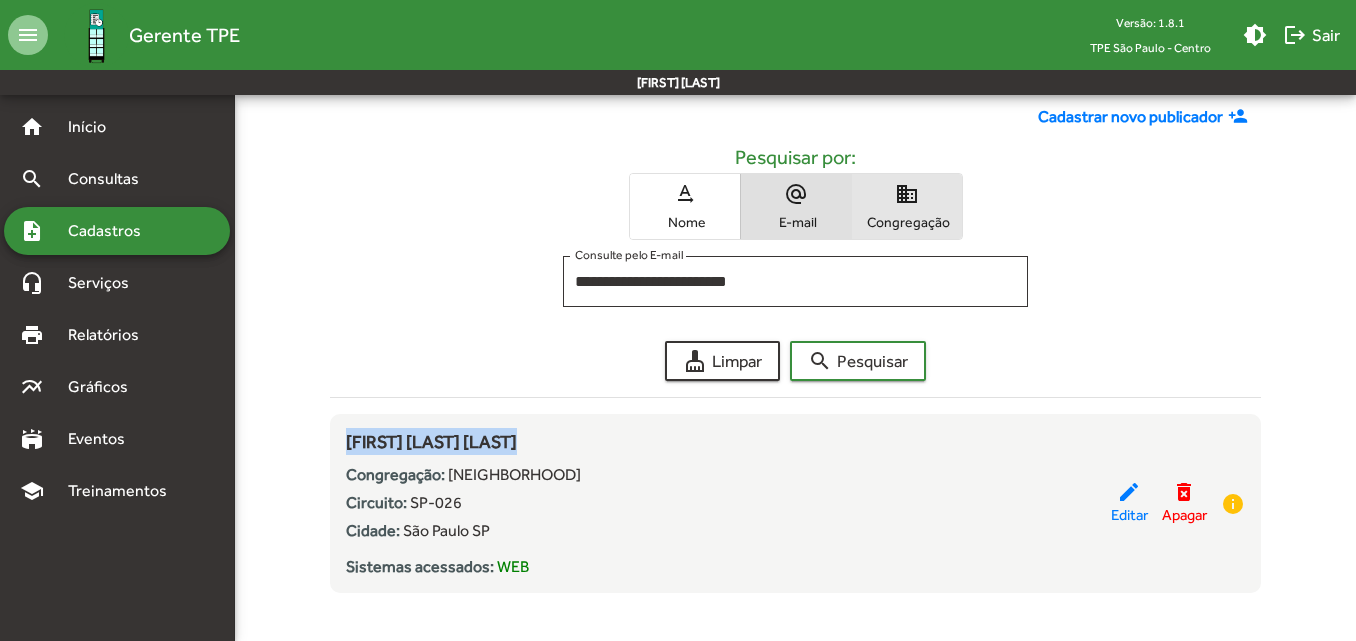 click on "domain Congregação" at bounding box center [907, 206] 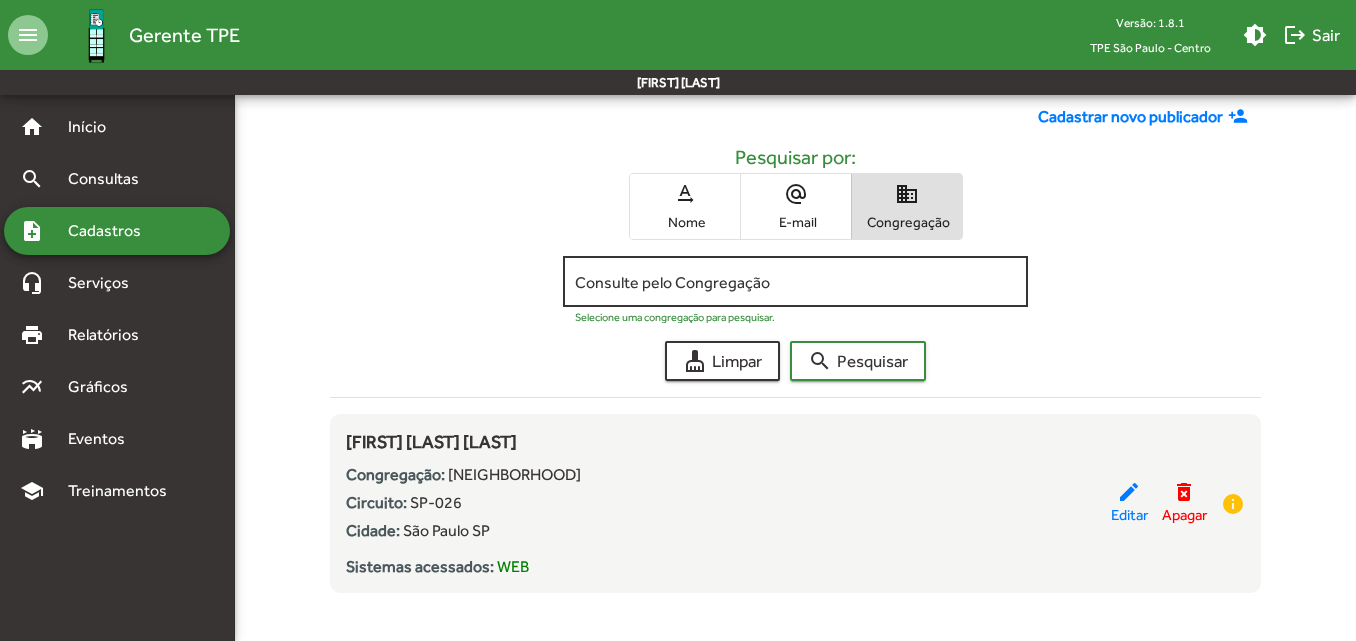 click on "Consulte pelo Congregação" at bounding box center [795, 282] 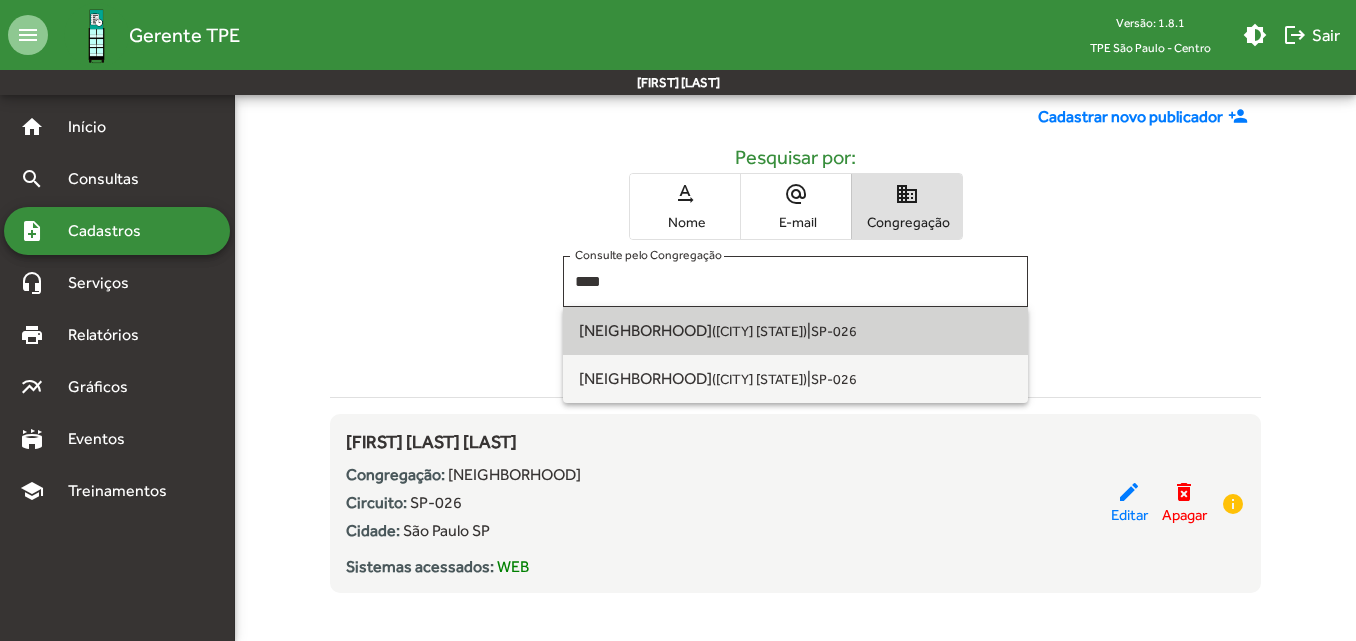 click on "([CITY] [STATE])" at bounding box center [759, 331] 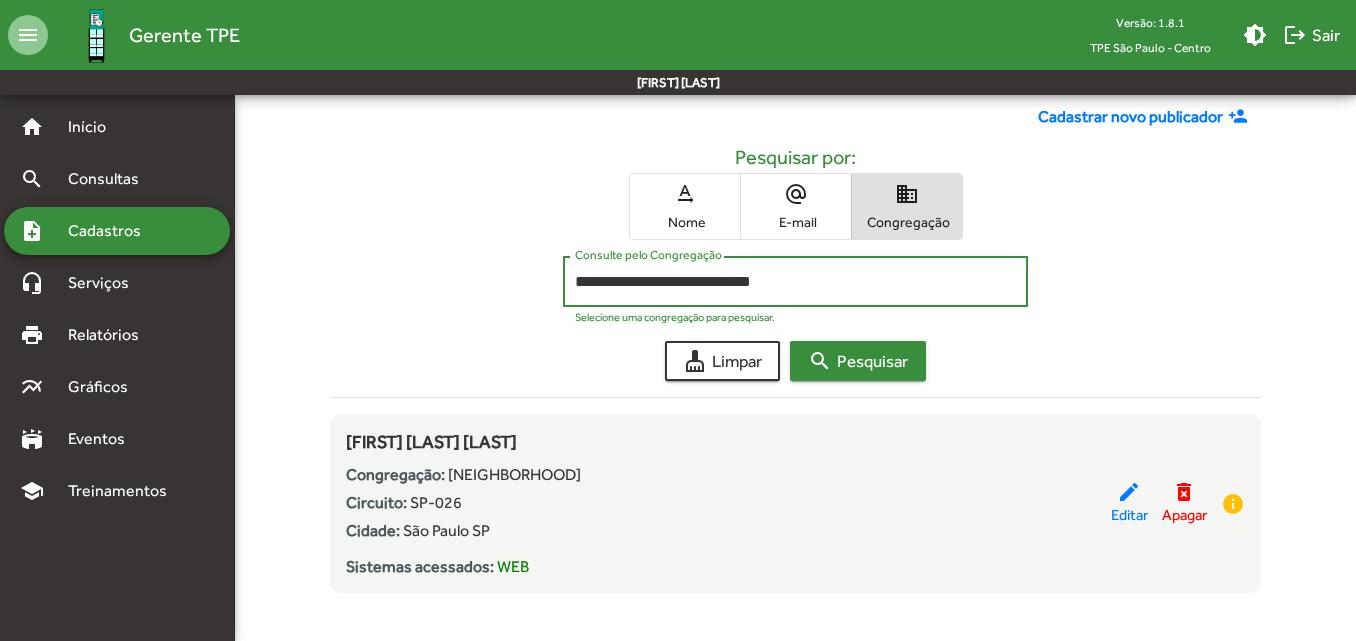 click on "search  Pesquisar" 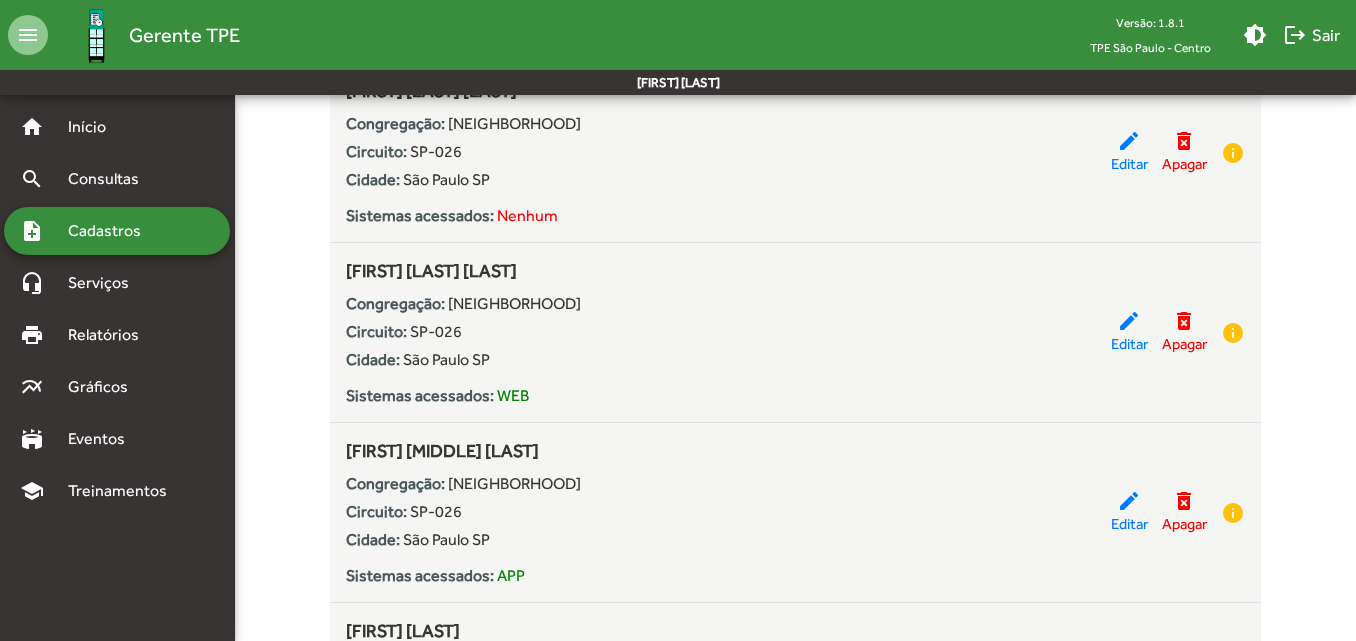 scroll, scrollTop: 3400, scrollLeft: 0, axis: vertical 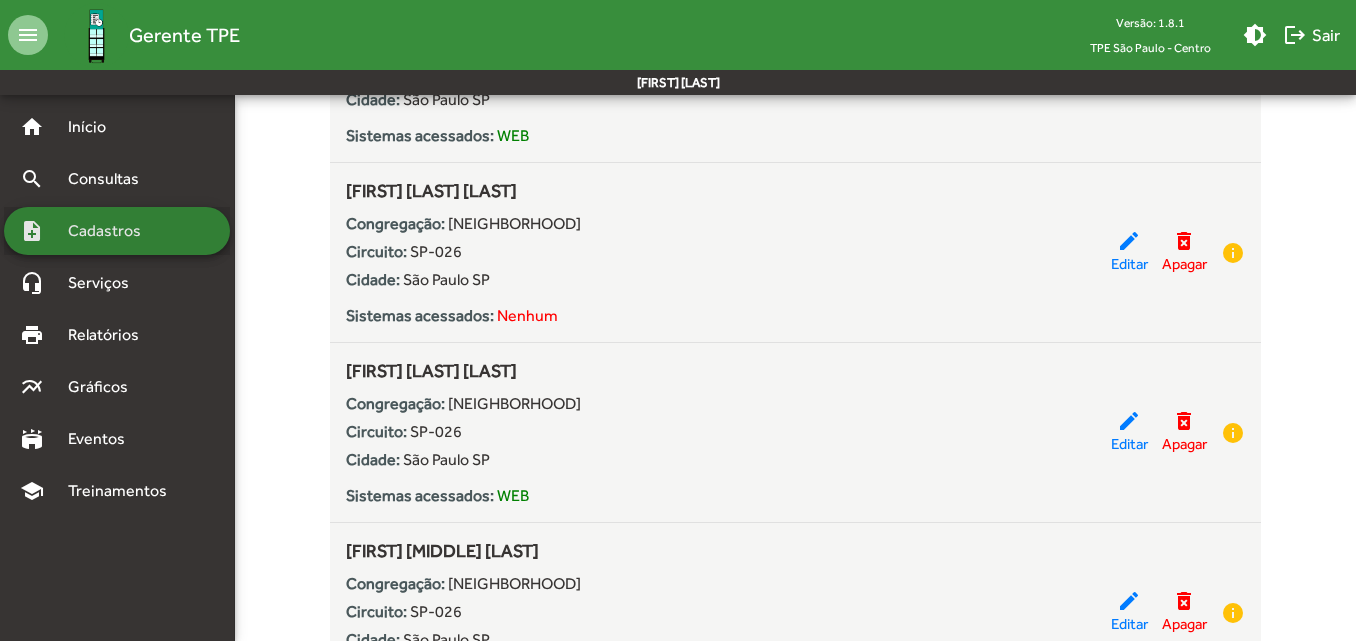 click on "Cadastros" at bounding box center (111, 231) 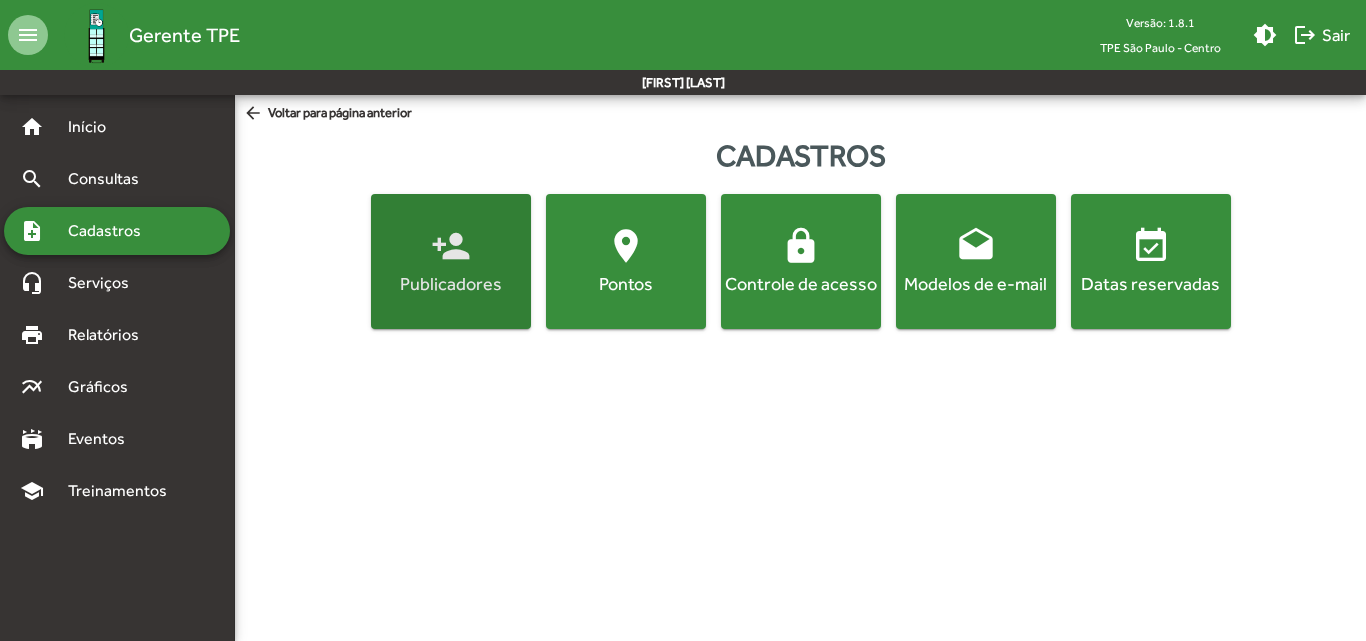 click on "person_add" 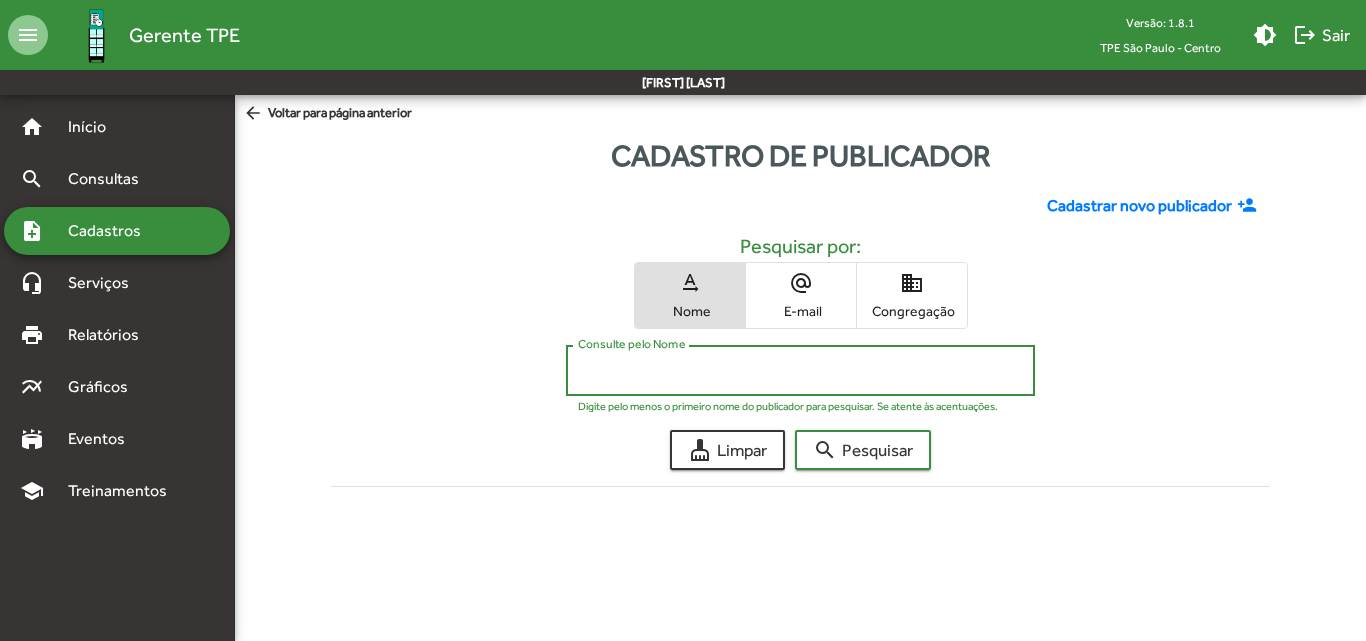 click on "Consulte pelo Nome" at bounding box center [800, 371] 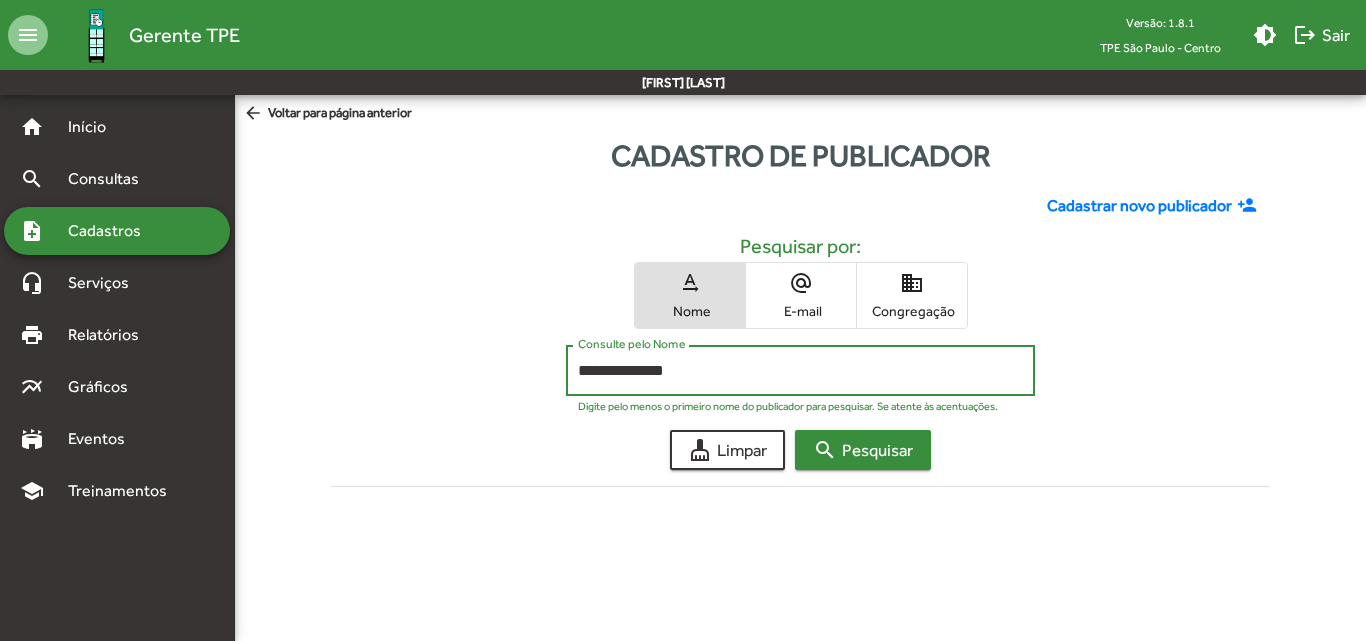type on "**********" 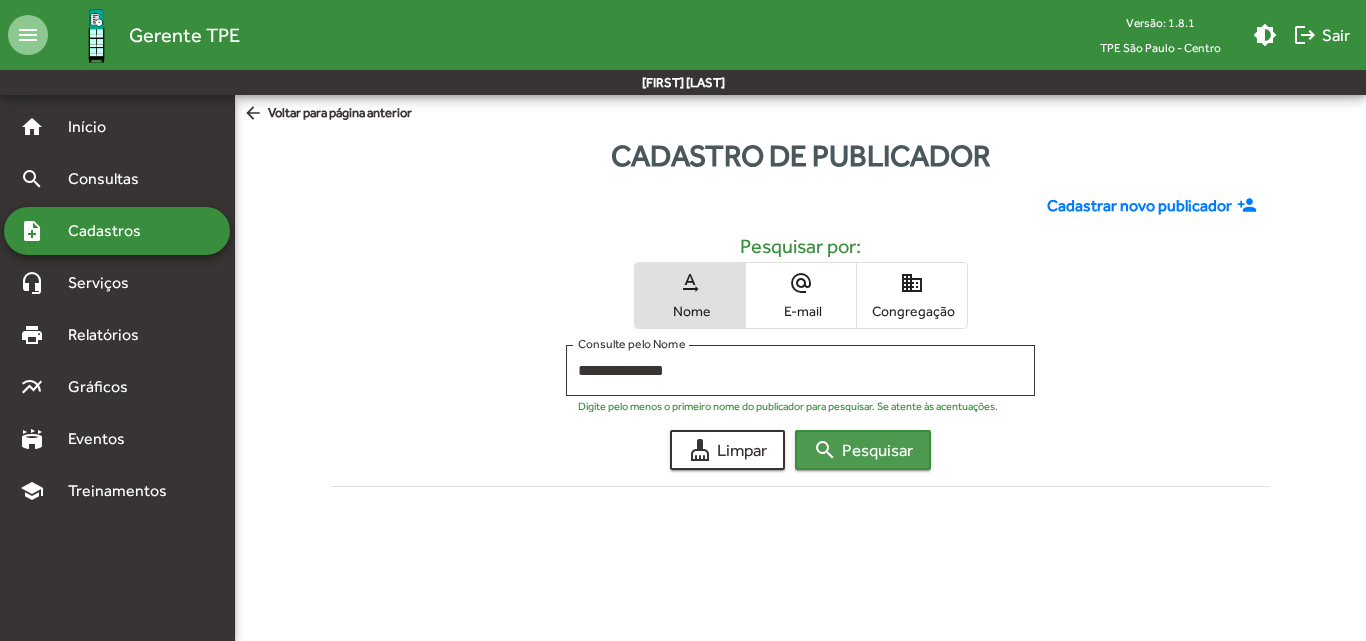 click on "search  Pesquisar" 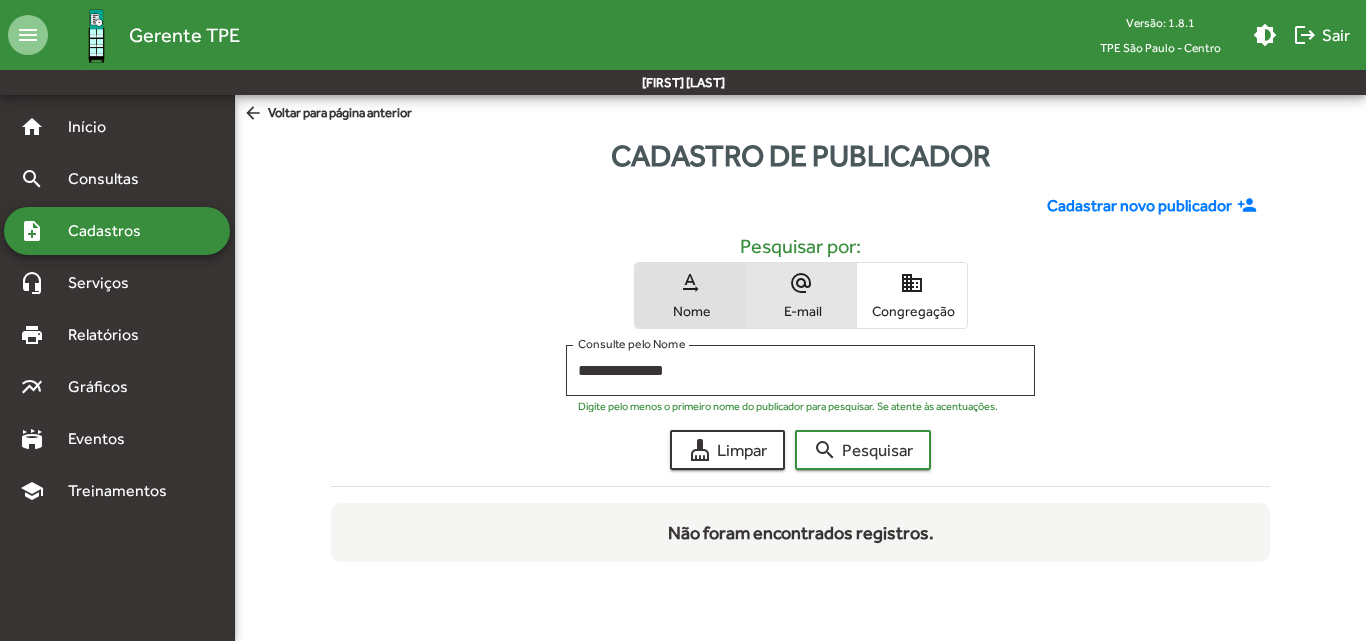 click on "E-mail" at bounding box center (801, 311) 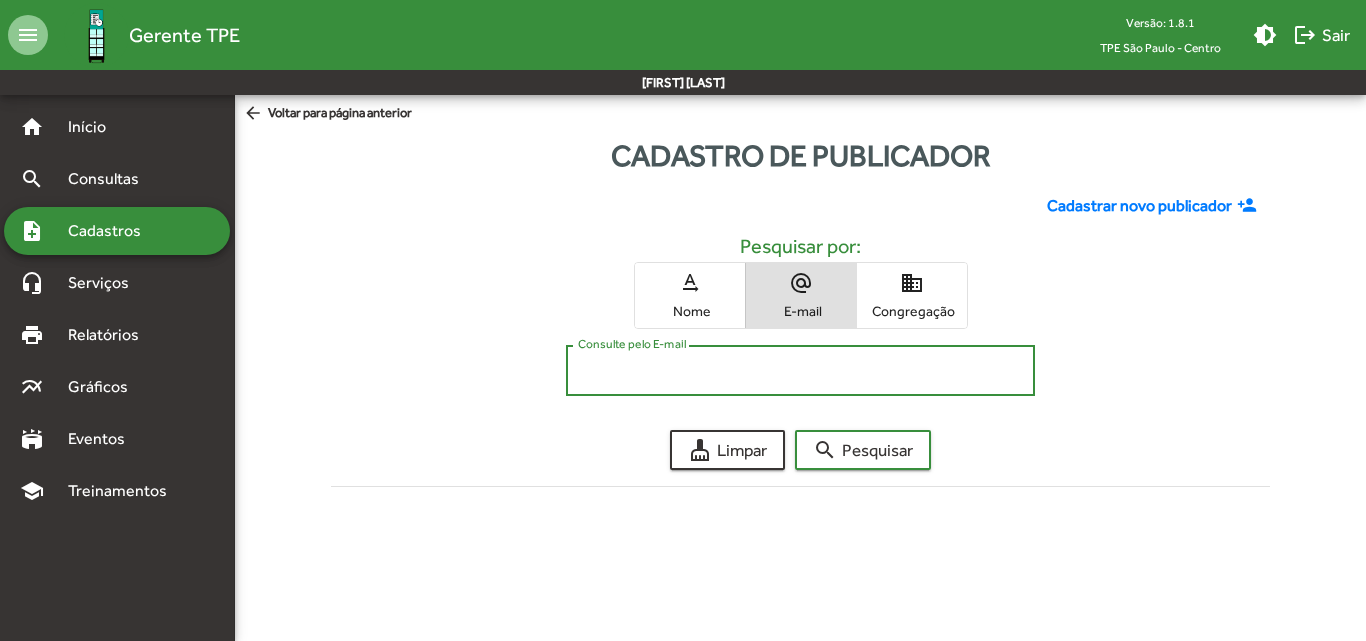 click on "Consulte pelo E-mail" at bounding box center [800, 371] 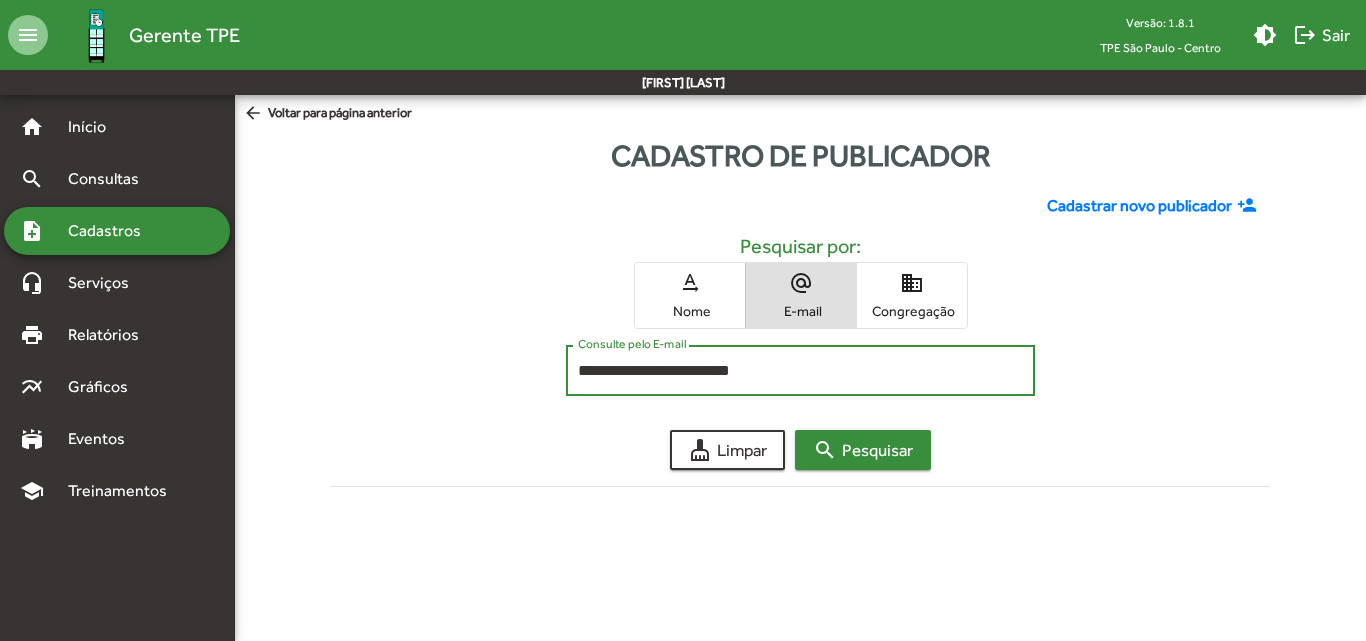 click on "search  Pesquisar" 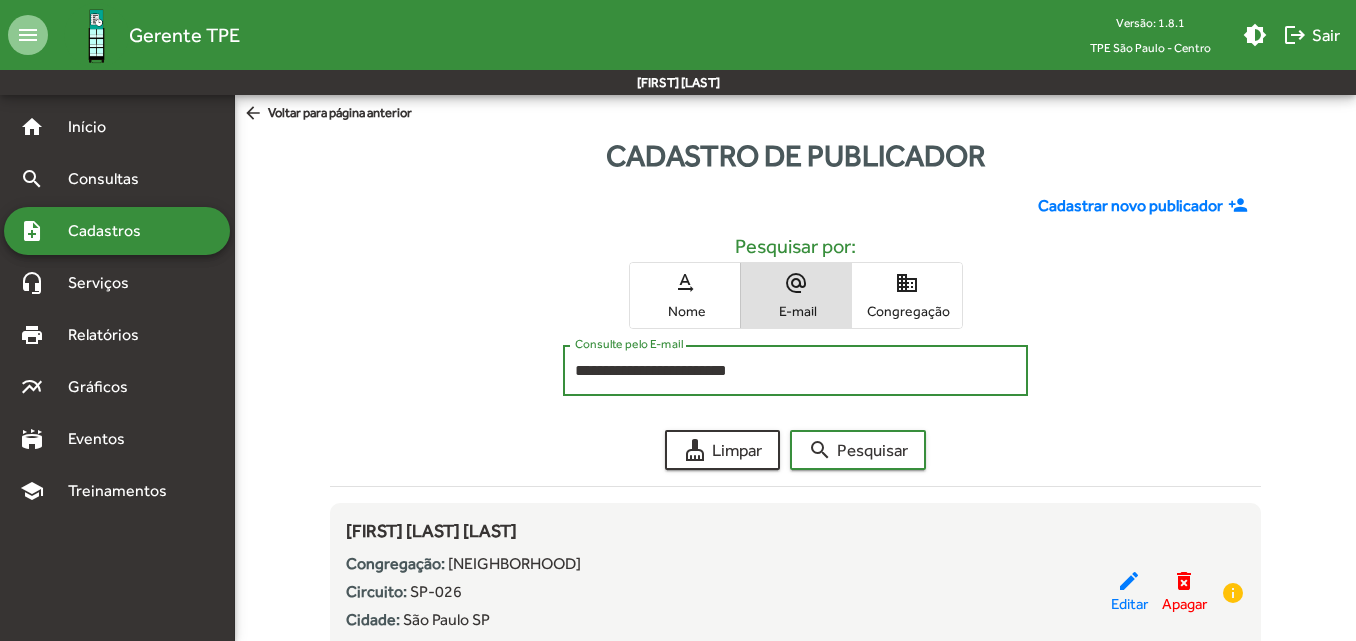drag, startPoint x: 814, startPoint y: 371, endPoint x: 468, endPoint y: 370, distance: 346.00143 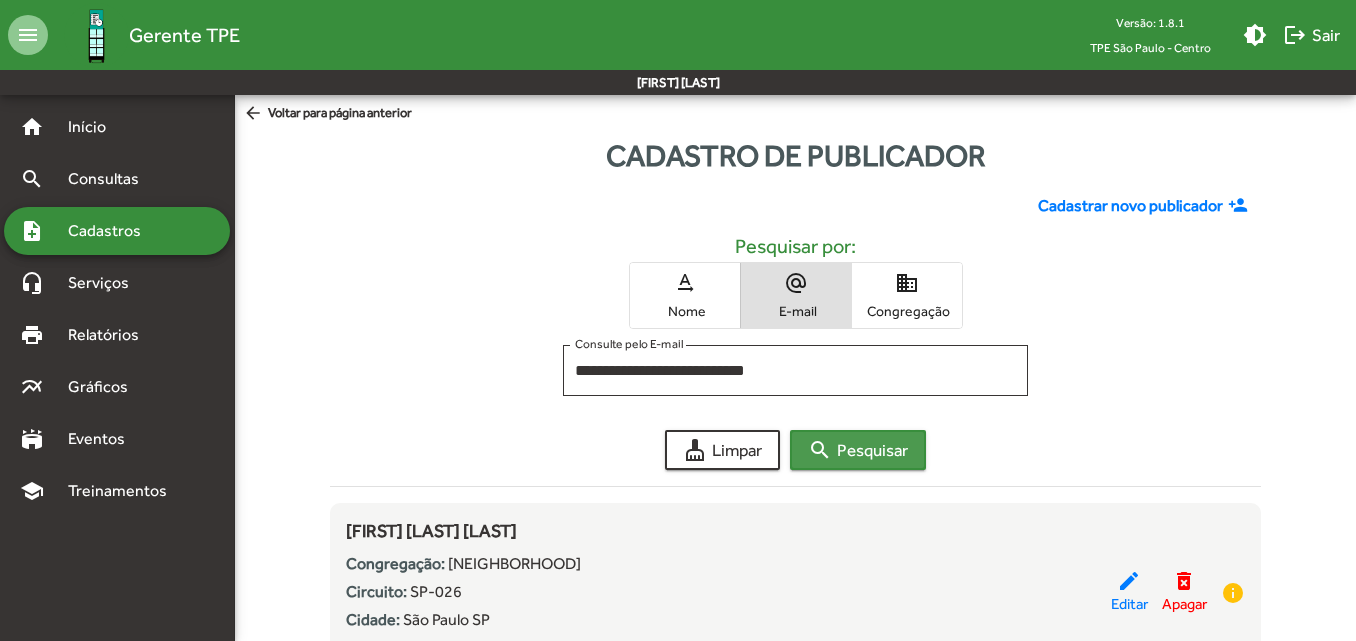 click on "search  Pesquisar" 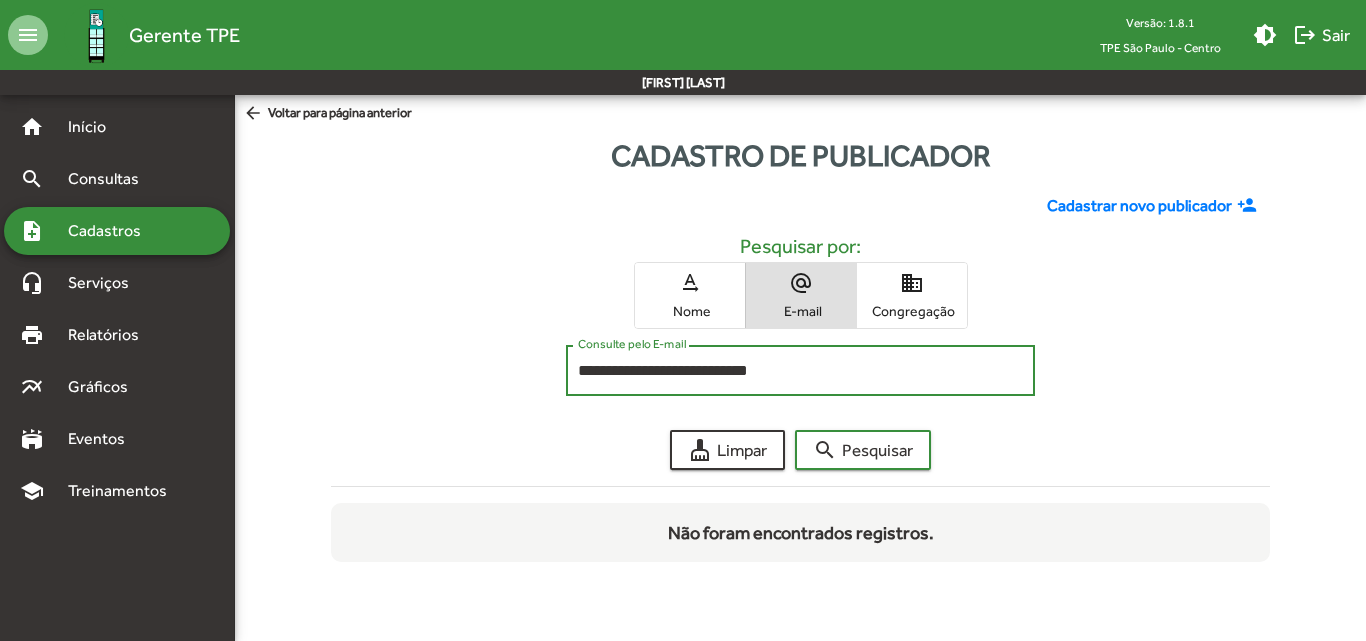 drag, startPoint x: 815, startPoint y: 369, endPoint x: 386, endPoint y: 378, distance: 429.0944 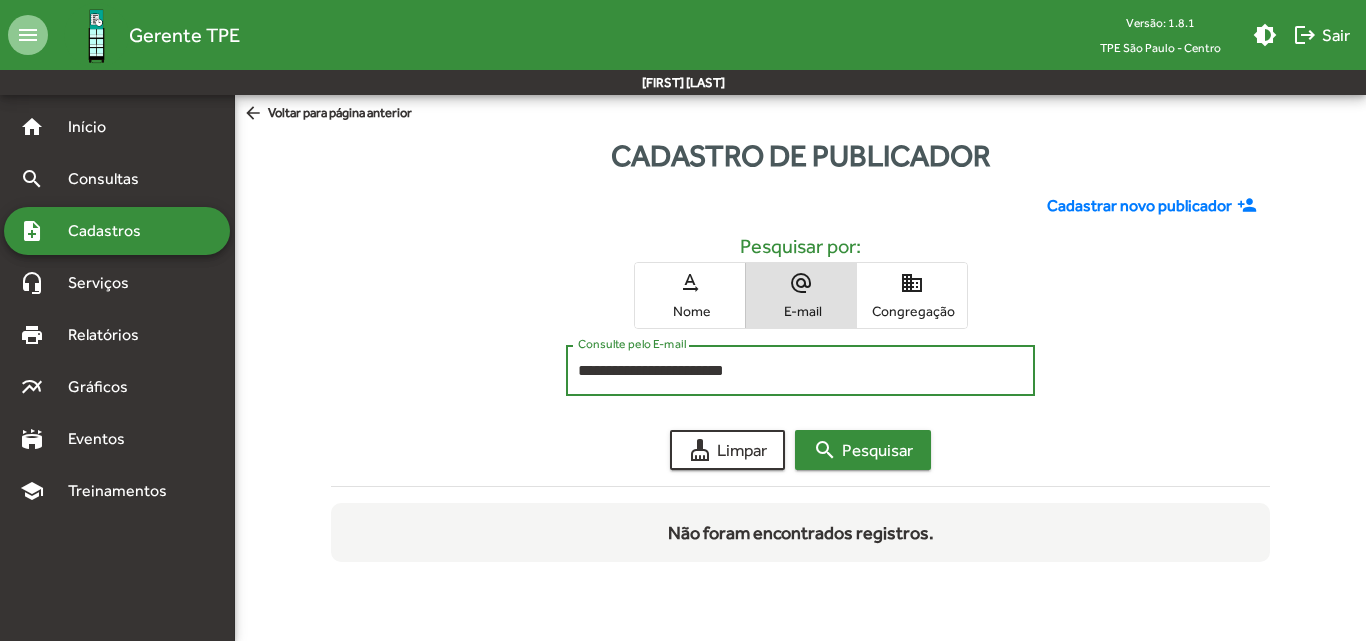 click on "search  Pesquisar" 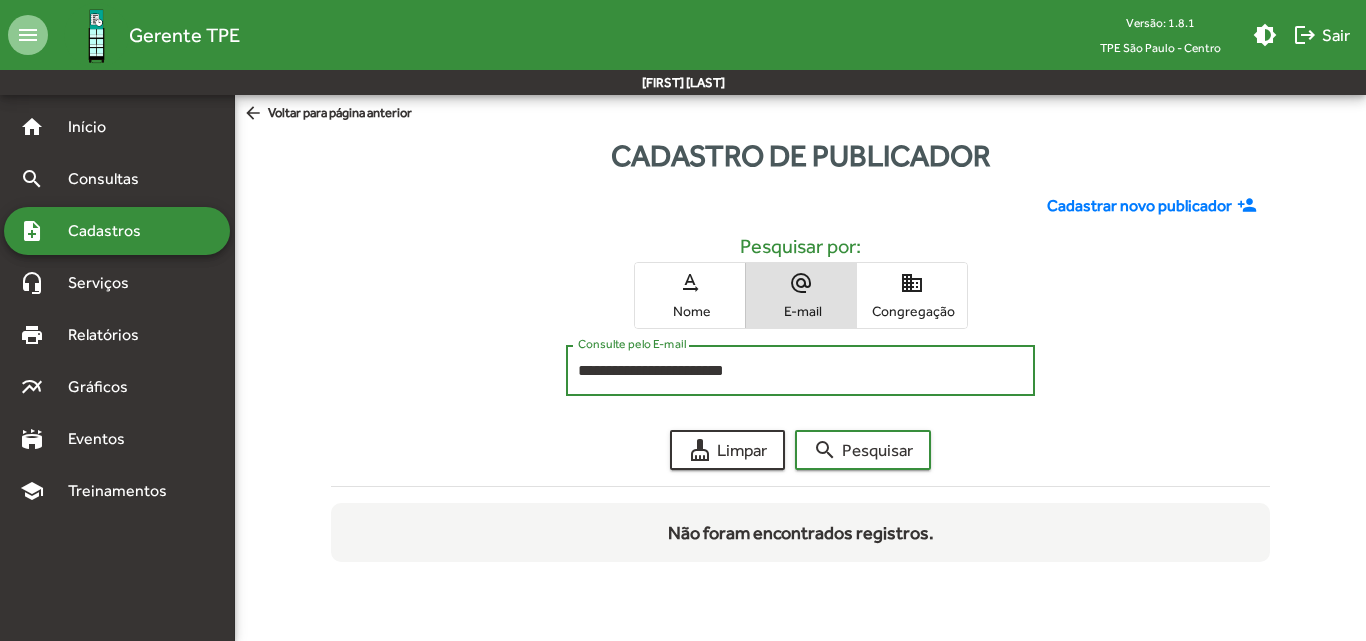 drag, startPoint x: 777, startPoint y: 369, endPoint x: 399, endPoint y: 371, distance: 378.00528 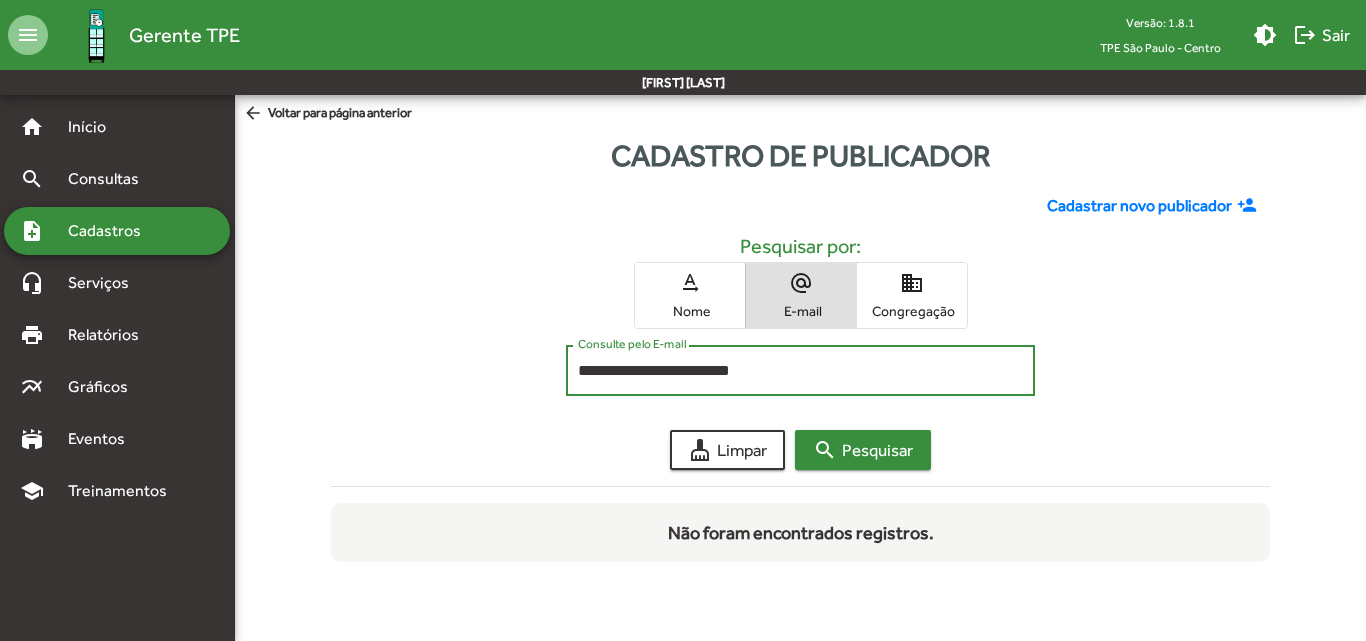 type on "**********" 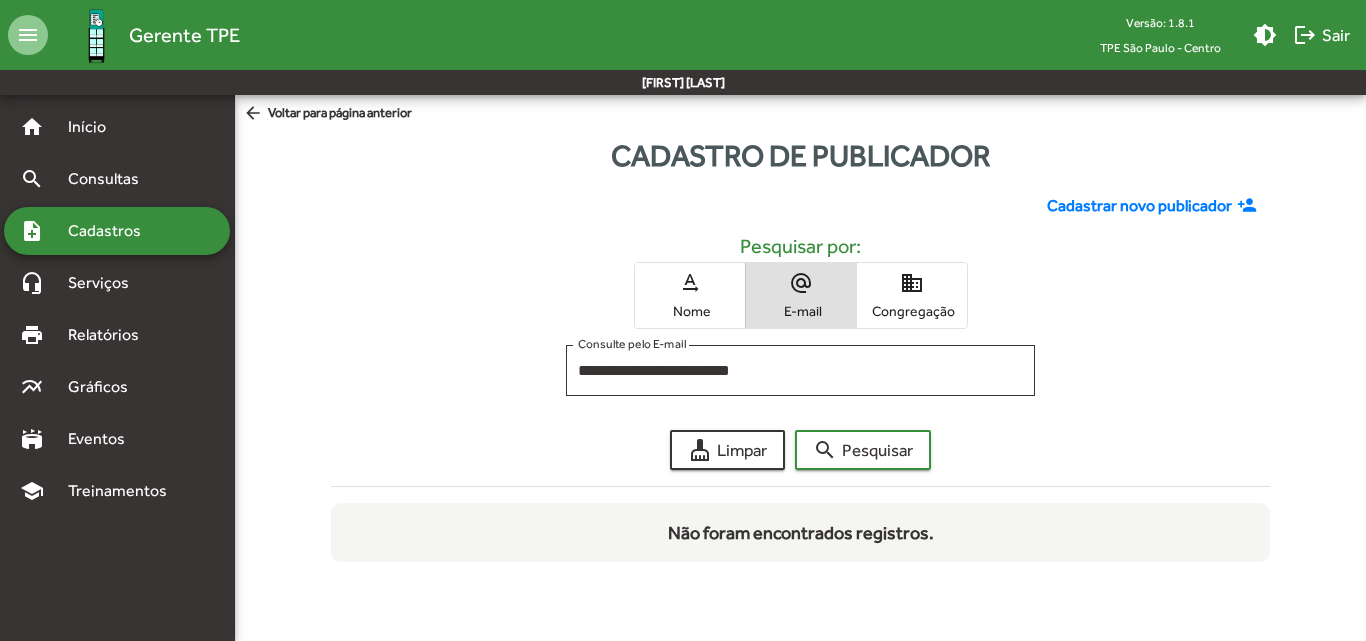 click on "Congregação" at bounding box center [912, 311] 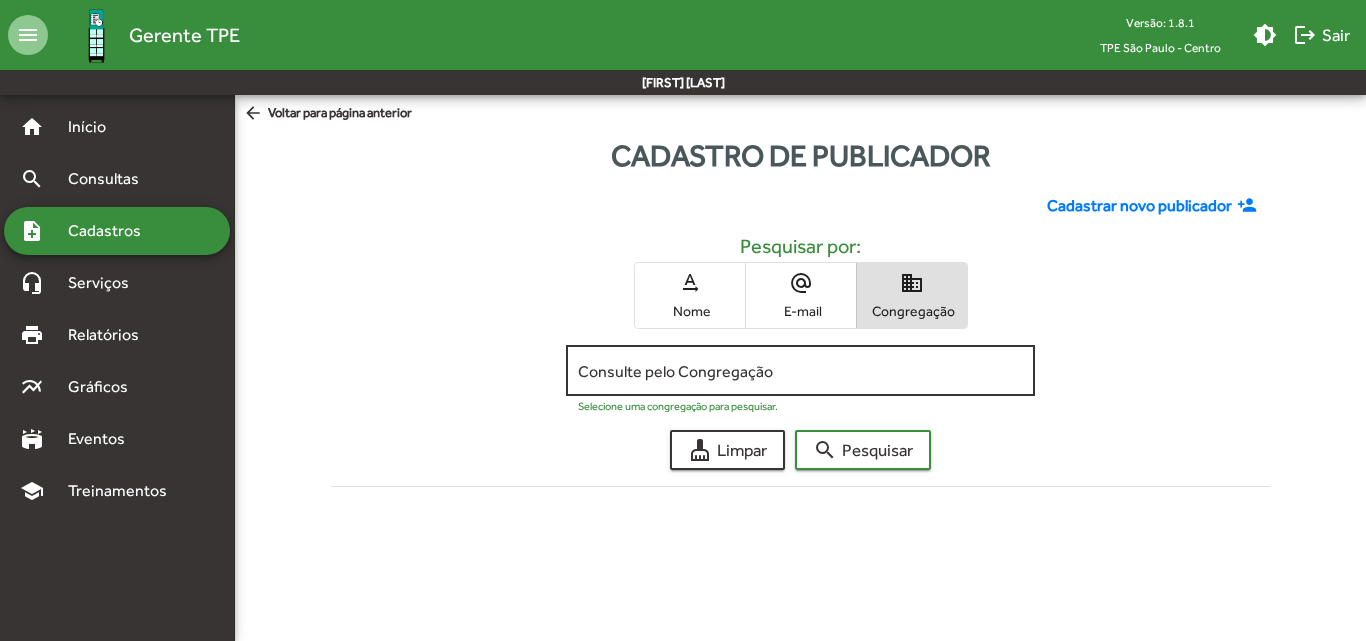 click on "Consulte pelo Congregação" at bounding box center [800, 371] 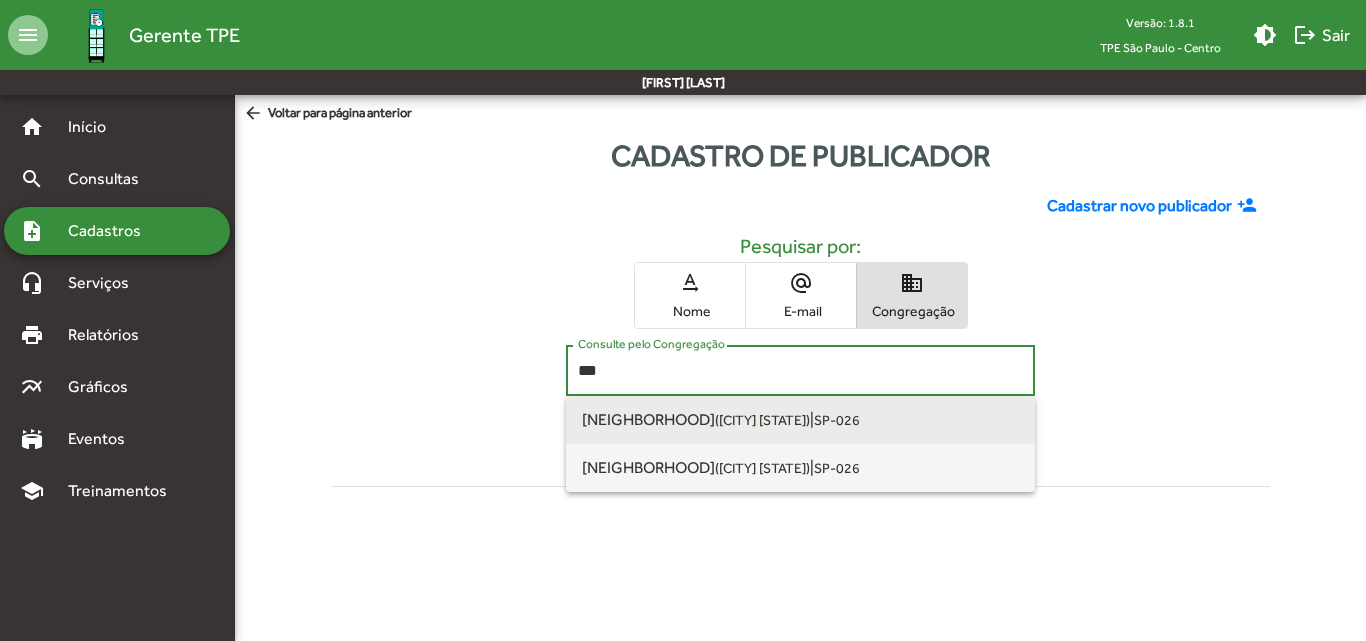click on "([CITY] [STATE])" at bounding box center [762, 420] 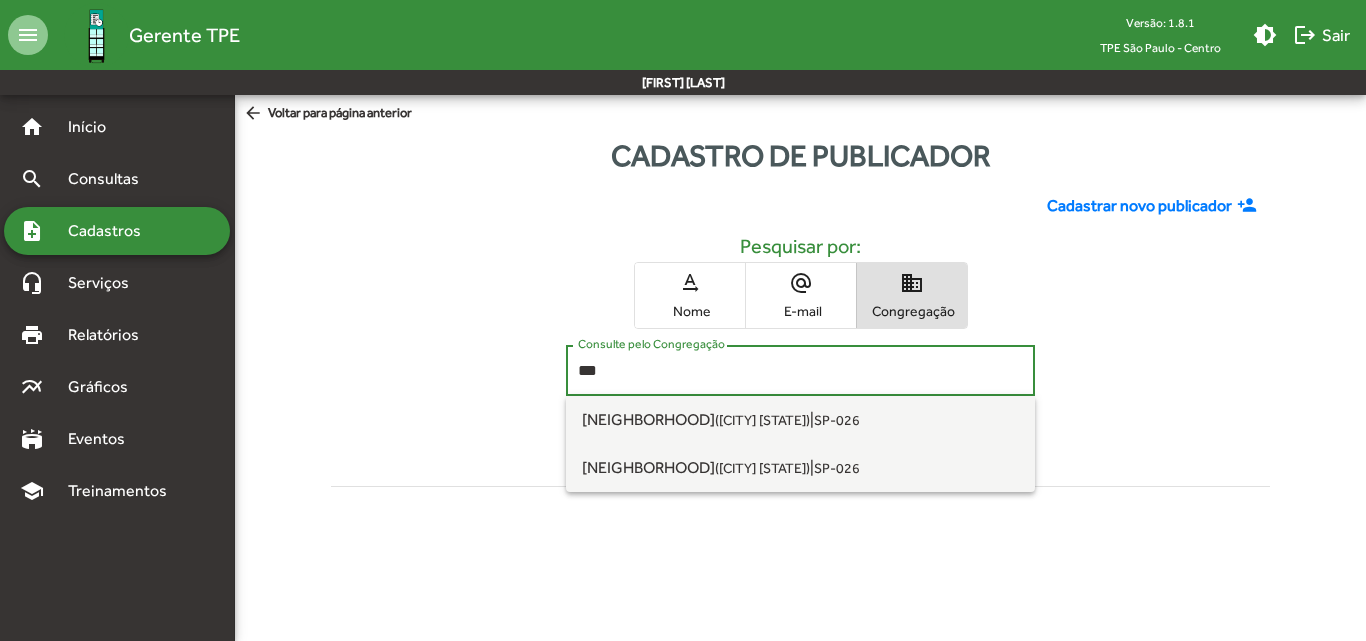 type on "**********" 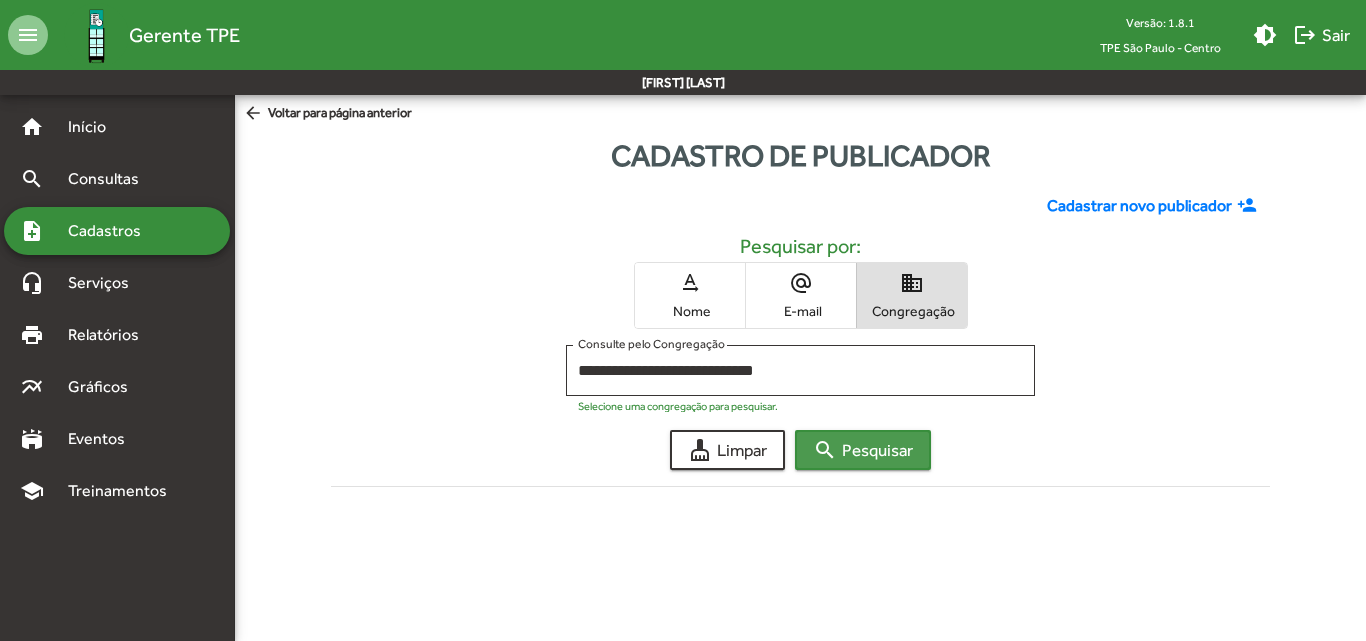 click on "search  Pesquisar" 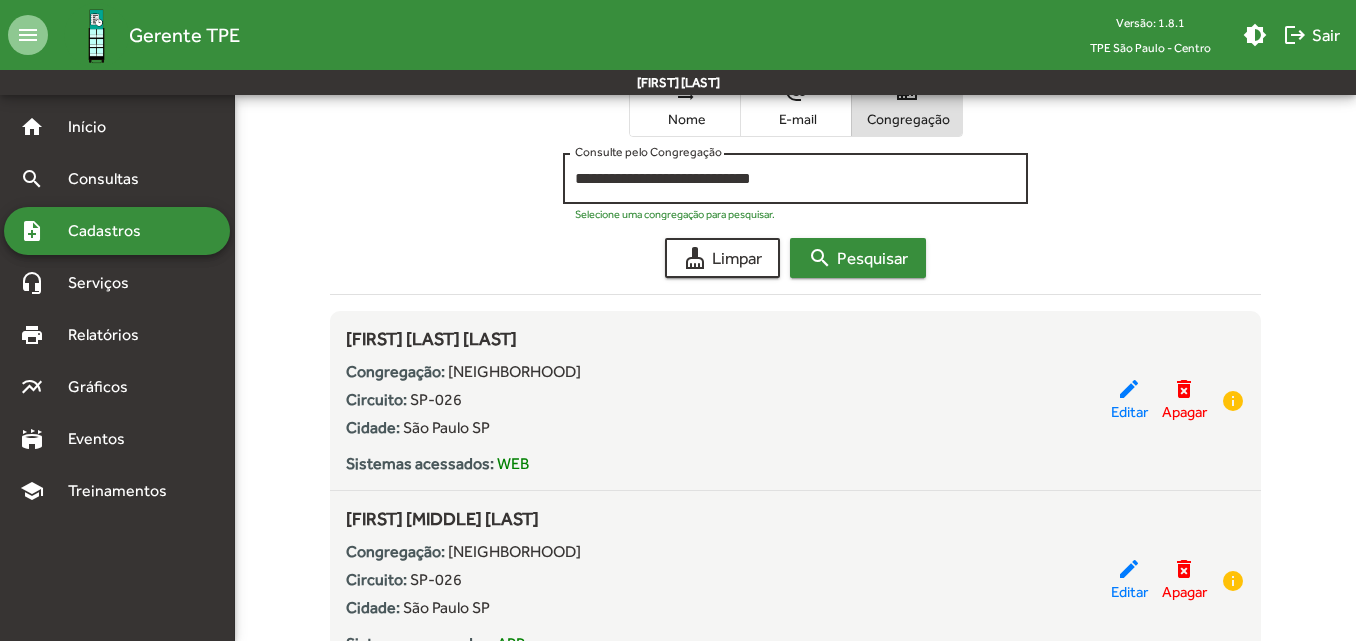 scroll, scrollTop: 200, scrollLeft: 0, axis: vertical 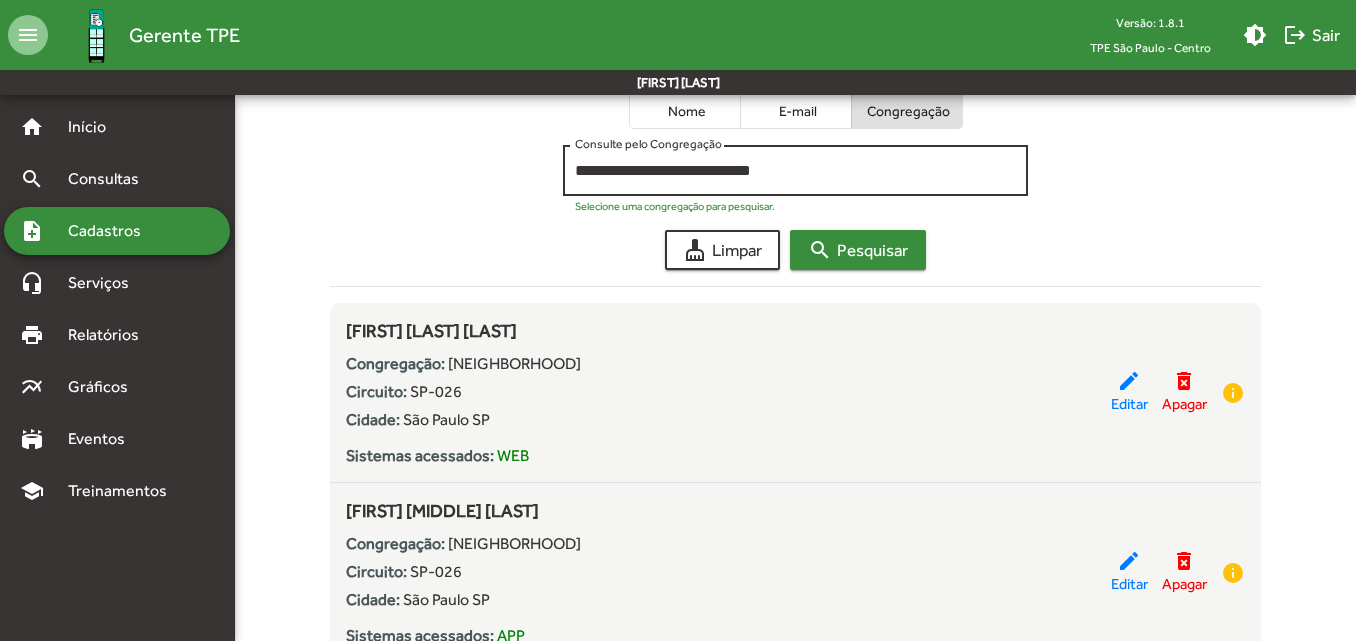 type 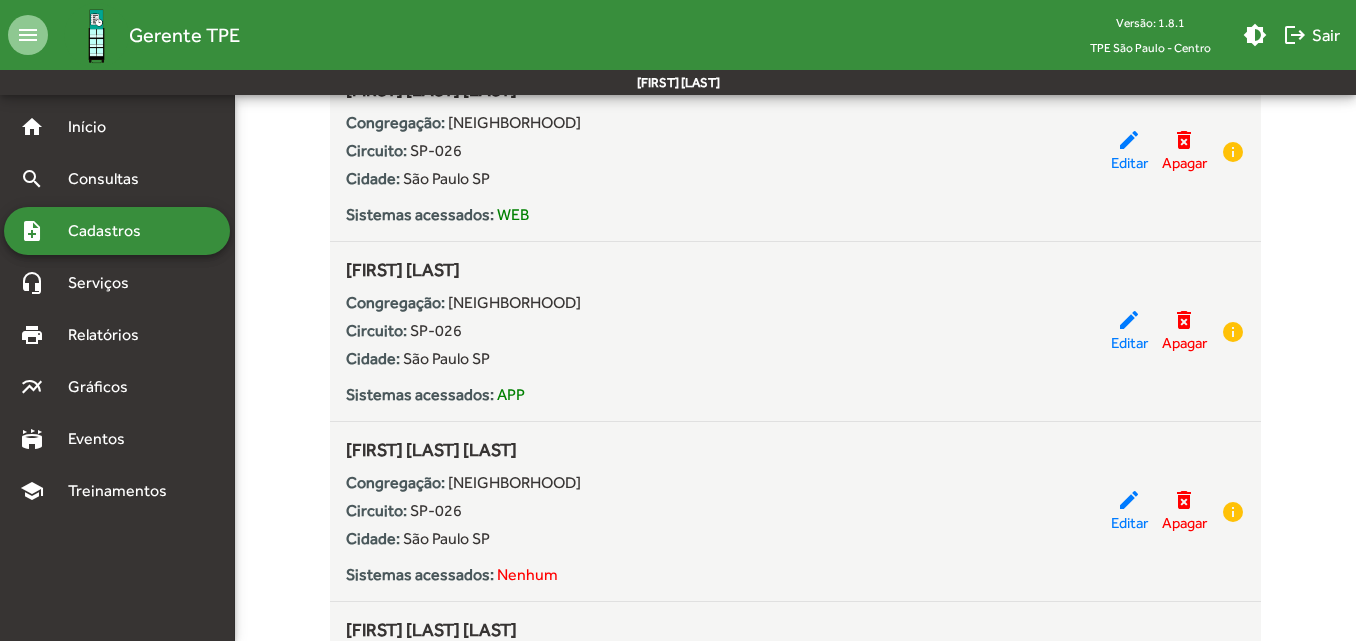 scroll, scrollTop: 5300, scrollLeft: 0, axis: vertical 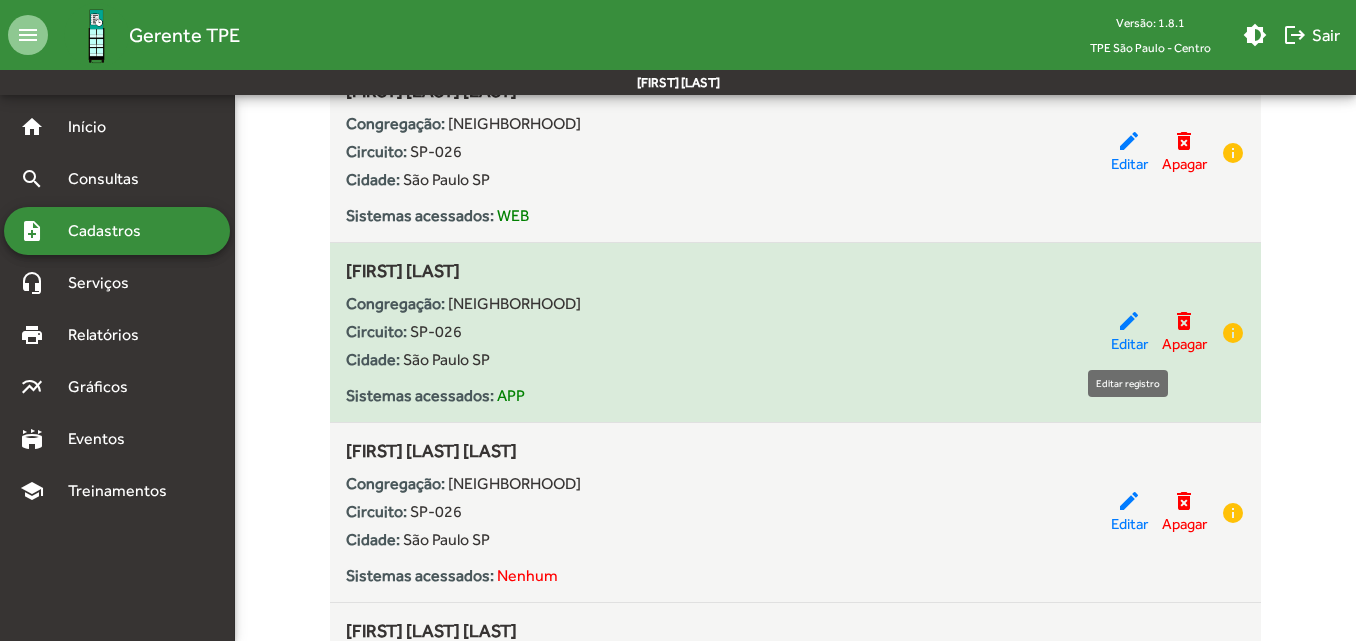 click on "edit" 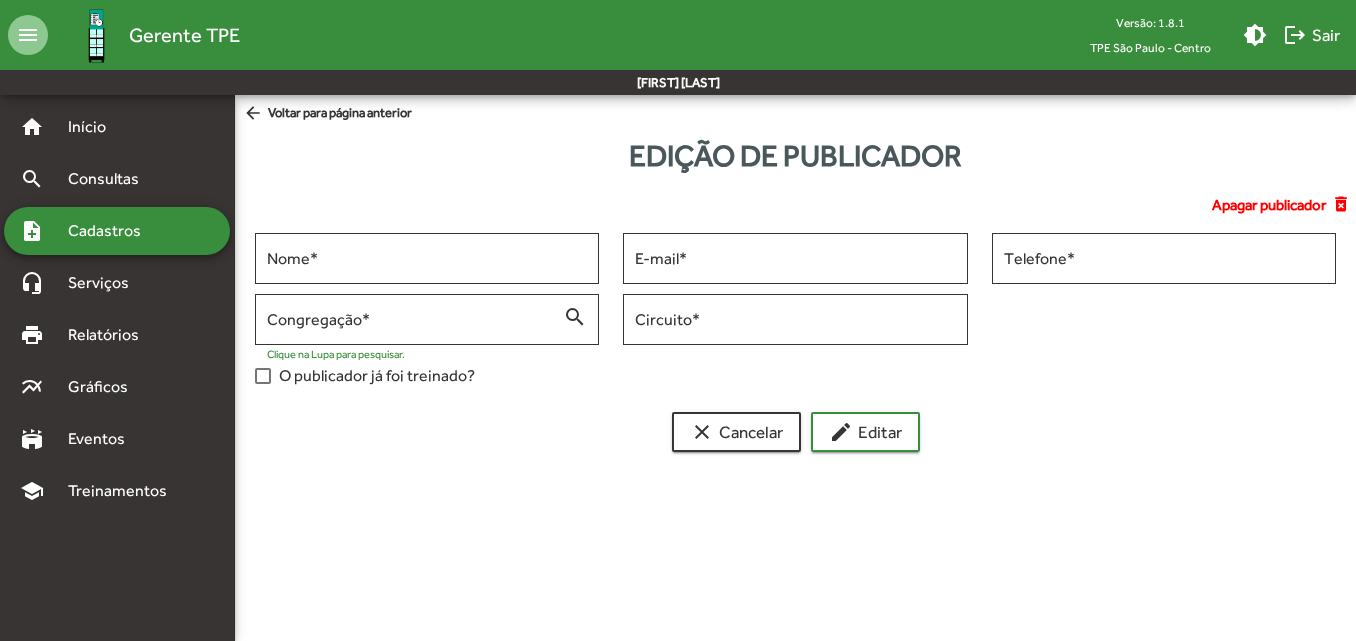 scroll, scrollTop: 0, scrollLeft: 0, axis: both 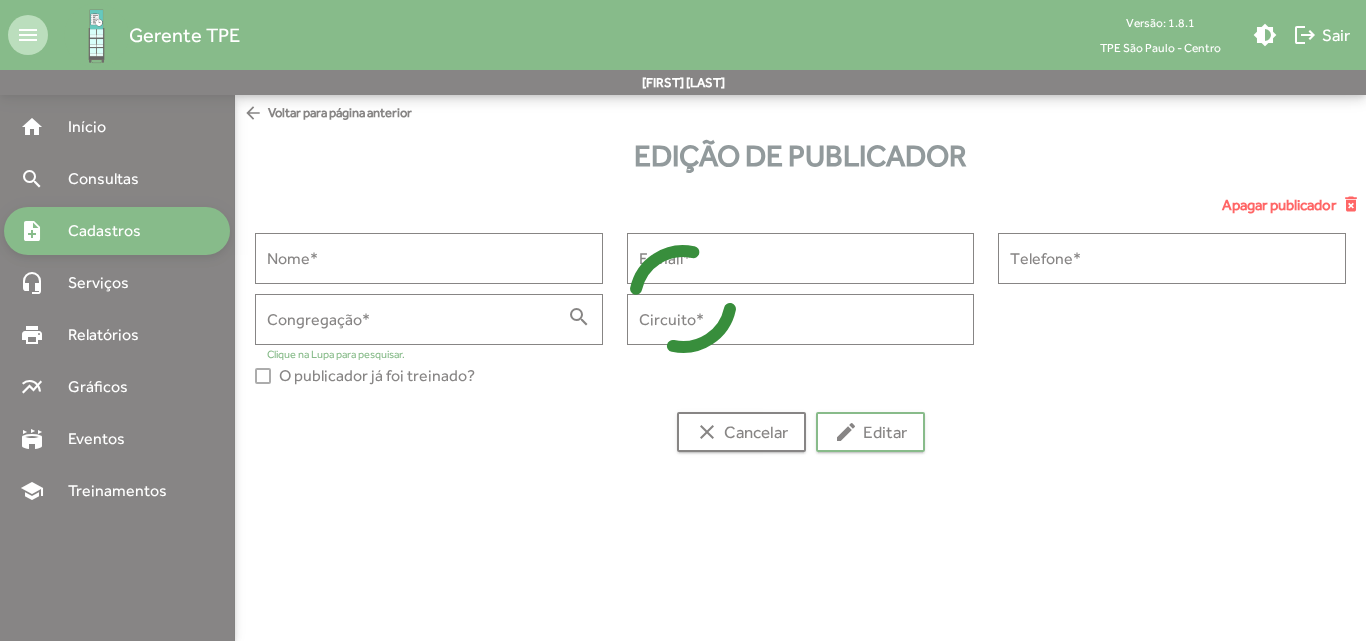 type on "**********" 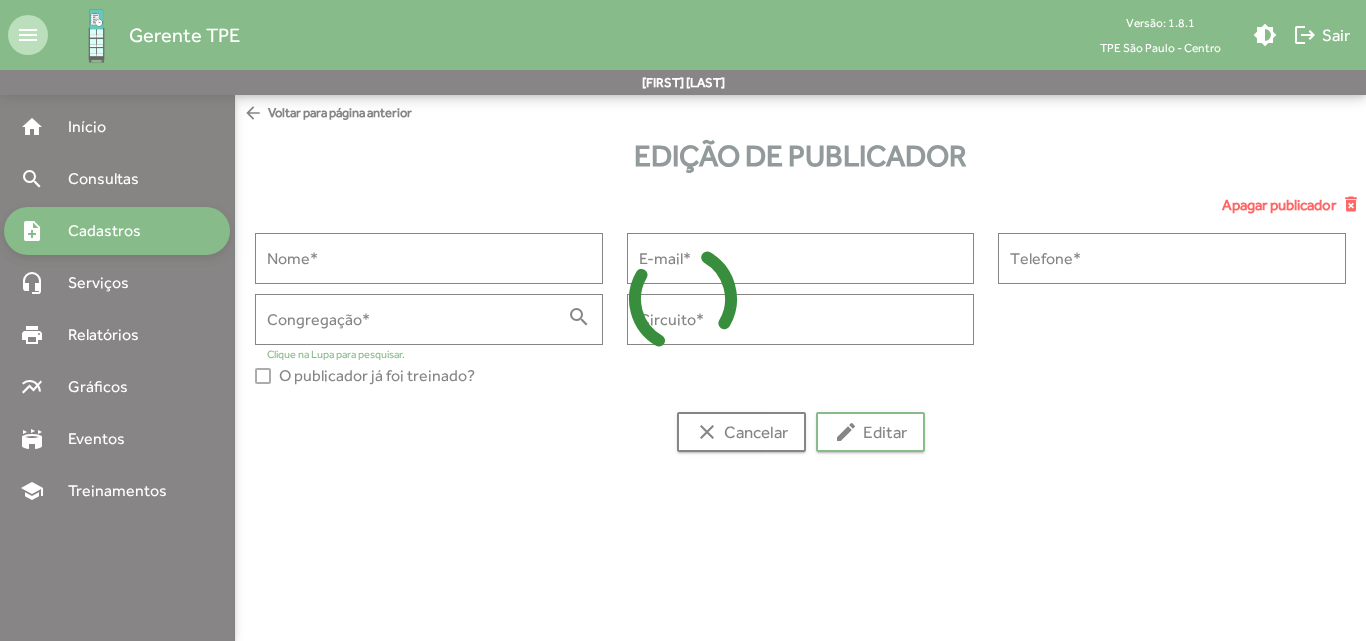 type on "**********" 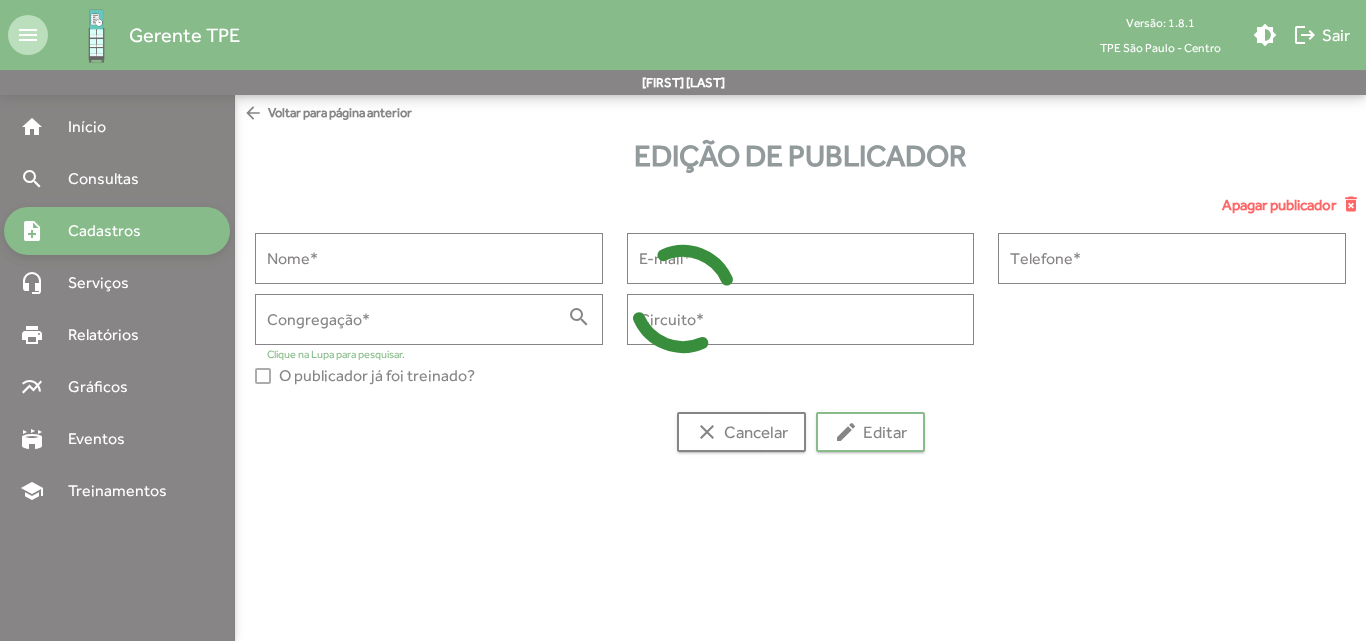 type on "**********" 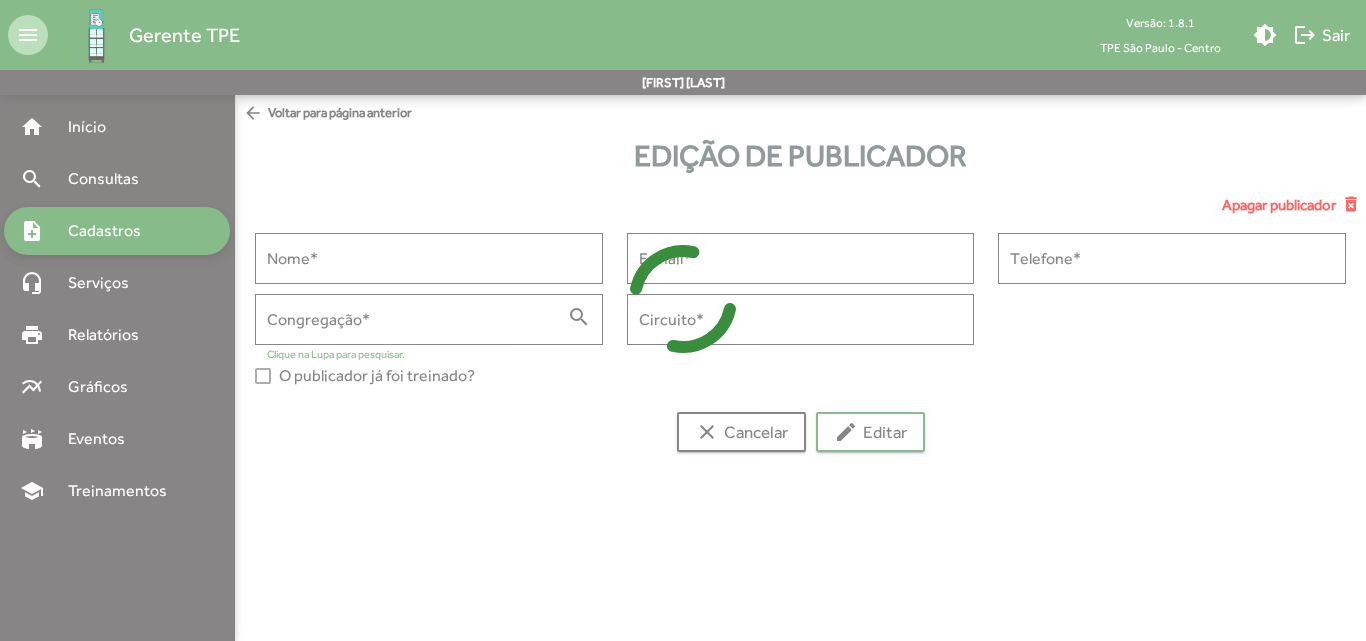 type on "**********" 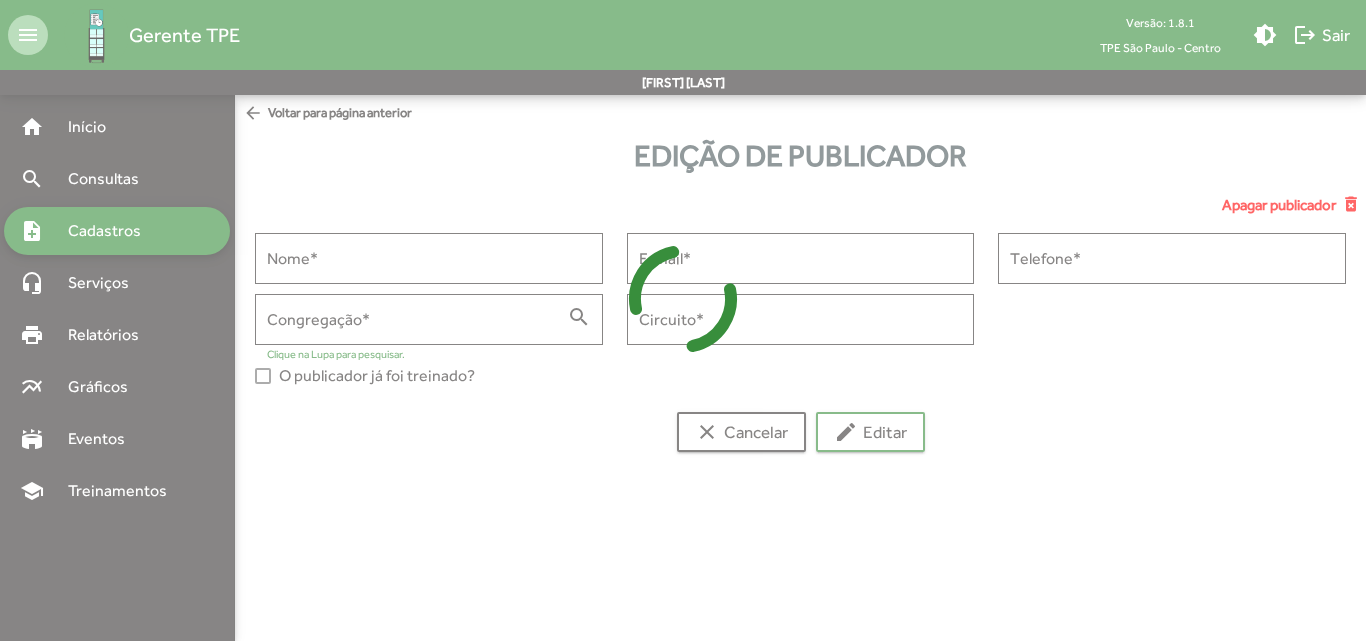 type on "******" 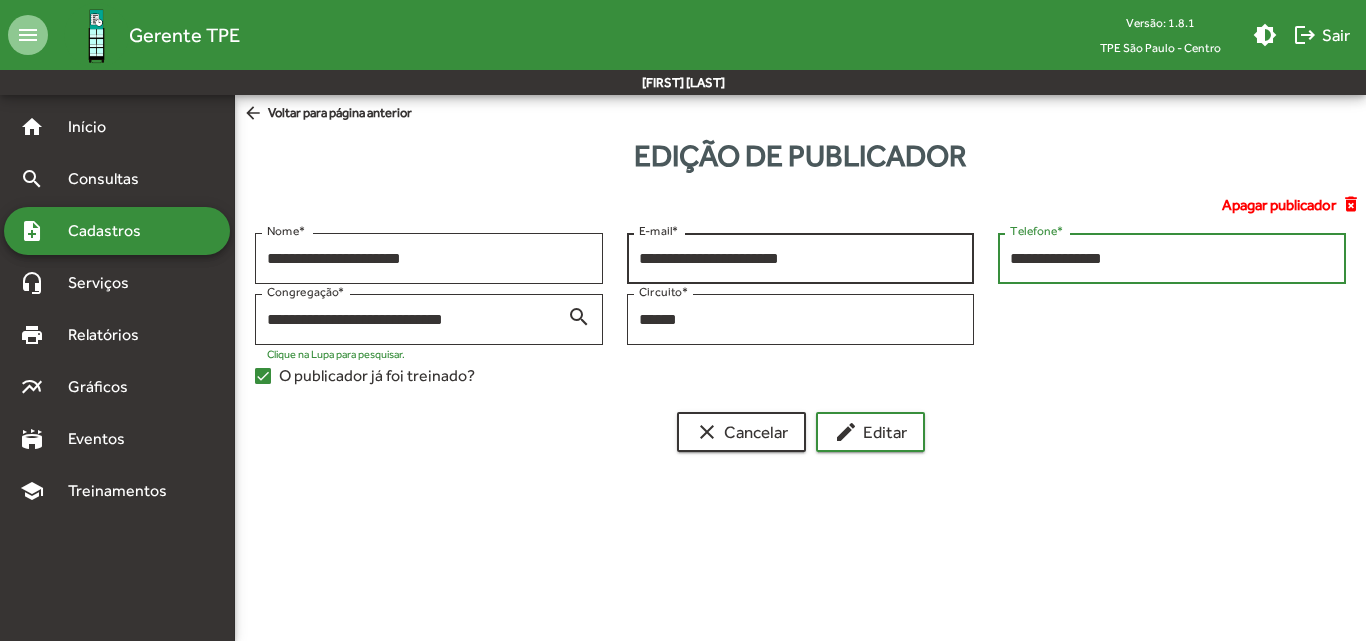drag, startPoint x: 1141, startPoint y: 261, endPoint x: 842, endPoint y: 261, distance: 299 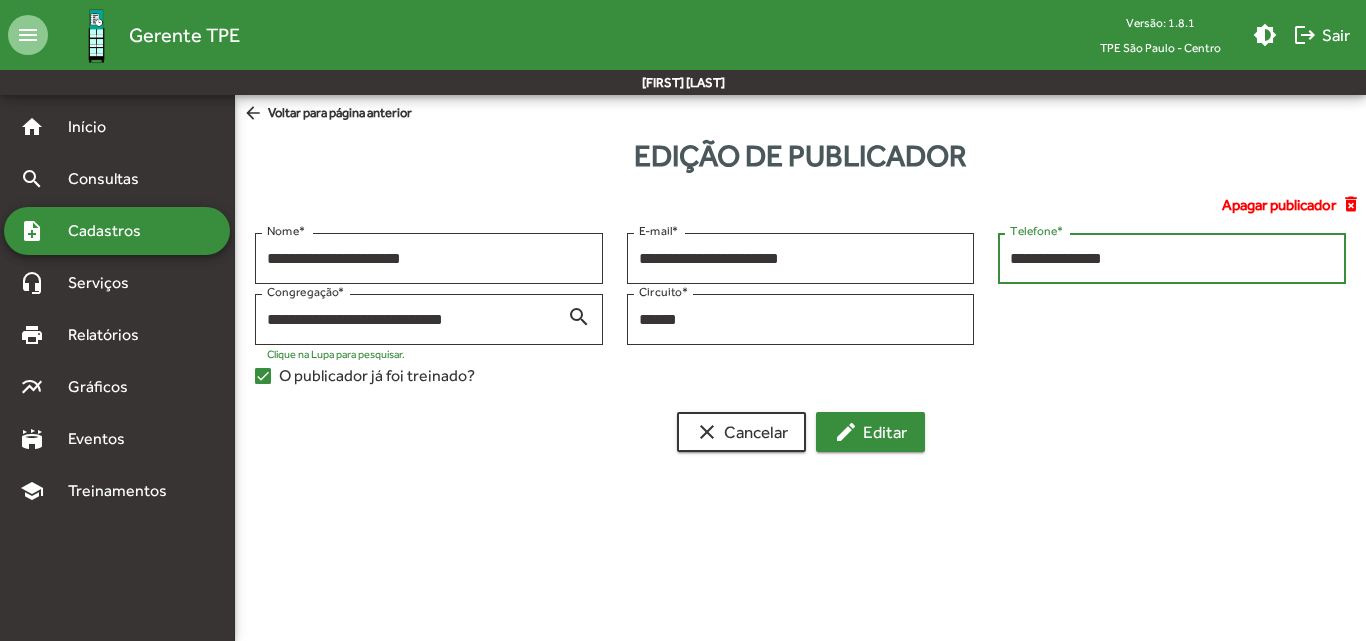 type on "**********" 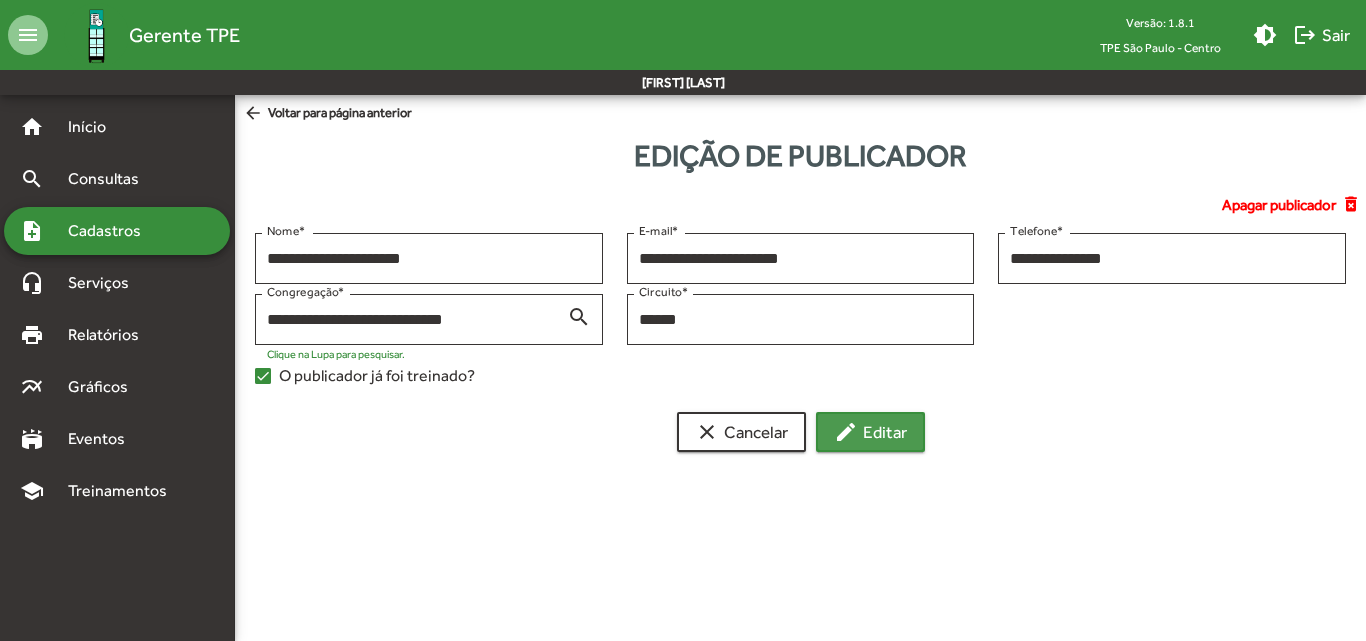 click on "edit  Editar" at bounding box center [870, 432] 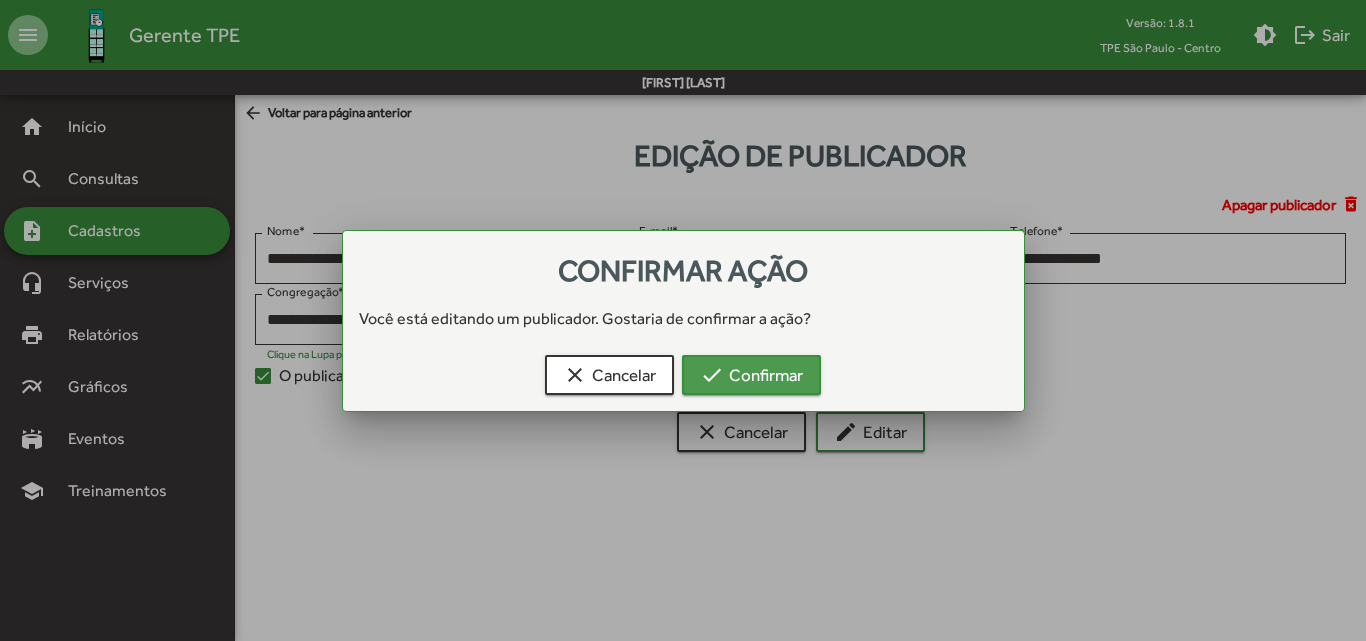 click on "check  Confirmar" at bounding box center [751, 375] 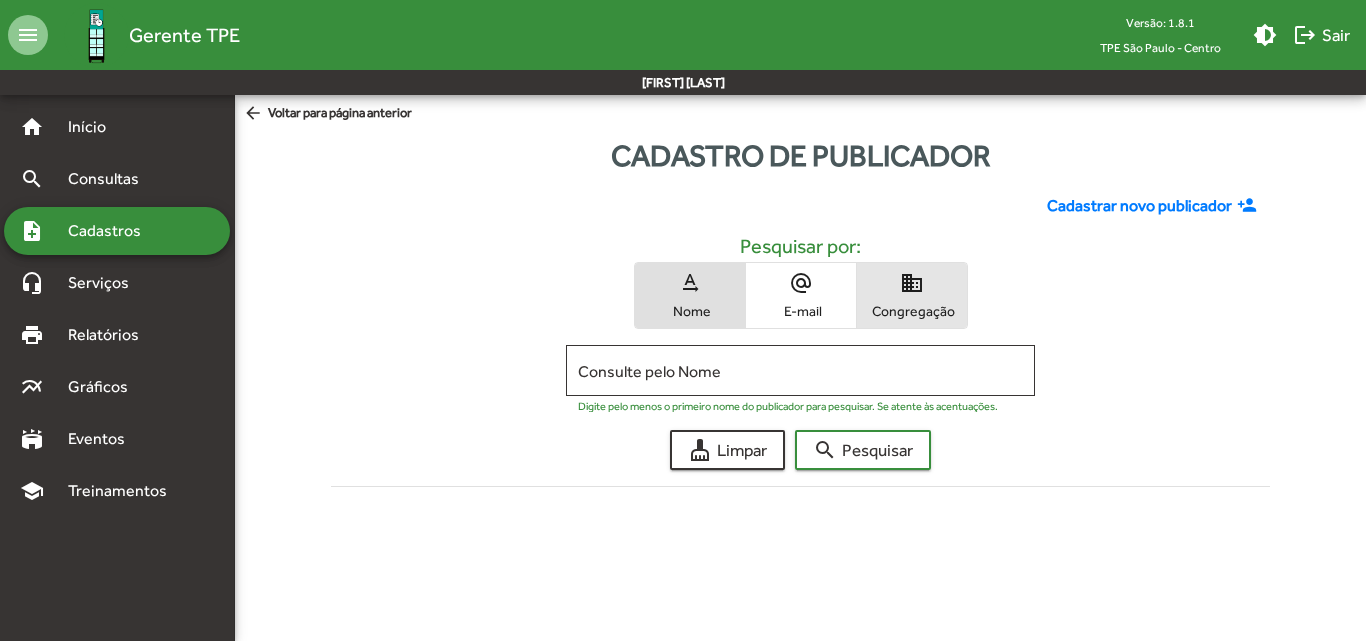 click on "domain Congregação" at bounding box center [912, 295] 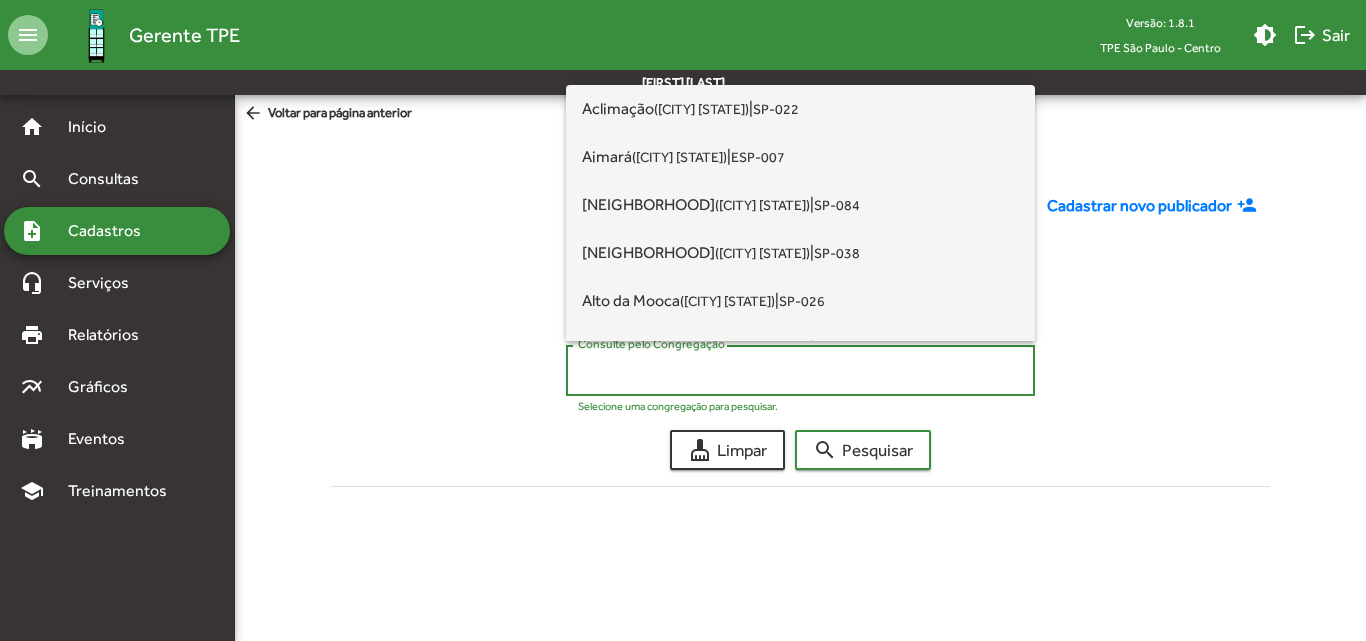 click on "Consulte pelo Congregação" at bounding box center (800, 371) 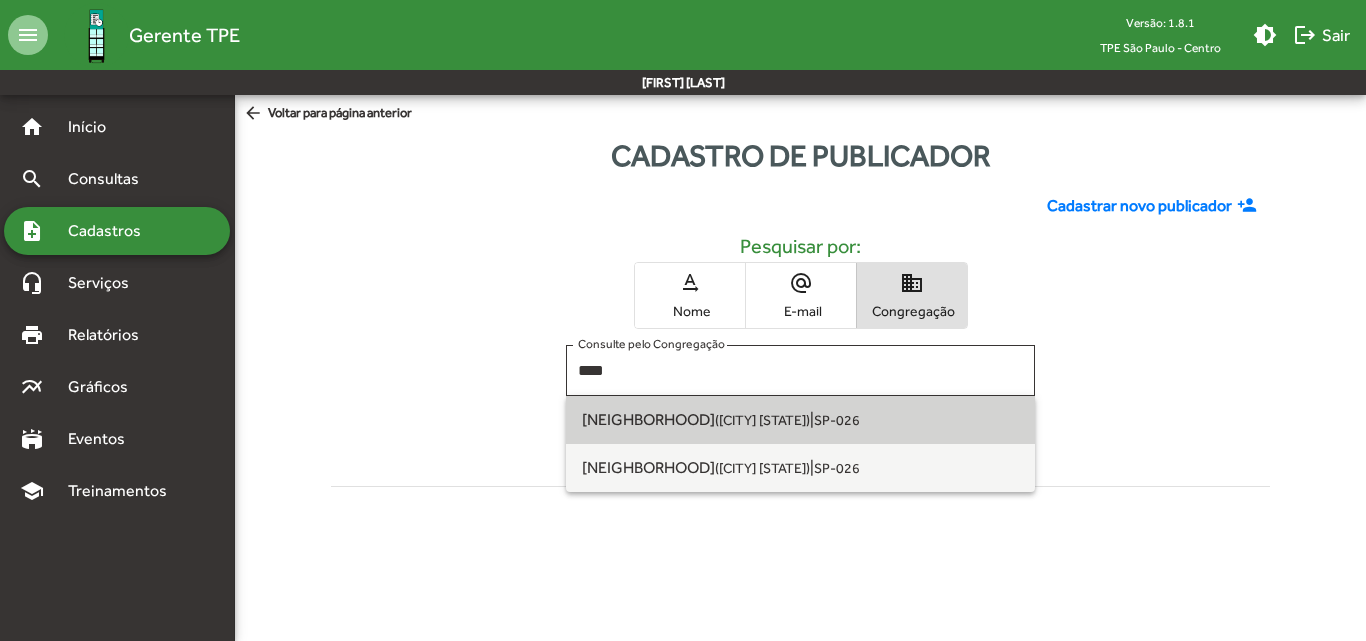 click on "([CITY] [STATE])" at bounding box center (762, 420) 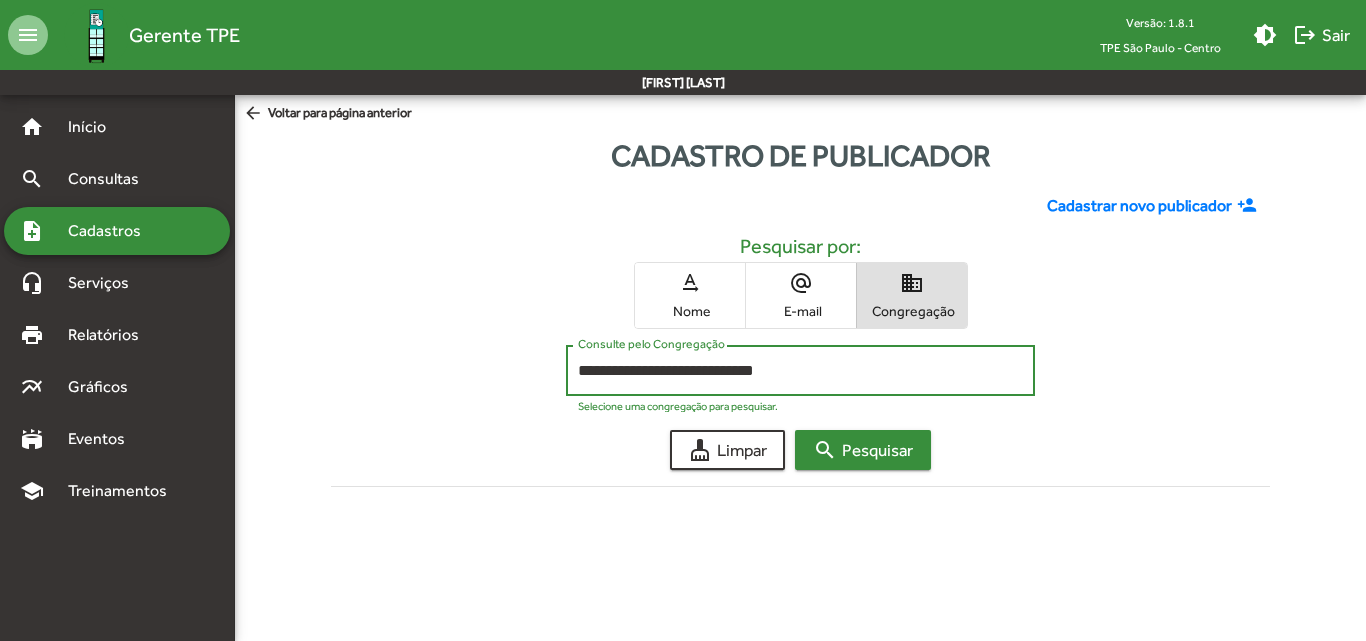 click on "search  Pesquisar" 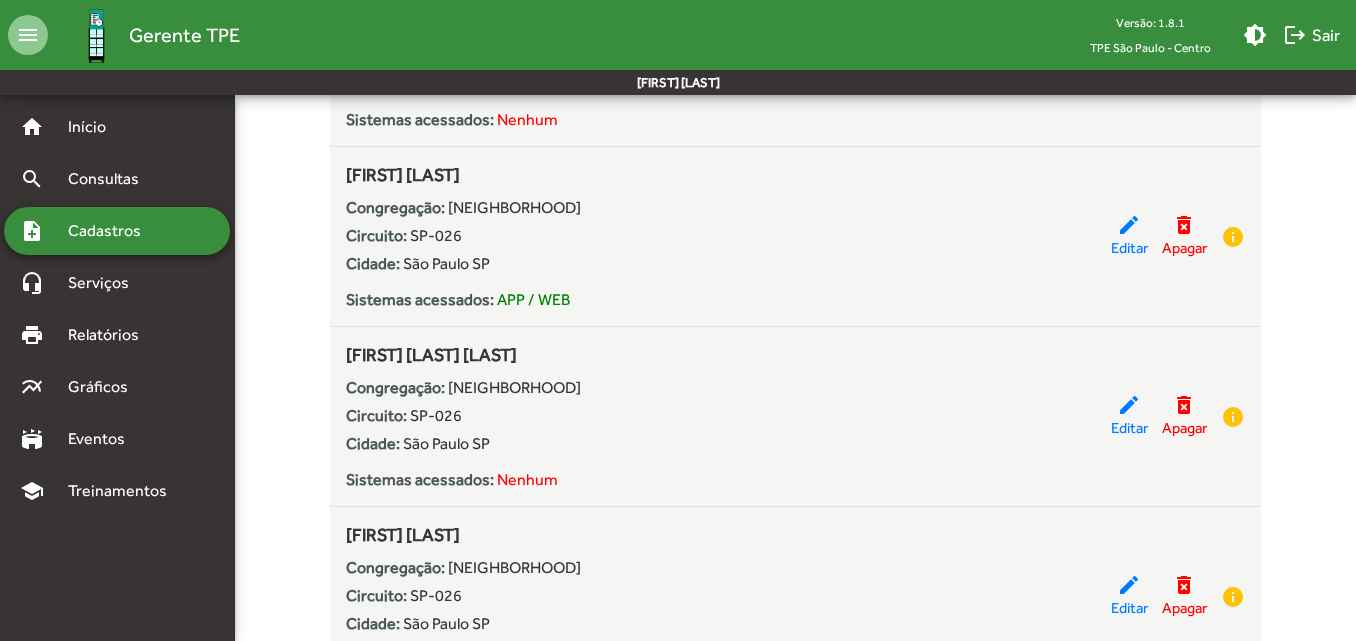 scroll, scrollTop: 8600, scrollLeft: 0, axis: vertical 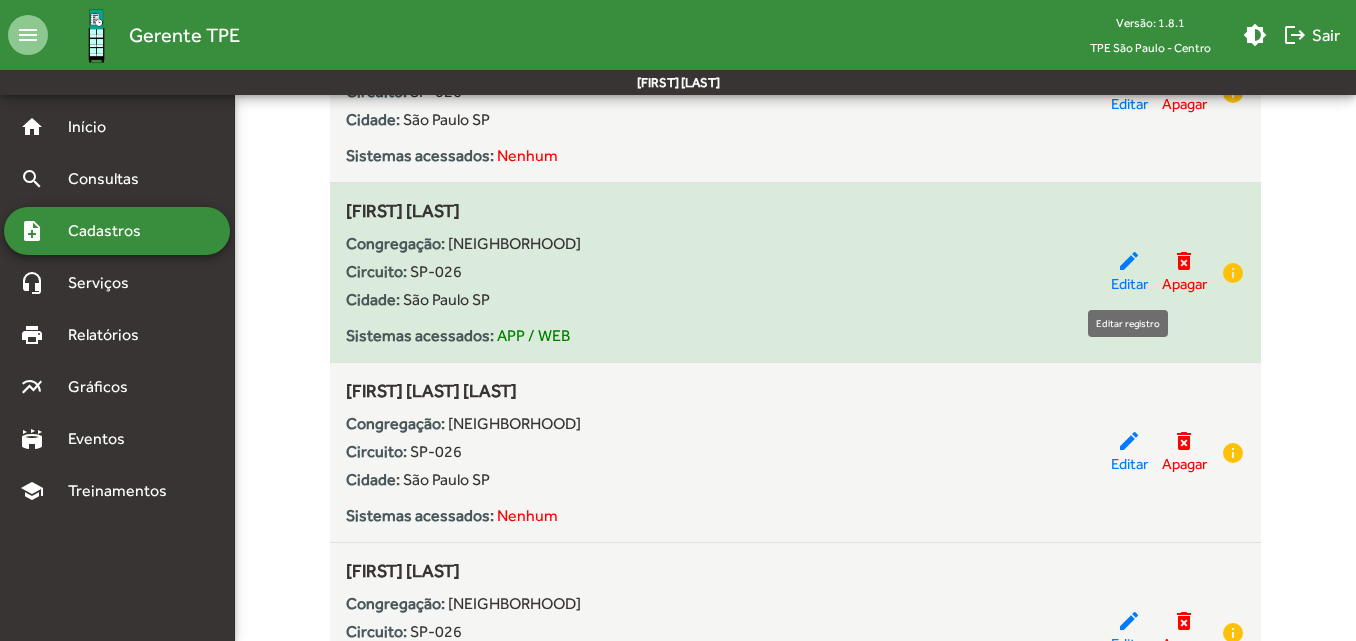 click on "edit" 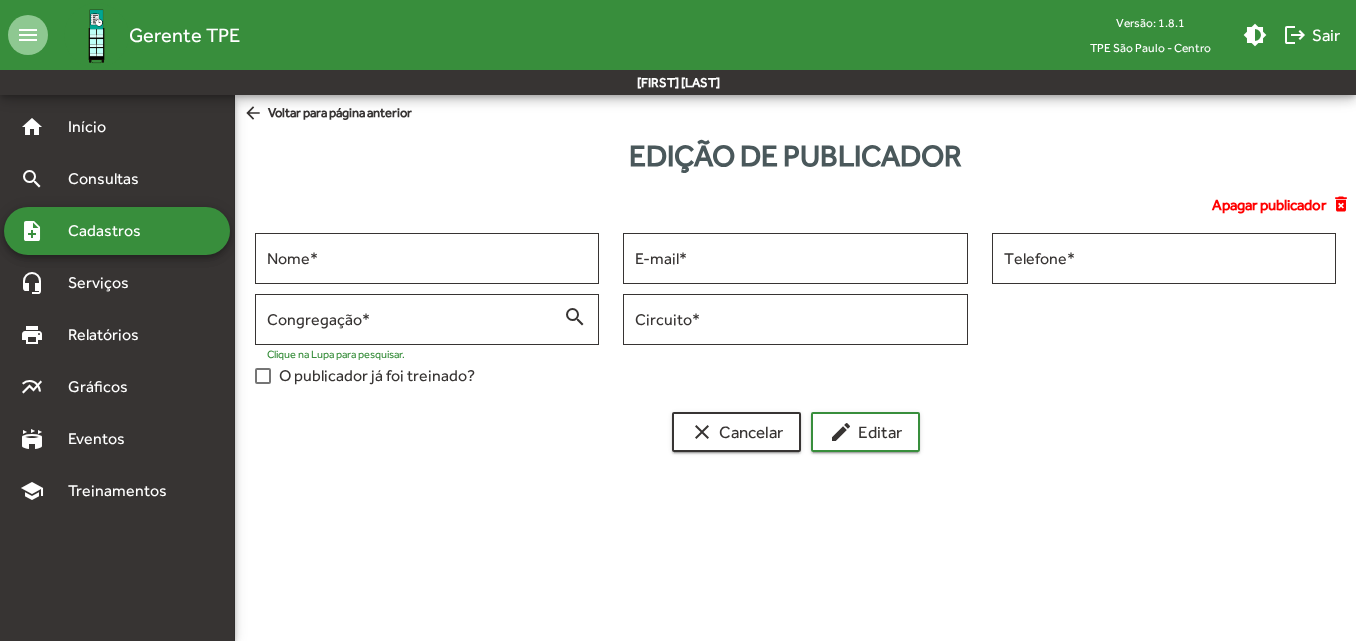 scroll, scrollTop: 0, scrollLeft: 0, axis: both 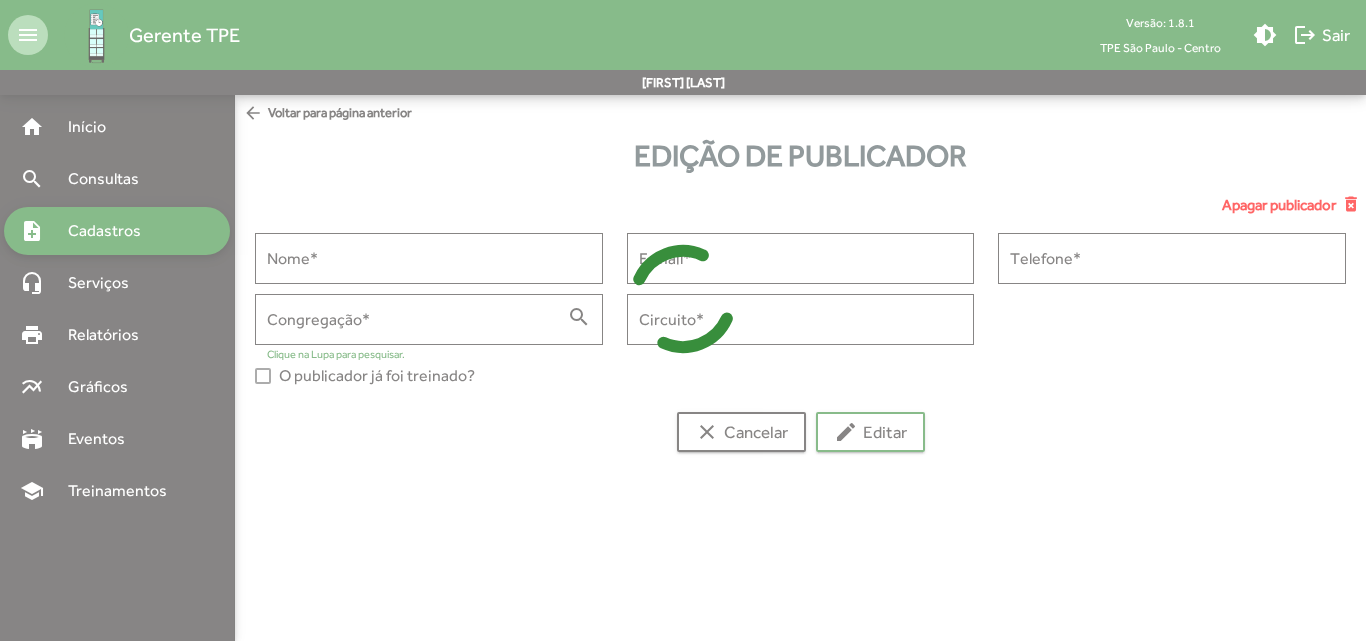type on "**********" 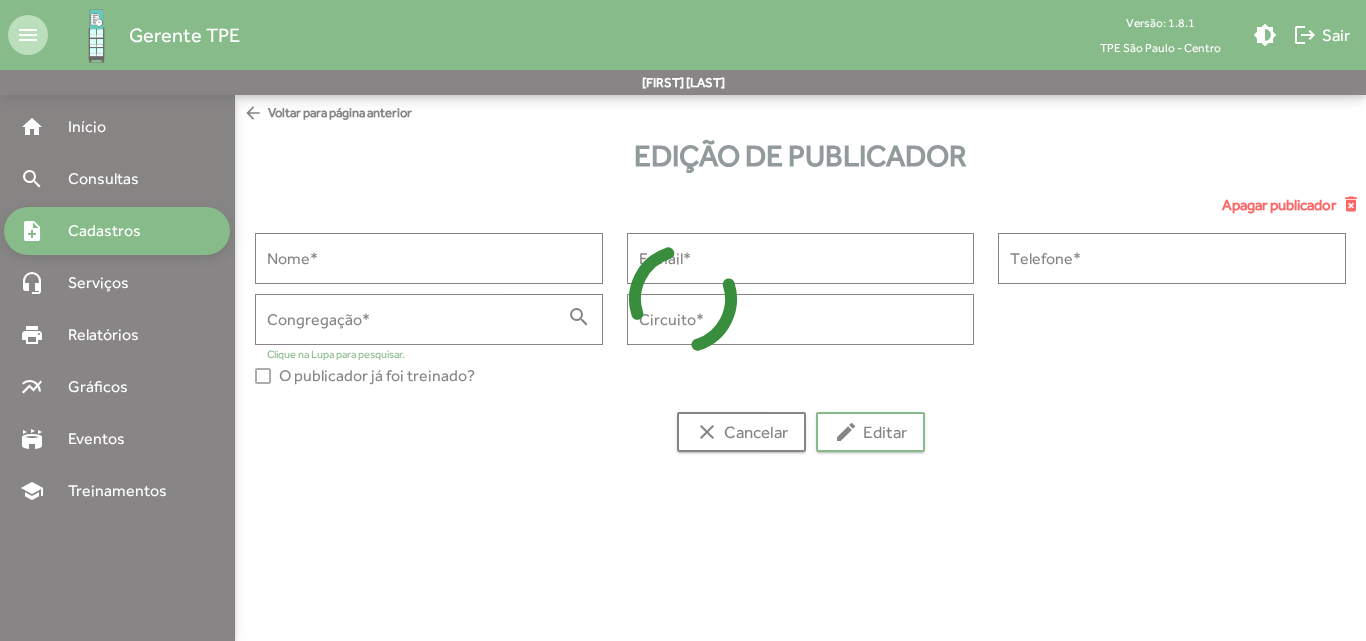type on "**********" 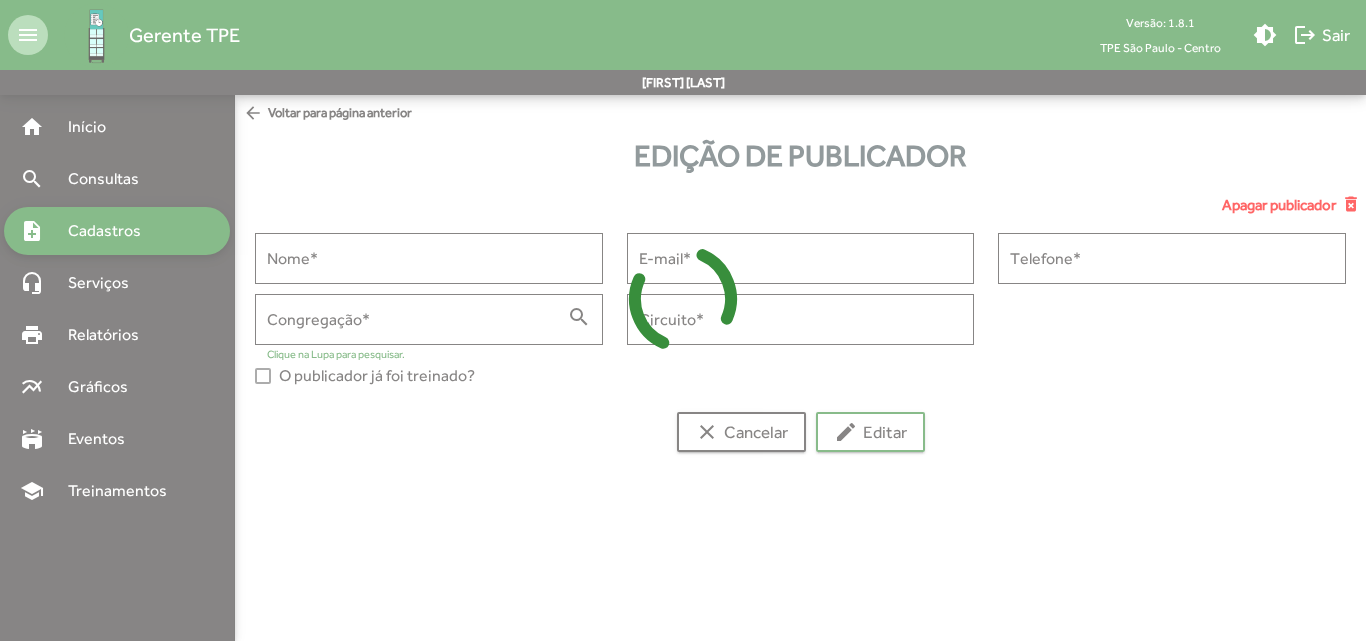 type on "**********" 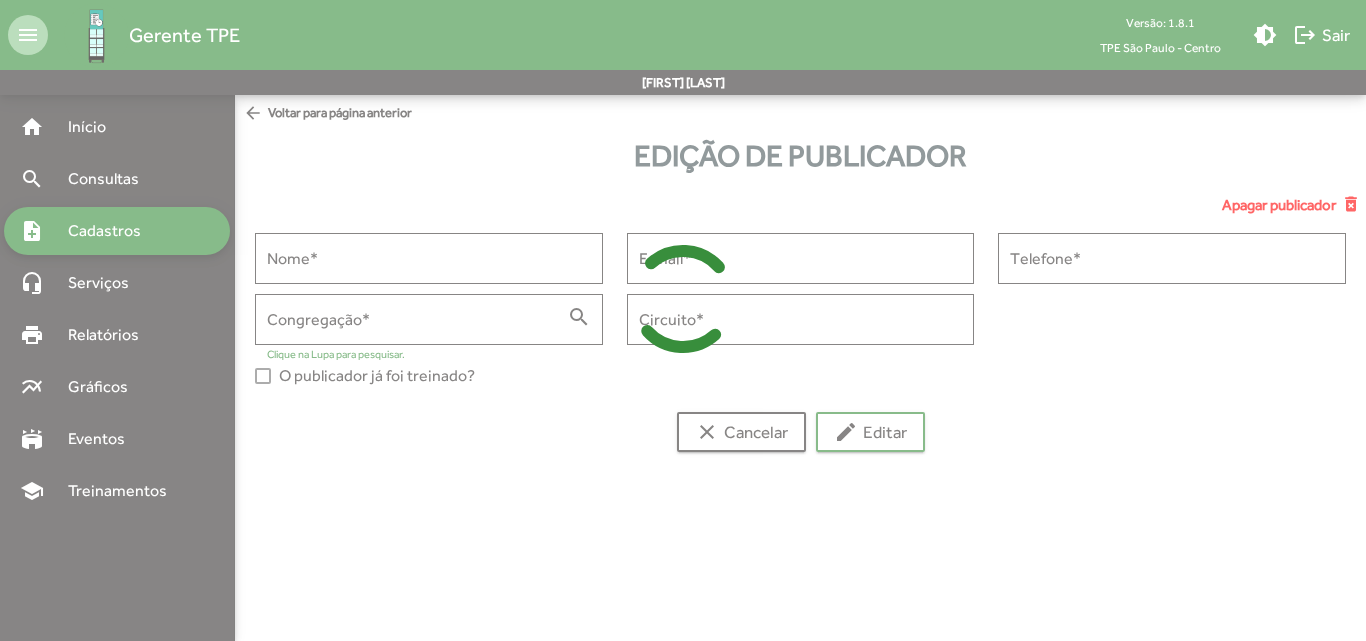 type on "**********" 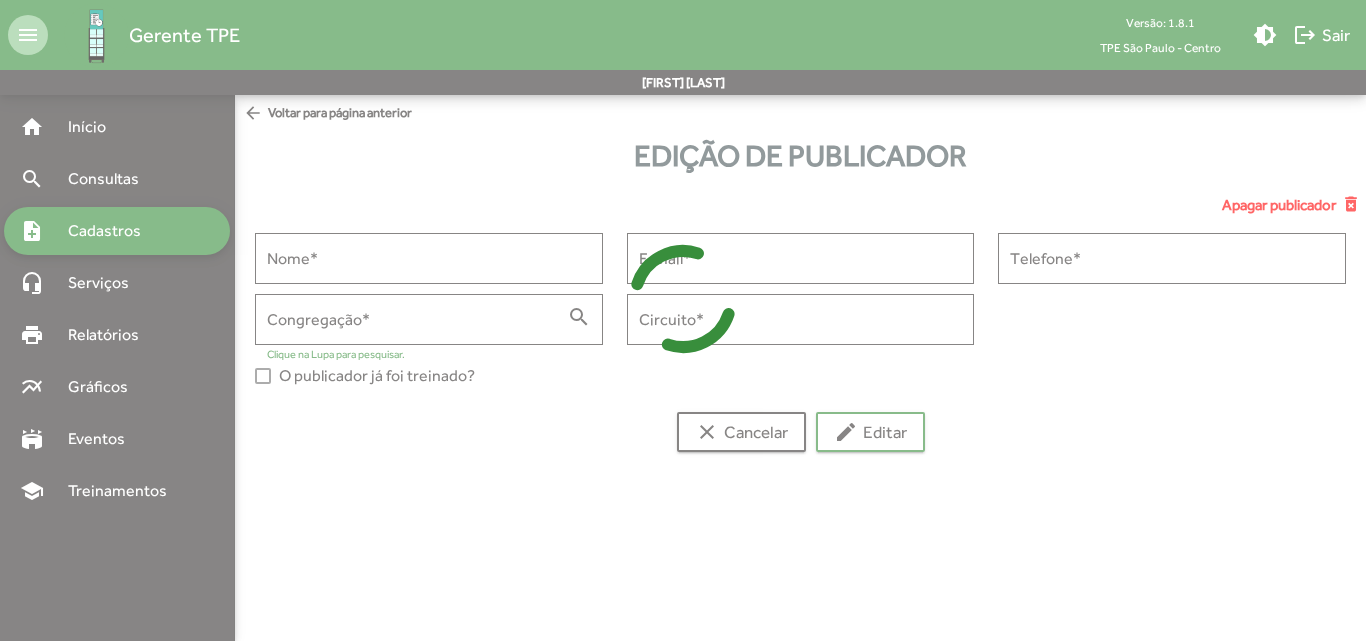 type on "******" 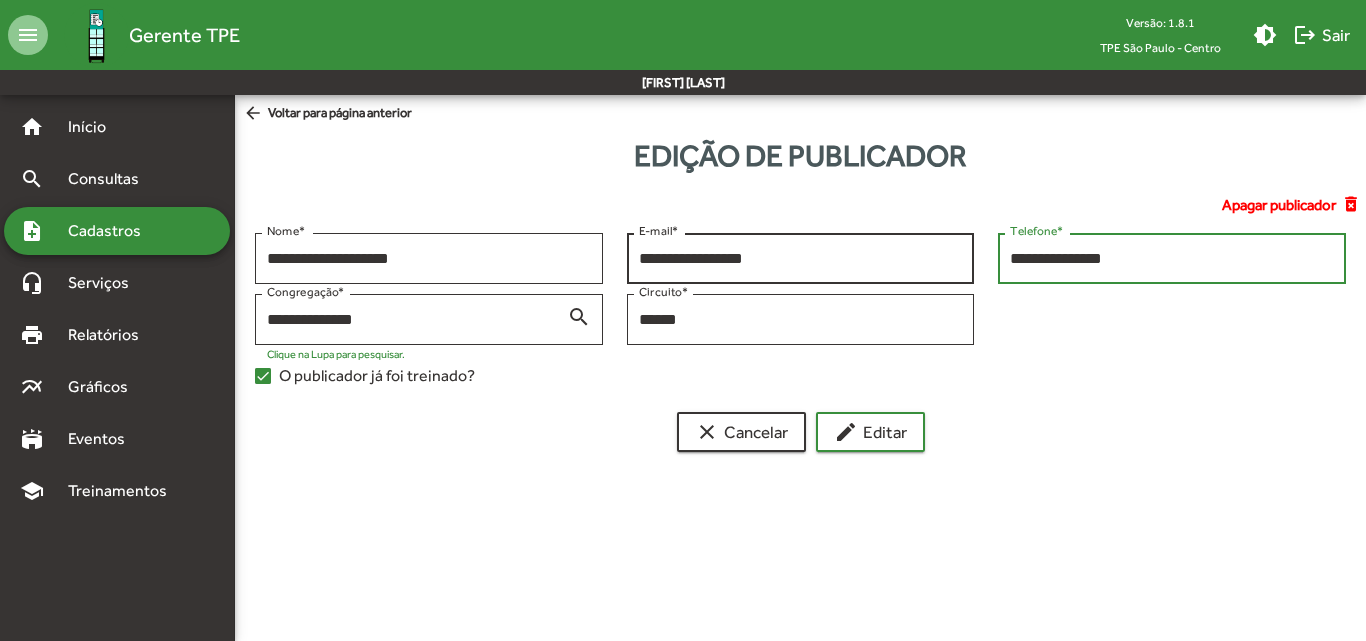 drag, startPoint x: 1138, startPoint y: 257, endPoint x: 924, endPoint y: 262, distance: 214.05841 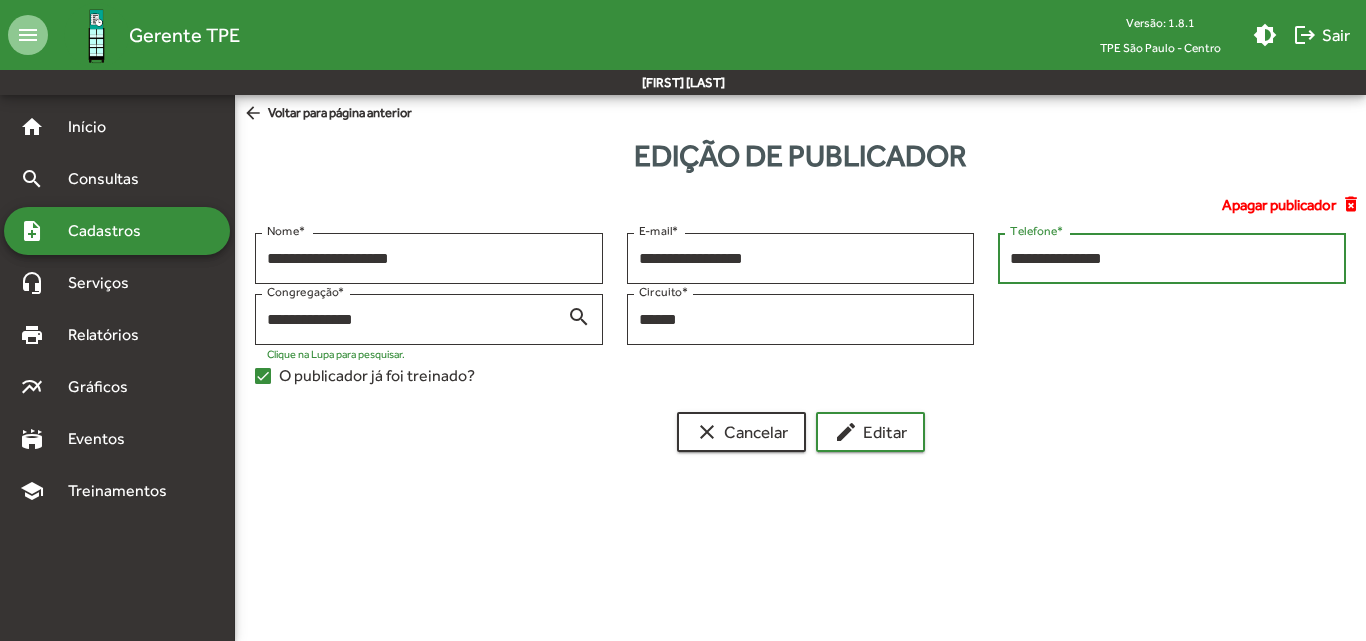 paste 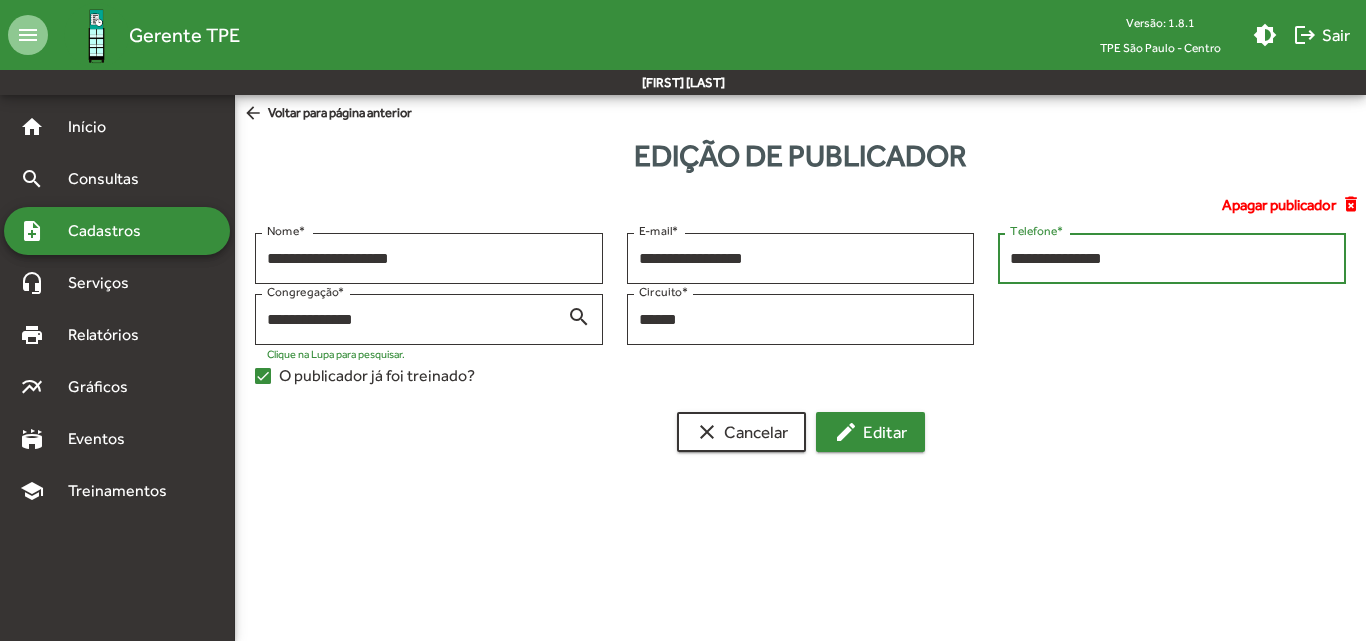 type on "**********" 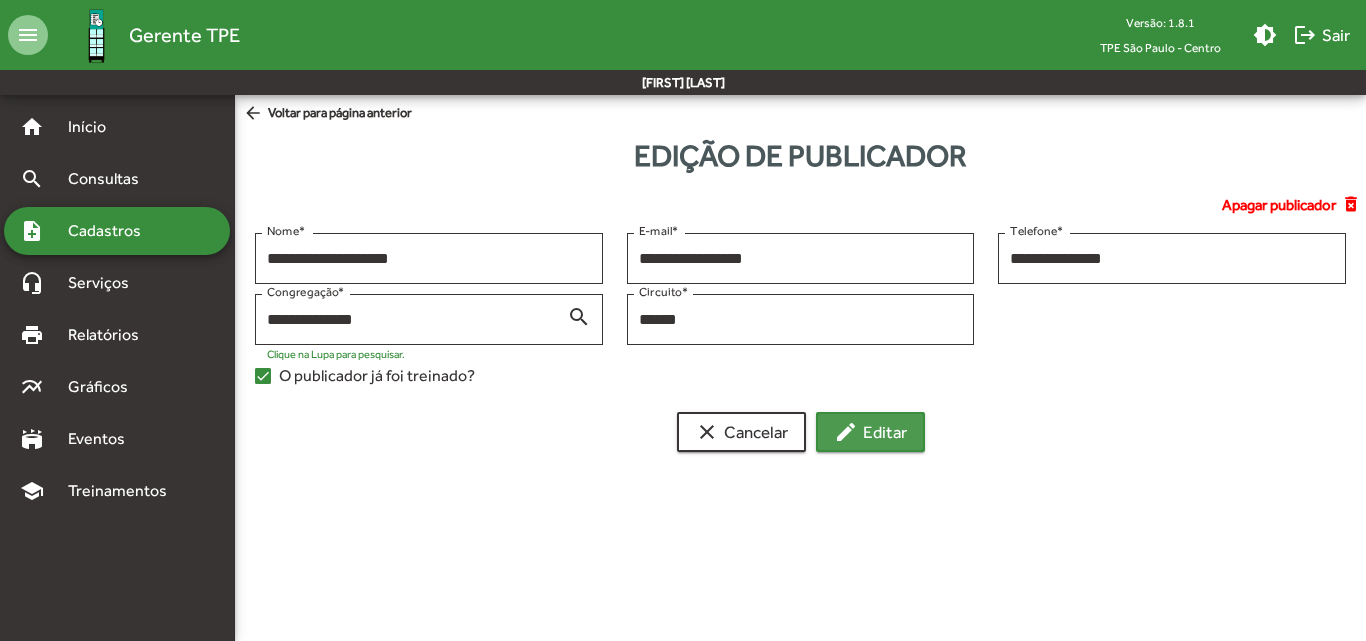 click on "edit  Editar" at bounding box center (870, 432) 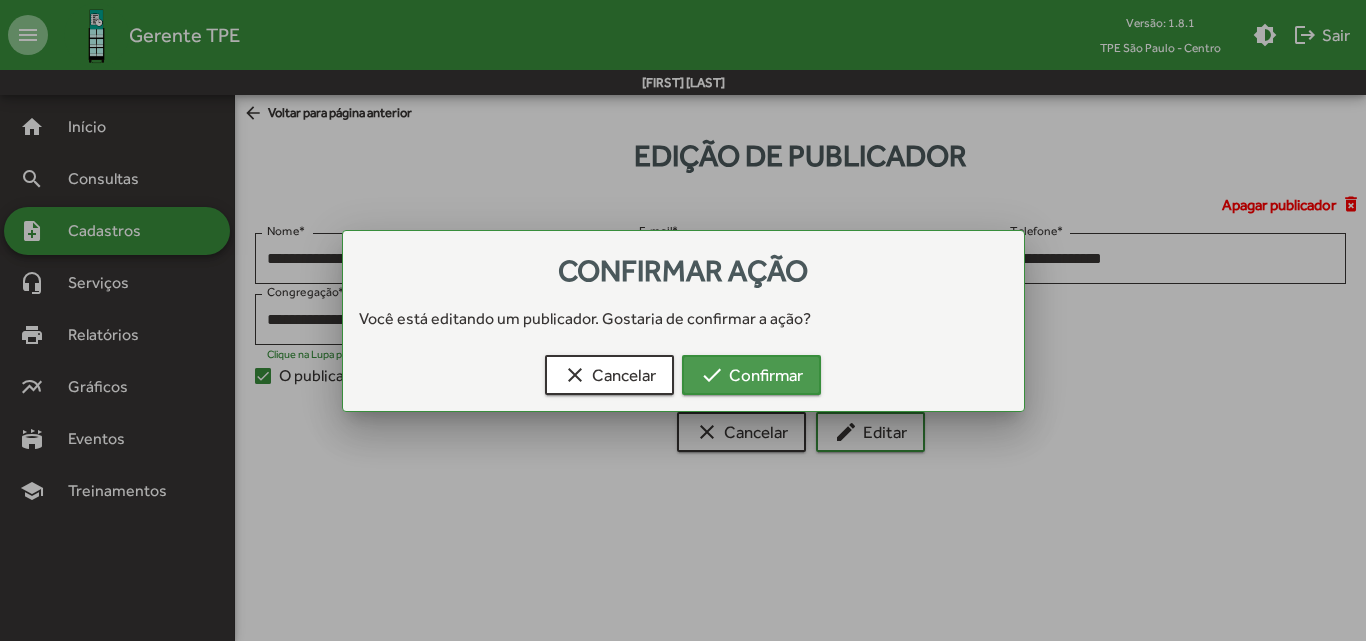 click on "check  Confirmar" at bounding box center (751, 375) 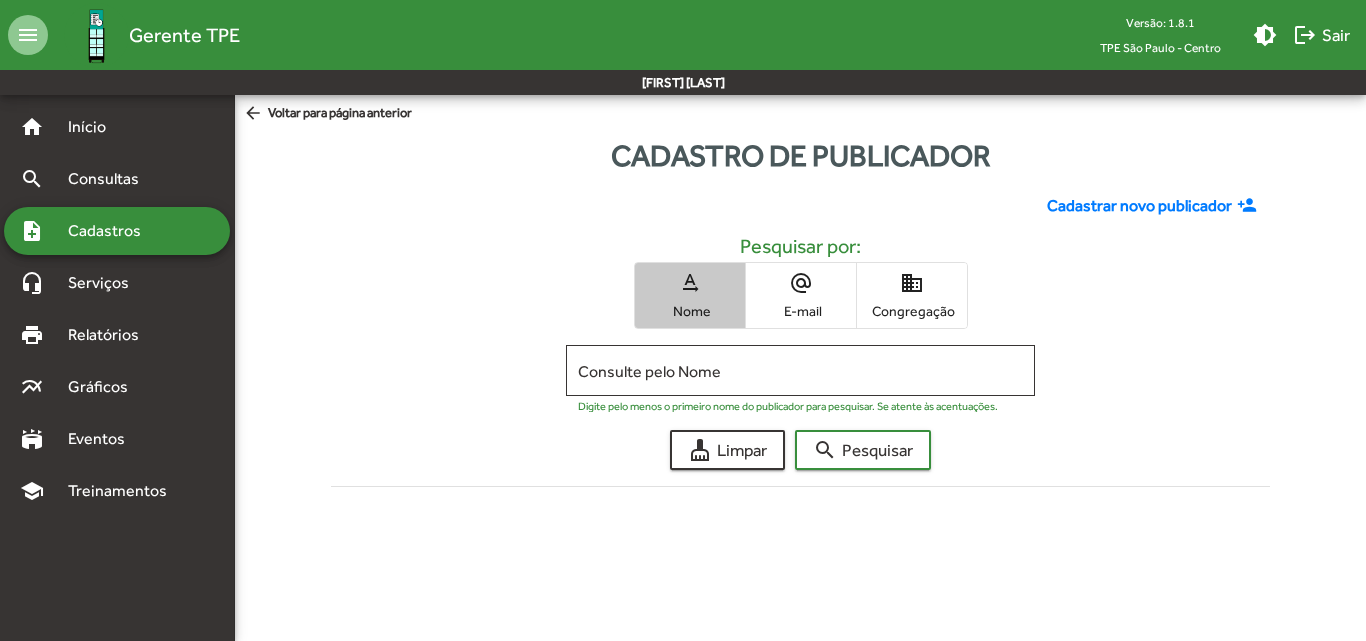 click on "Nome" at bounding box center [690, 311] 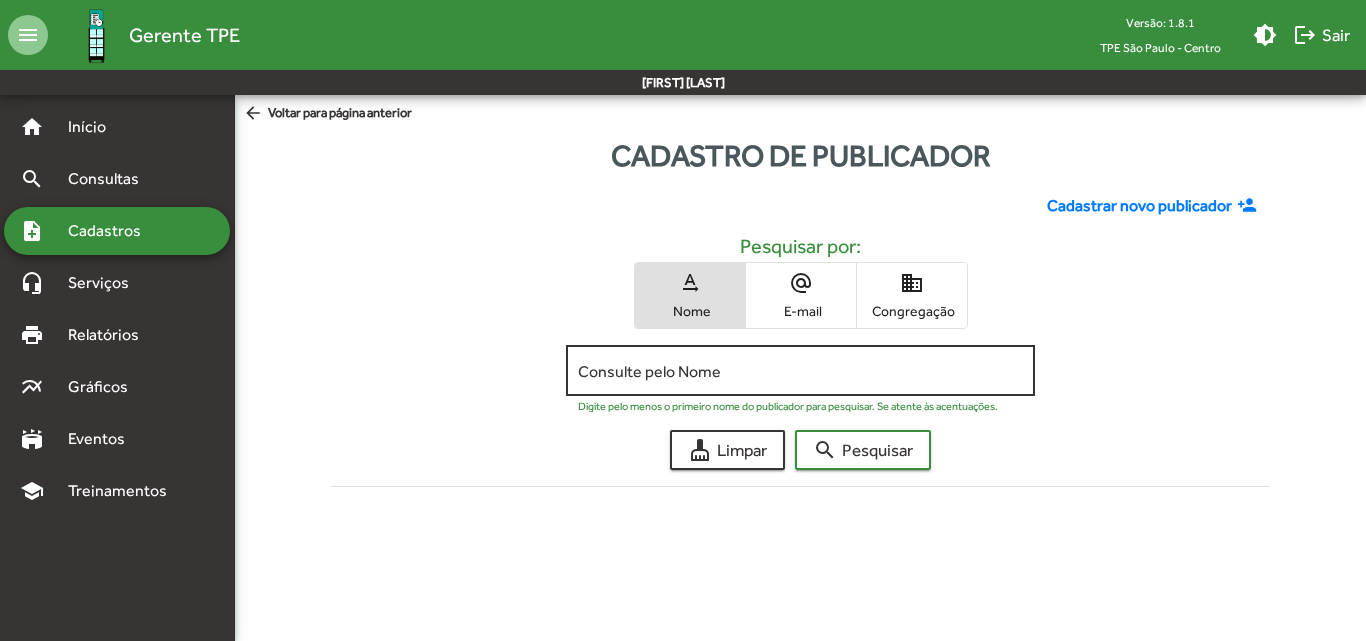 click on "Consulte pelo Nome" at bounding box center [800, 371] 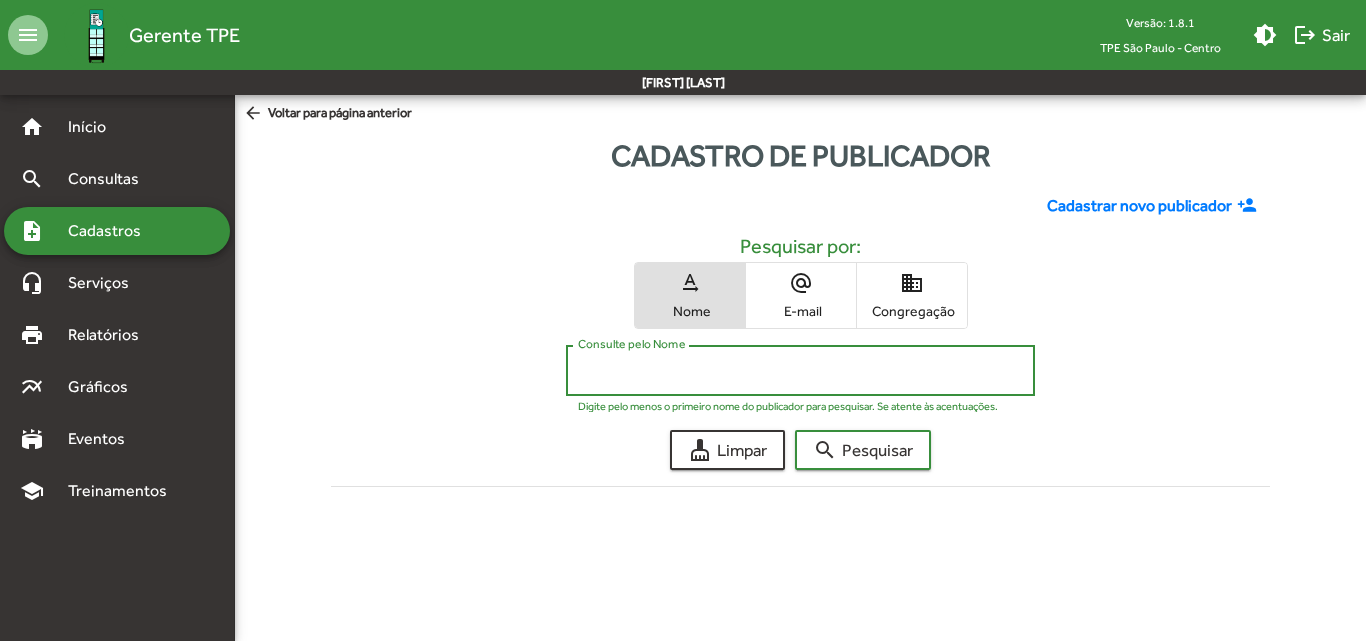 paste on "********" 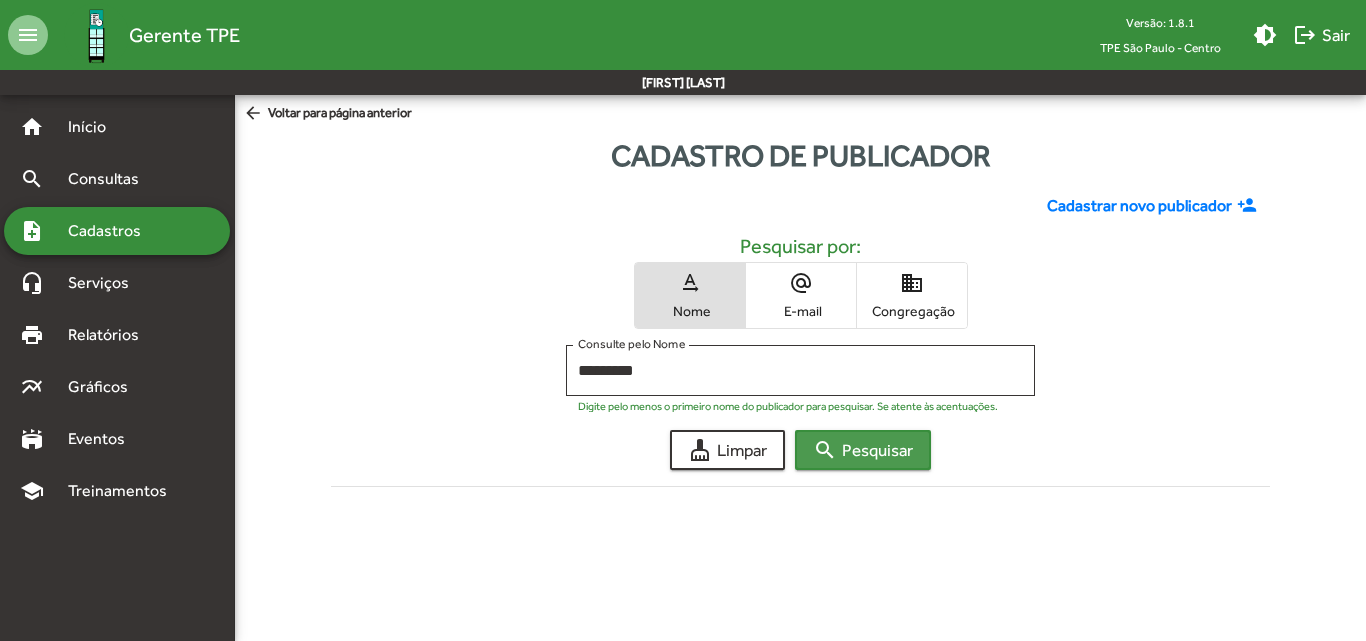 click on "search  Pesquisar" 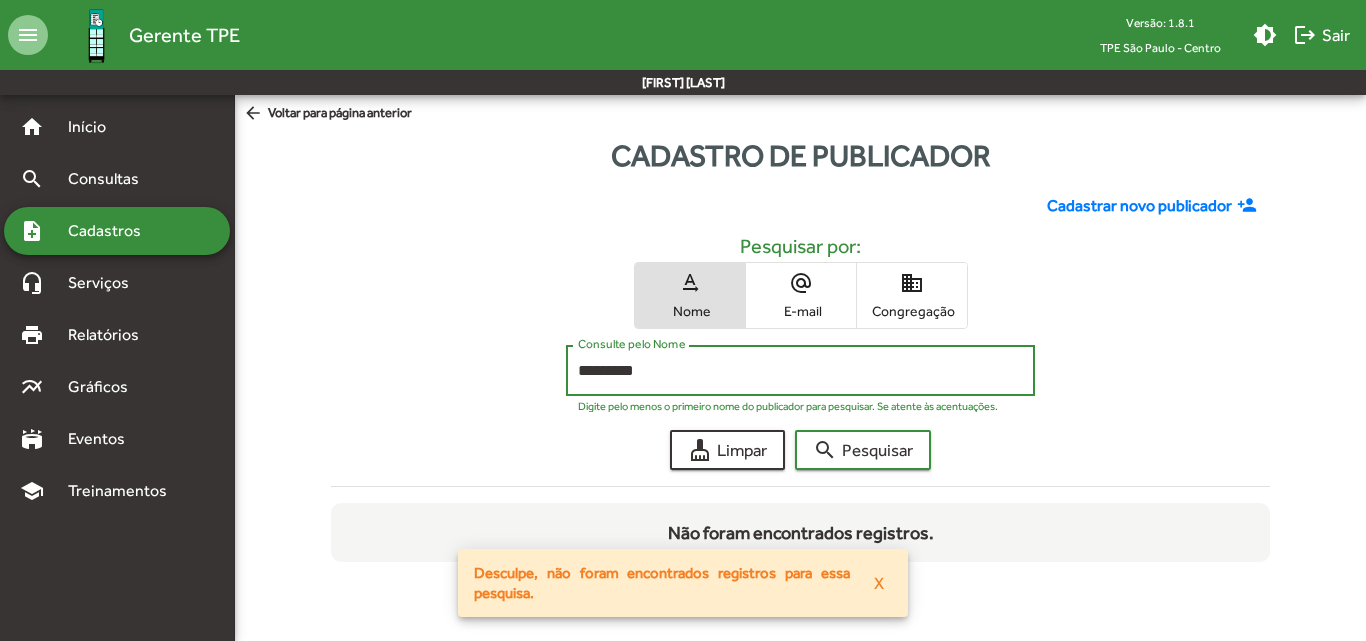 click on "********" at bounding box center [800, 371] 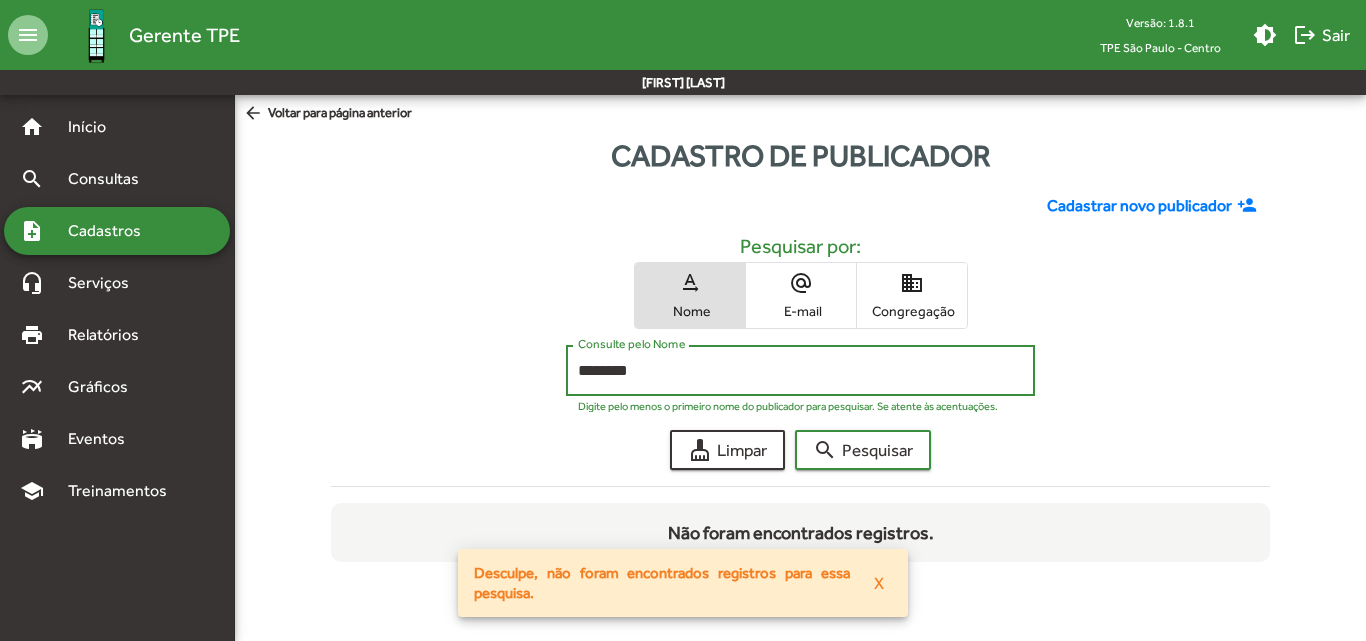 click on "search  Pesquisar" 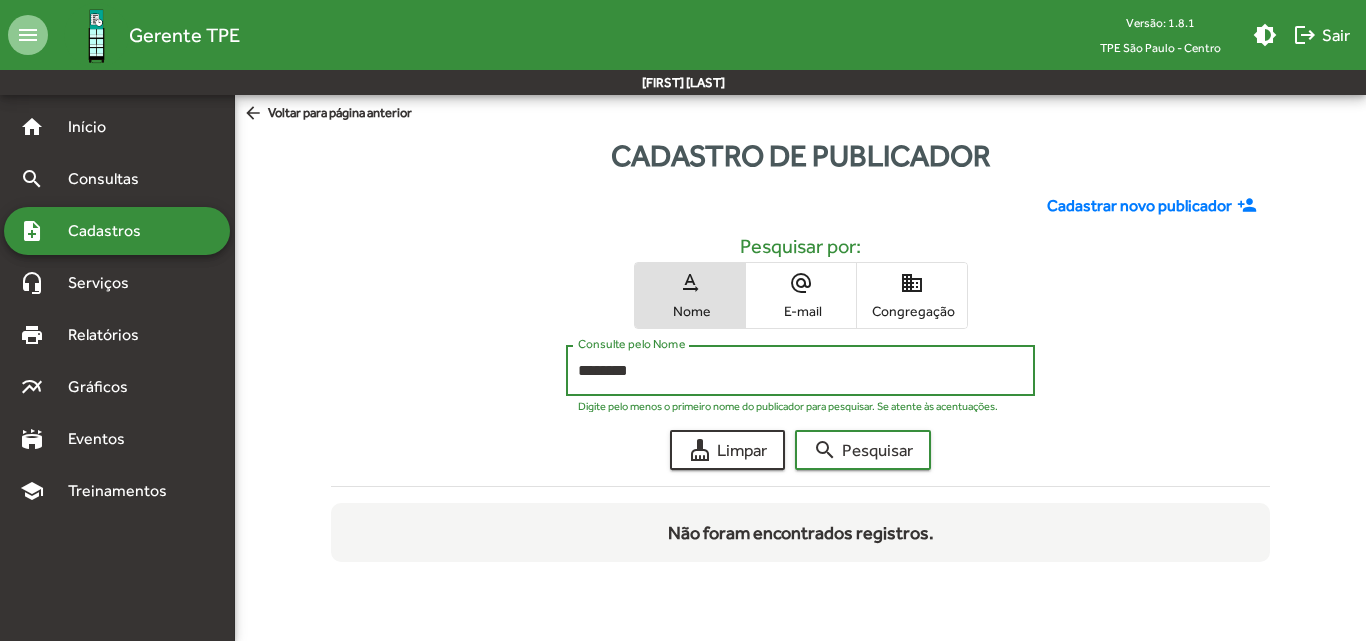 drag, startPoint x: 609, startPoint y: 373, endPoint x: 452, endPoint y: 375, distance: 157.01274 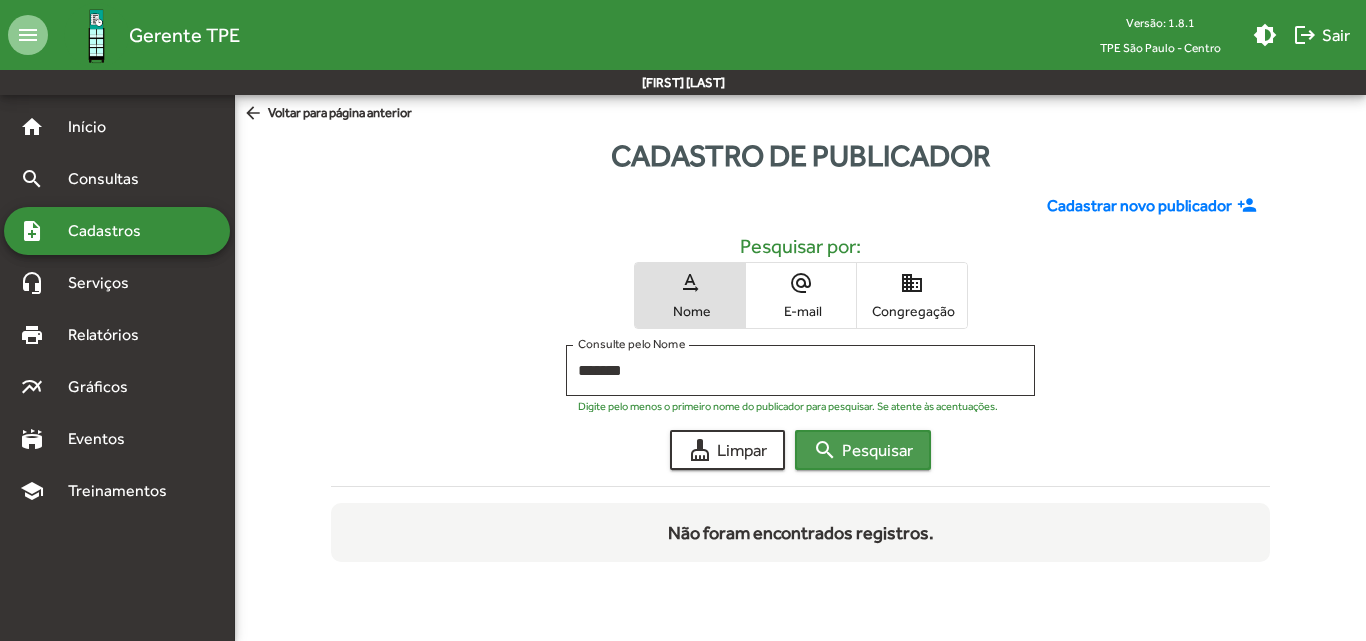 click on "search" 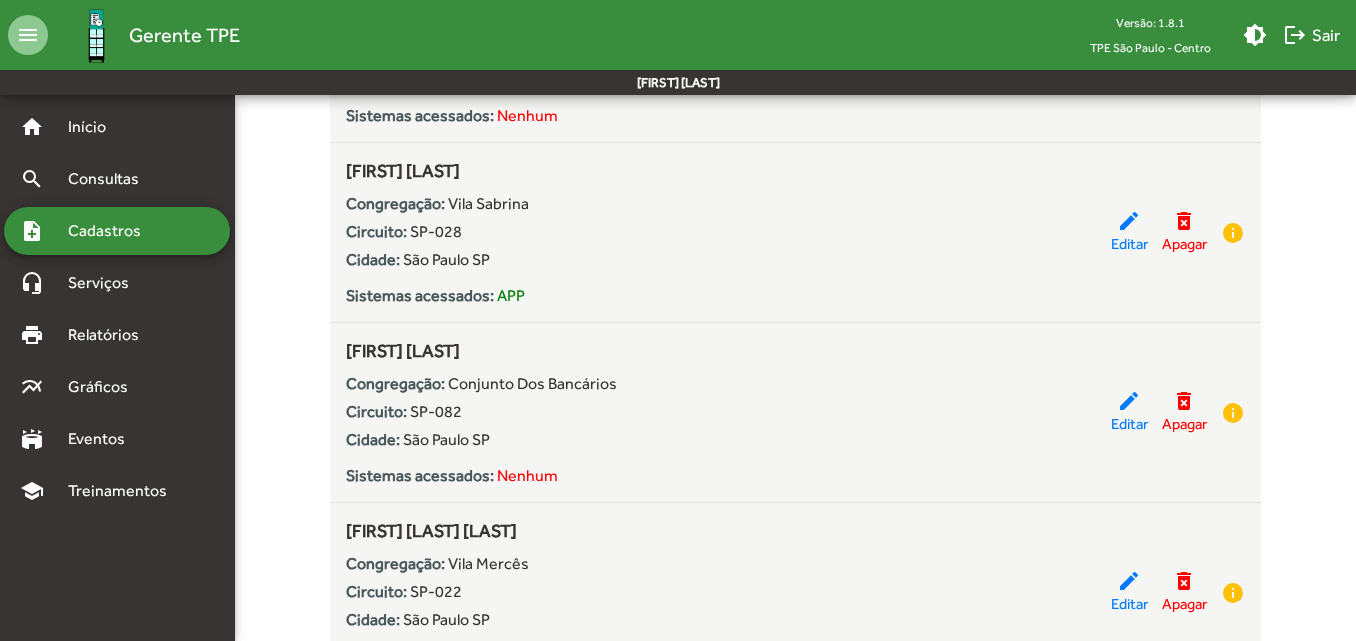 scroll, scrollTop: 6389, scrollLeft: 0, axis: vertical 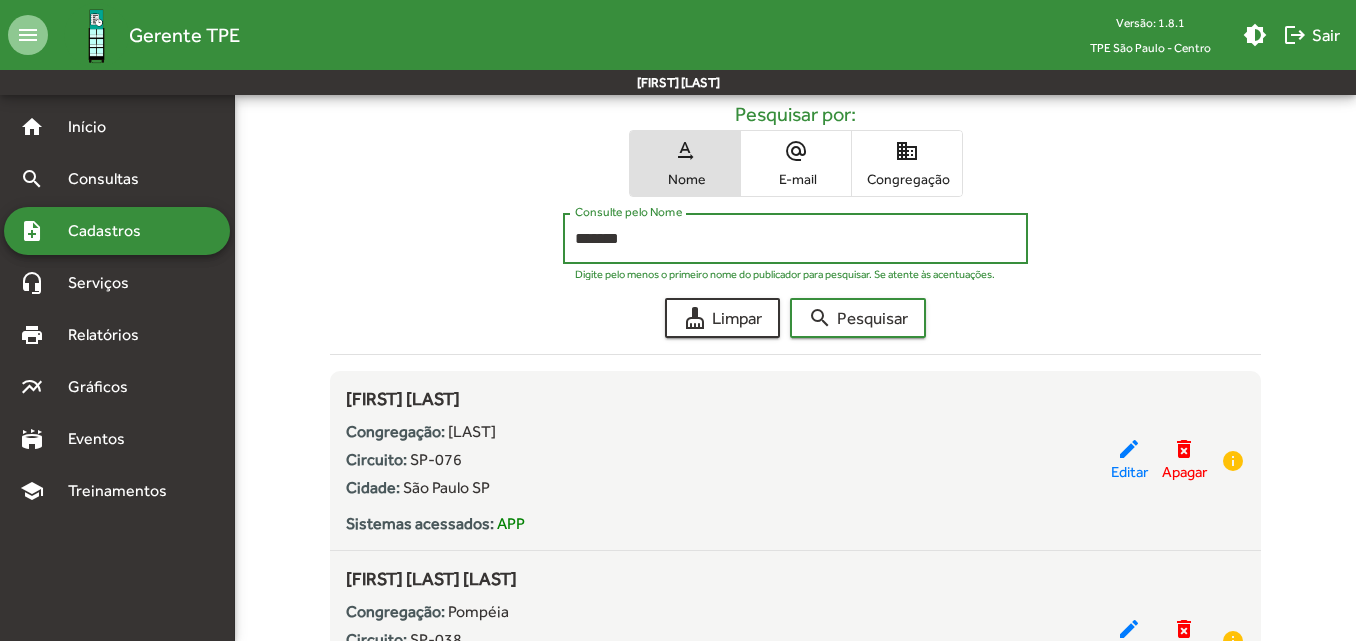 drag, startPoint x: 659, startPoint y: 239, endPoint x: 401, endPoint y: 232, distance: 258.09494 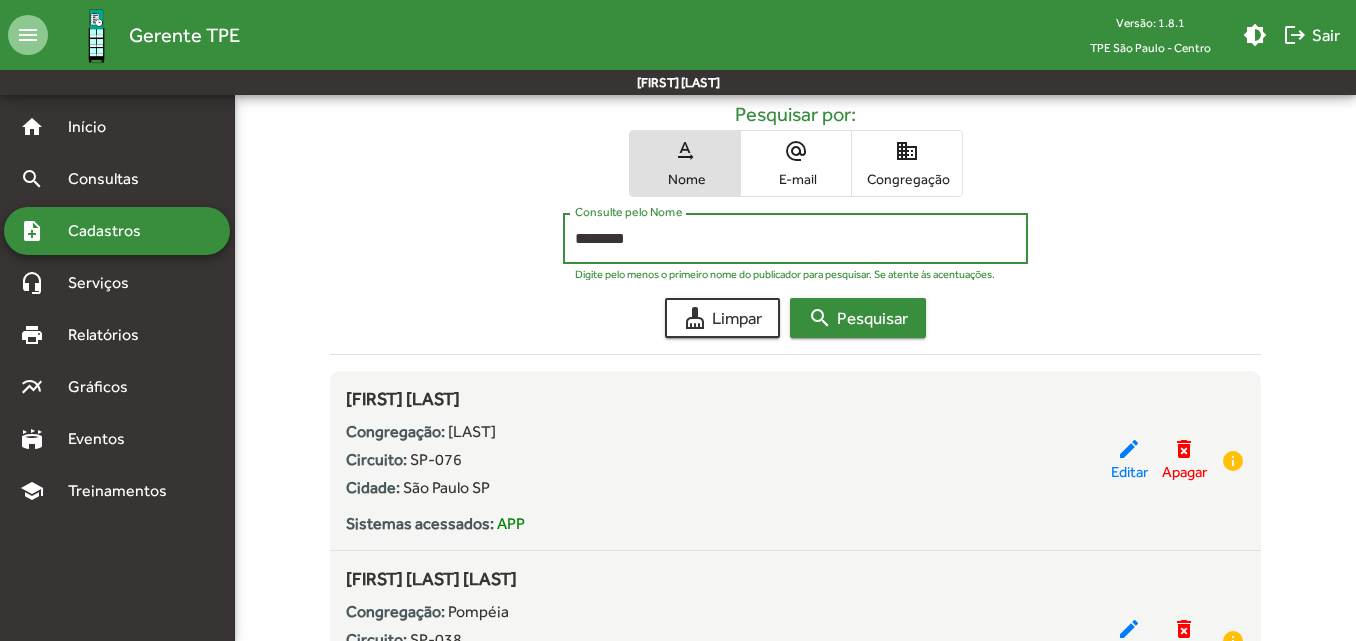 click on "search  Pesquisar" 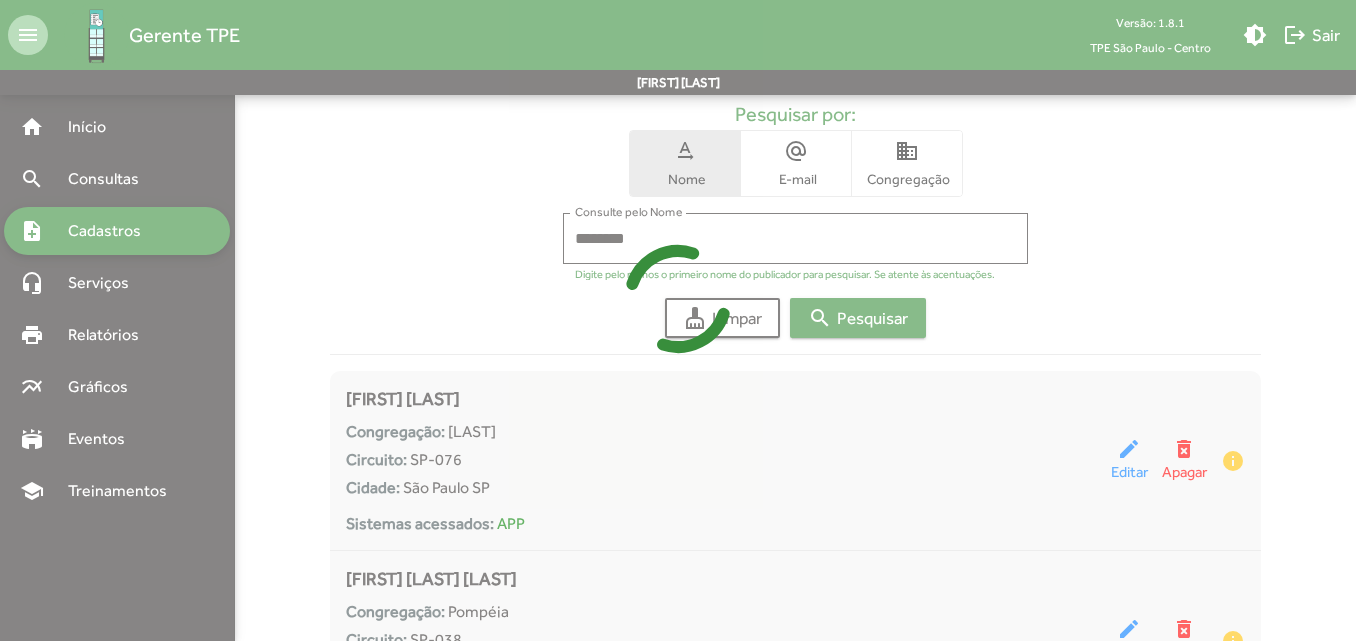 scroll, scrollTop: 0, scrollLeft: 0, axis: both 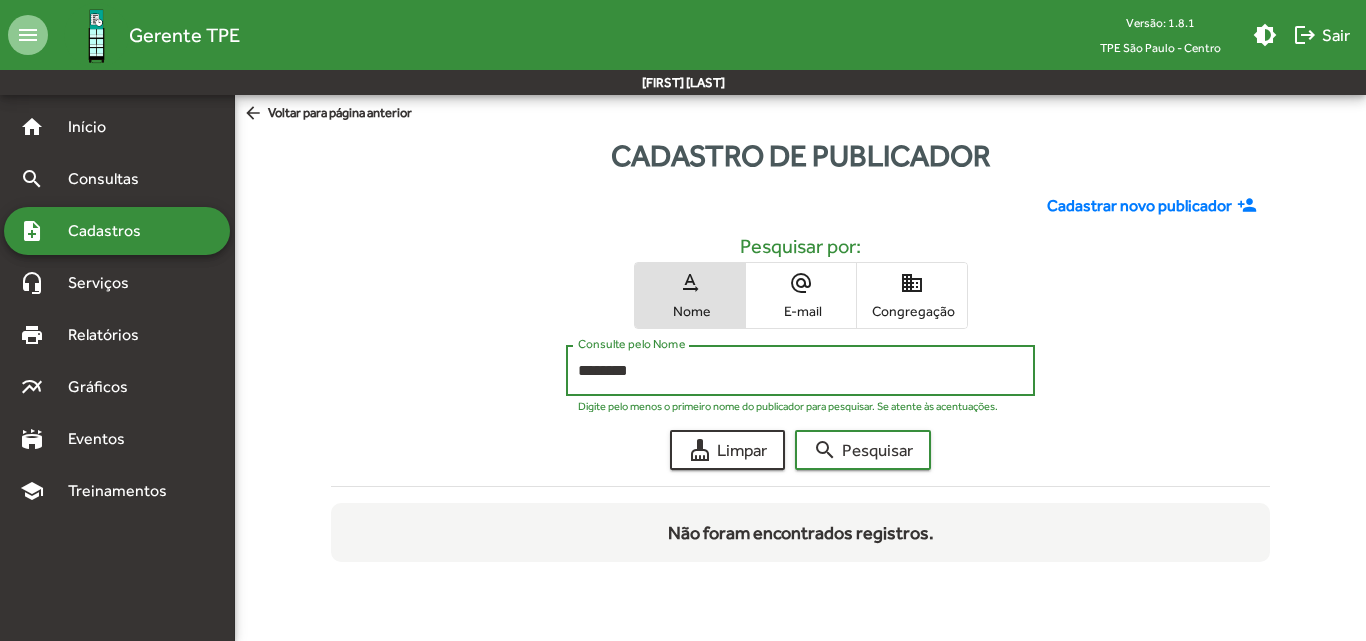 drag, startPoint x: 643, startPoint y: 373, endPoint x: 406, endPoint y: 373, distance: 237 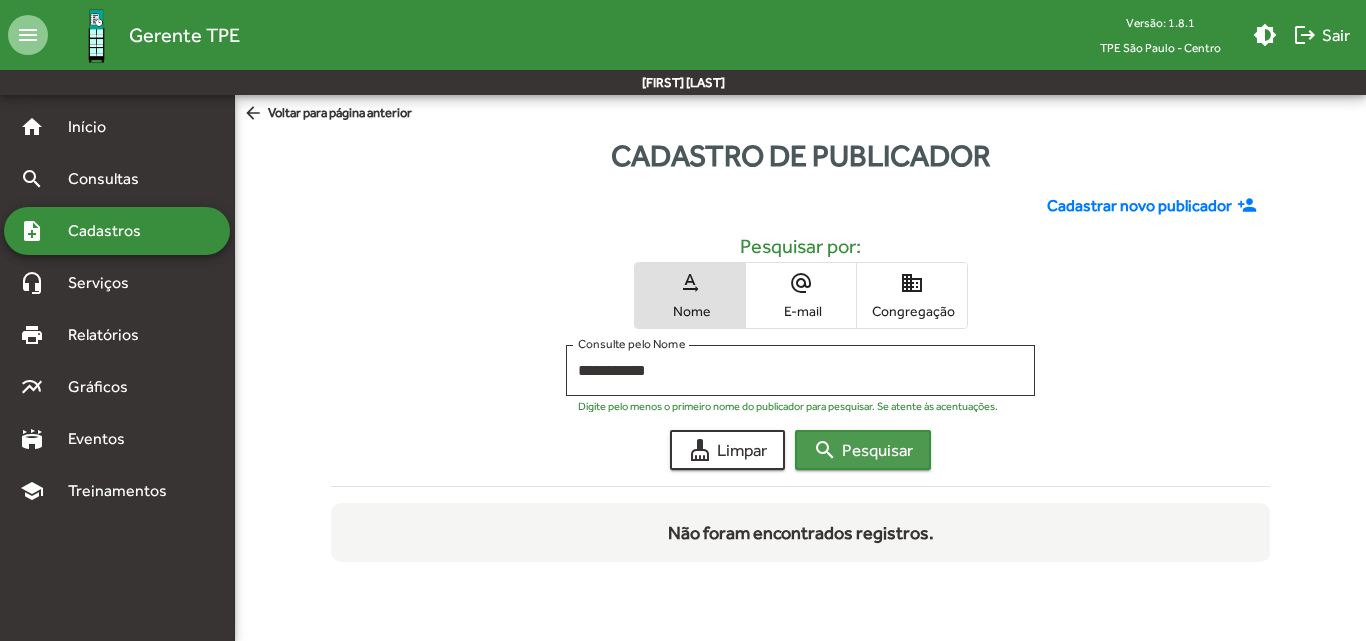 click on "search  Pesquisar" 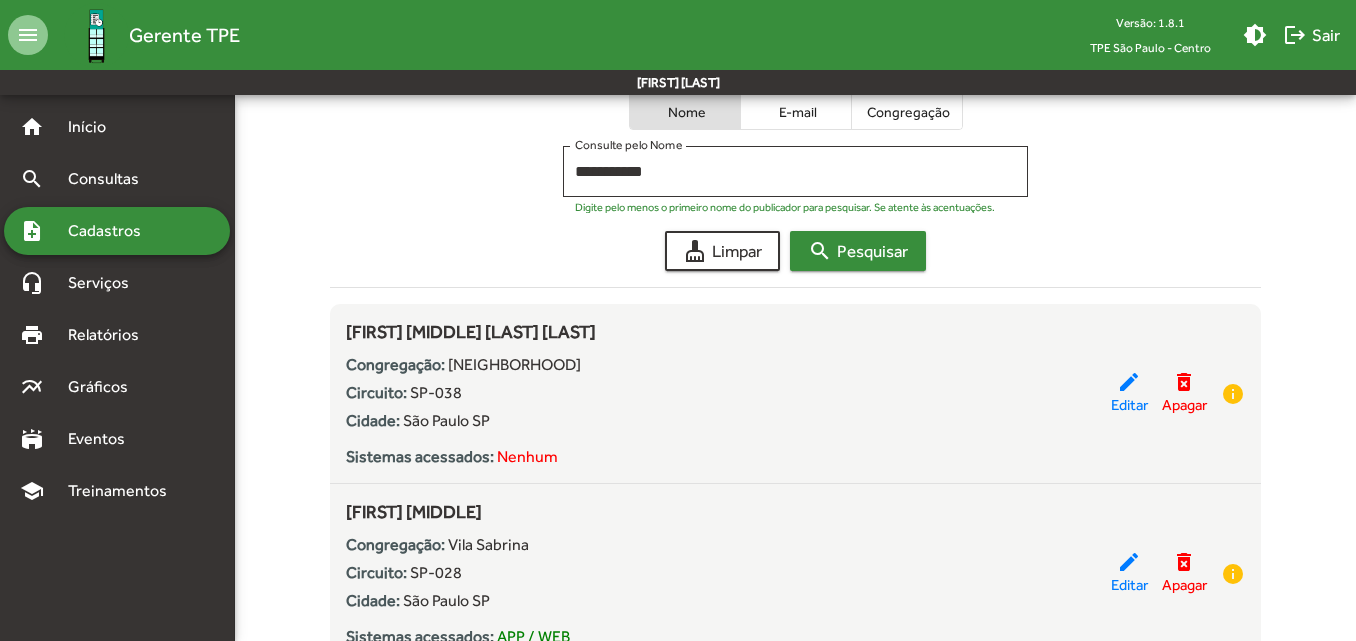 scroll, scrollTop: 200, scrollLeft: 0, axis: vertical 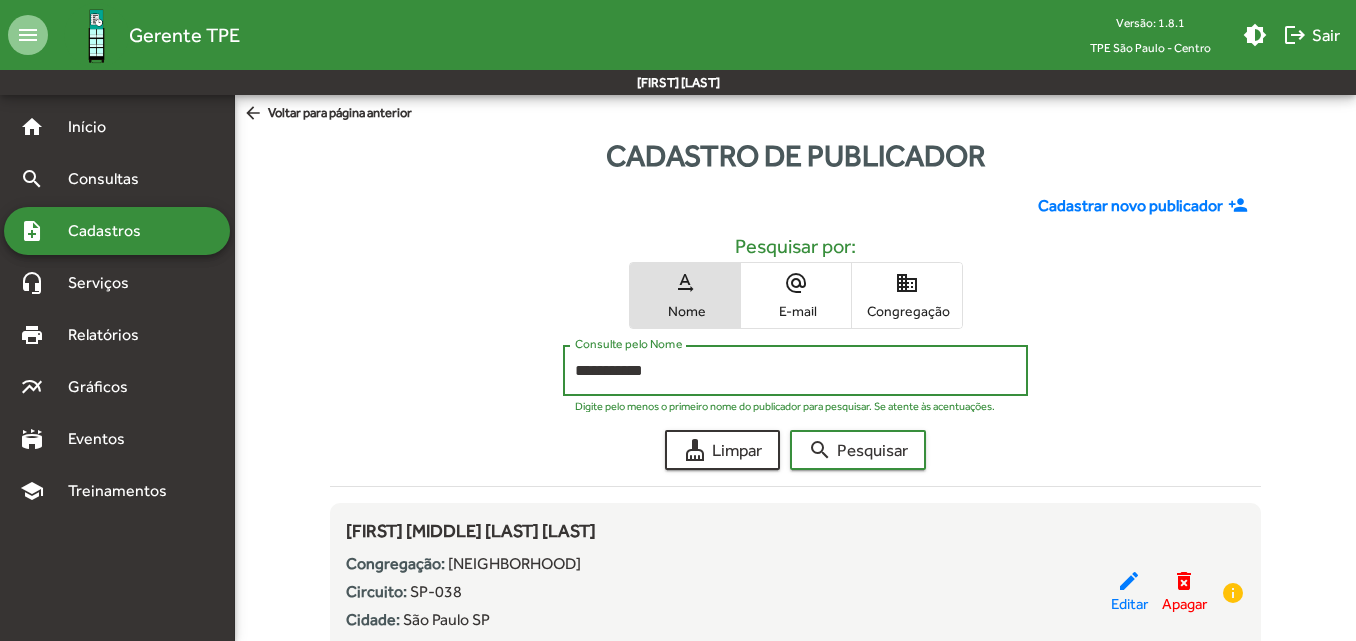 click on "**********" at bounding box center (795, 371) 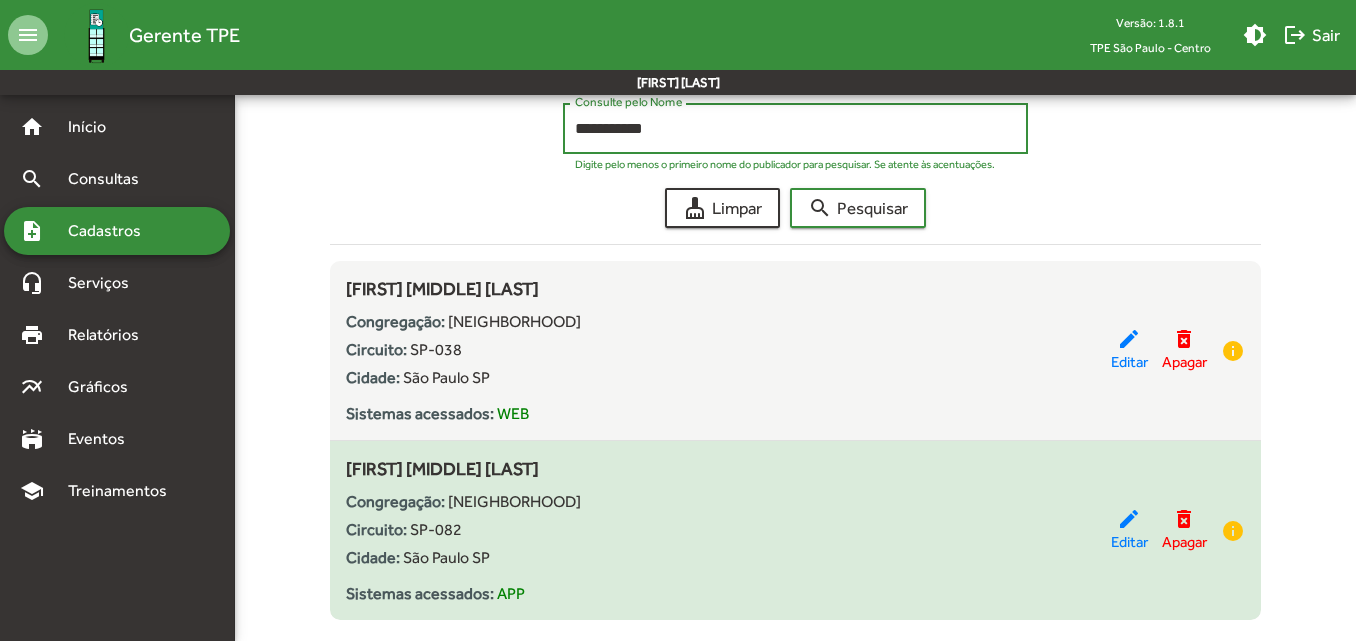 scroll, scrollTop: 269, scrollLeft: 0, axis: vertical 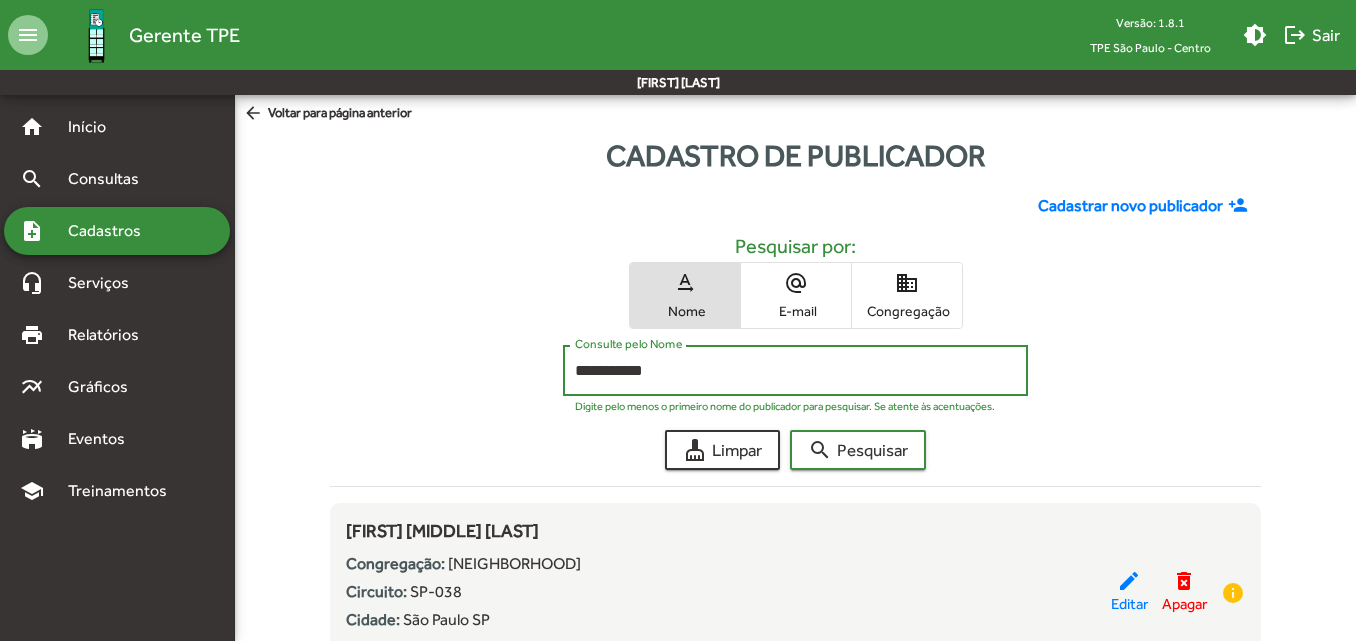 drag, startPoint x: 666, startPoint y: 374, endPoint x: 504, endPoint y: 373, distance: 162.00308 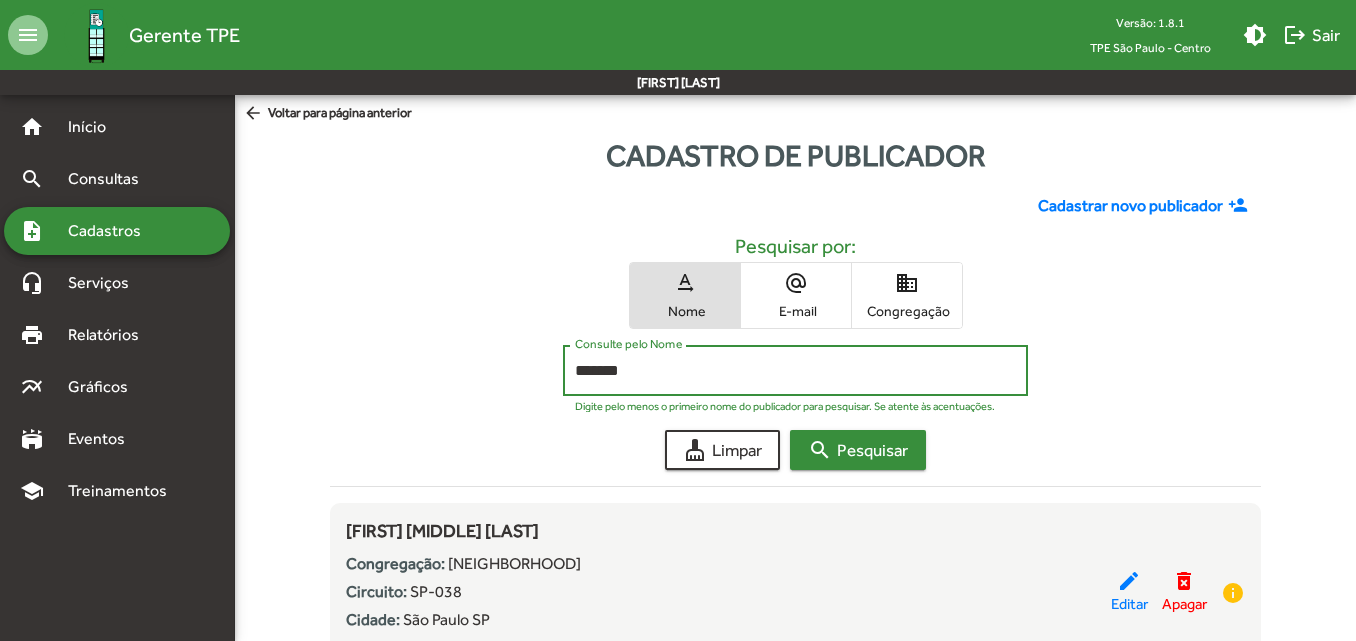 type on "*******" 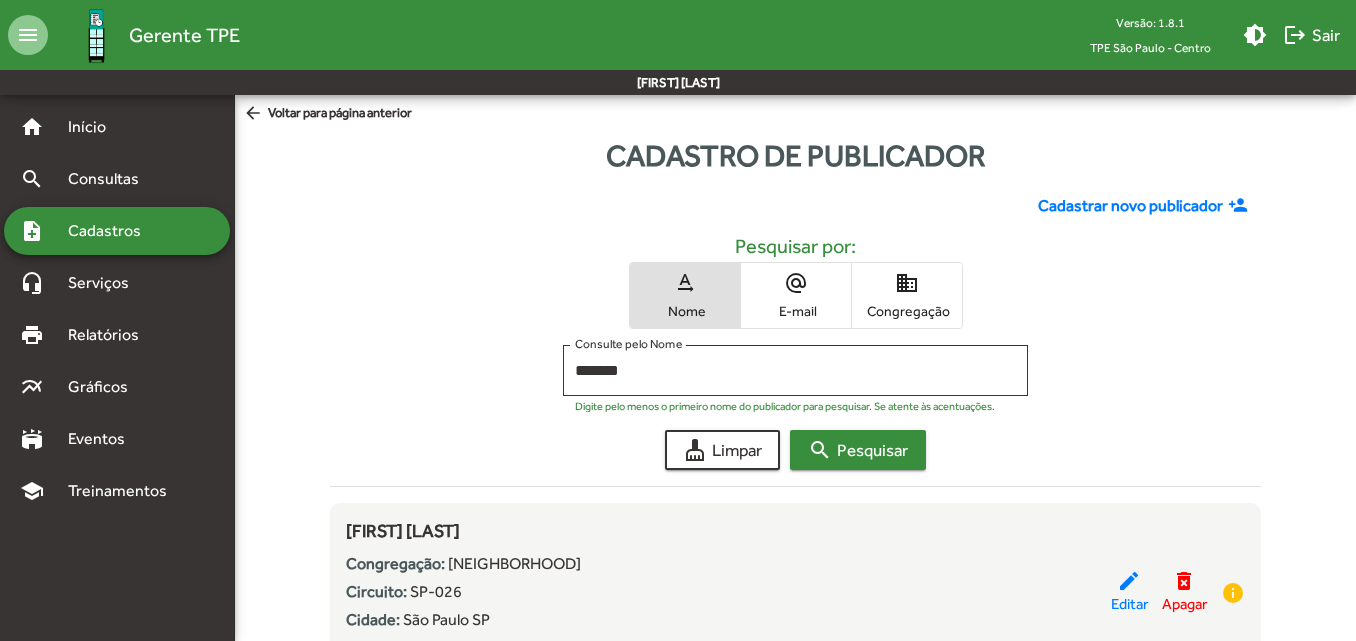 scroll, scrollTop: 89, scrollLeft: 0, axis: vertical 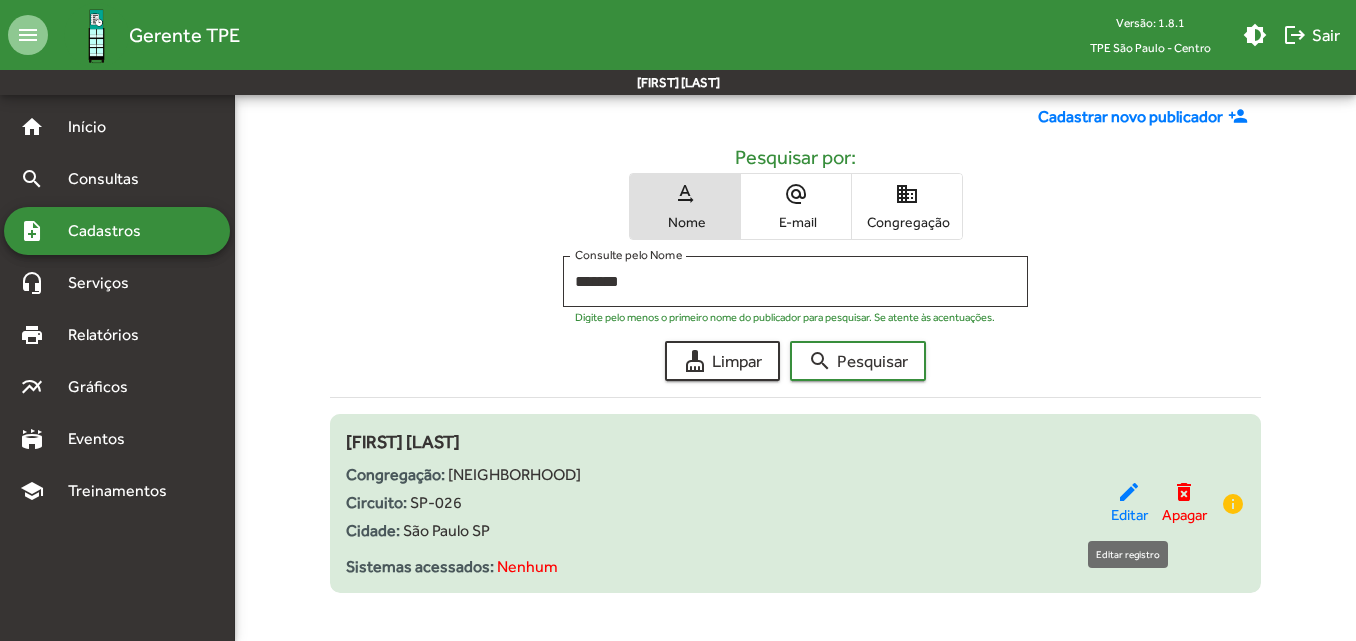 click on "edit" 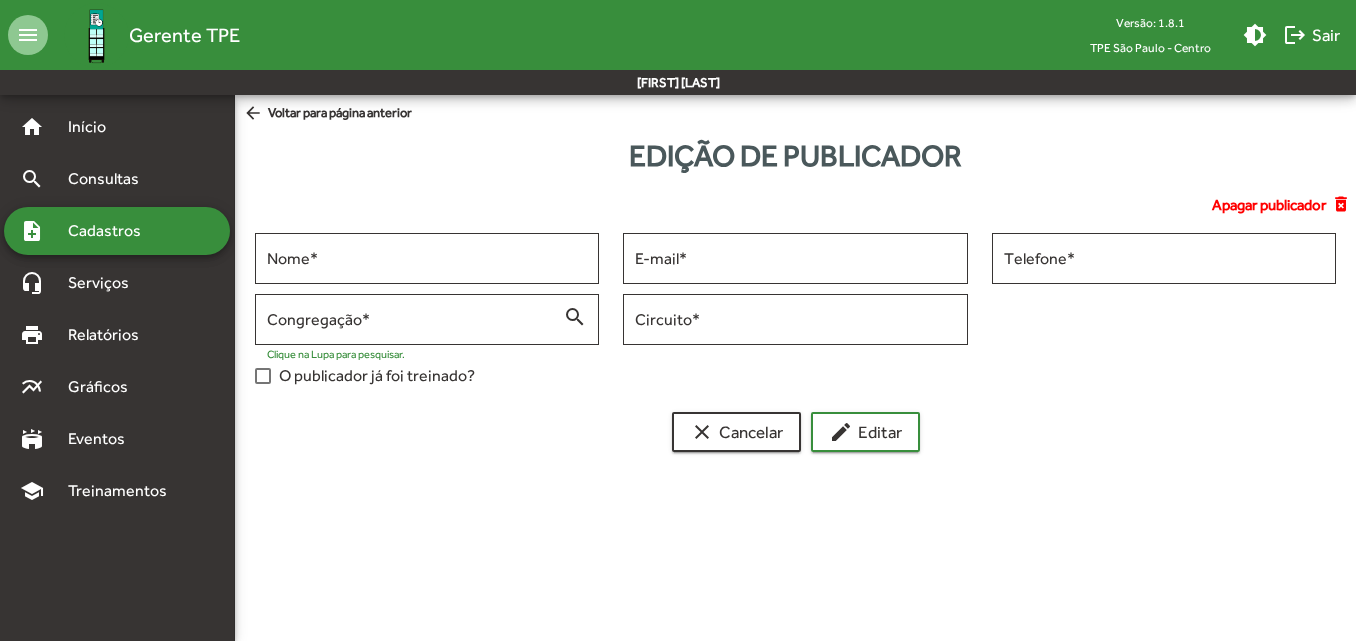 scroll, scrollTop: 0, scrollLeft: 0, axis: both 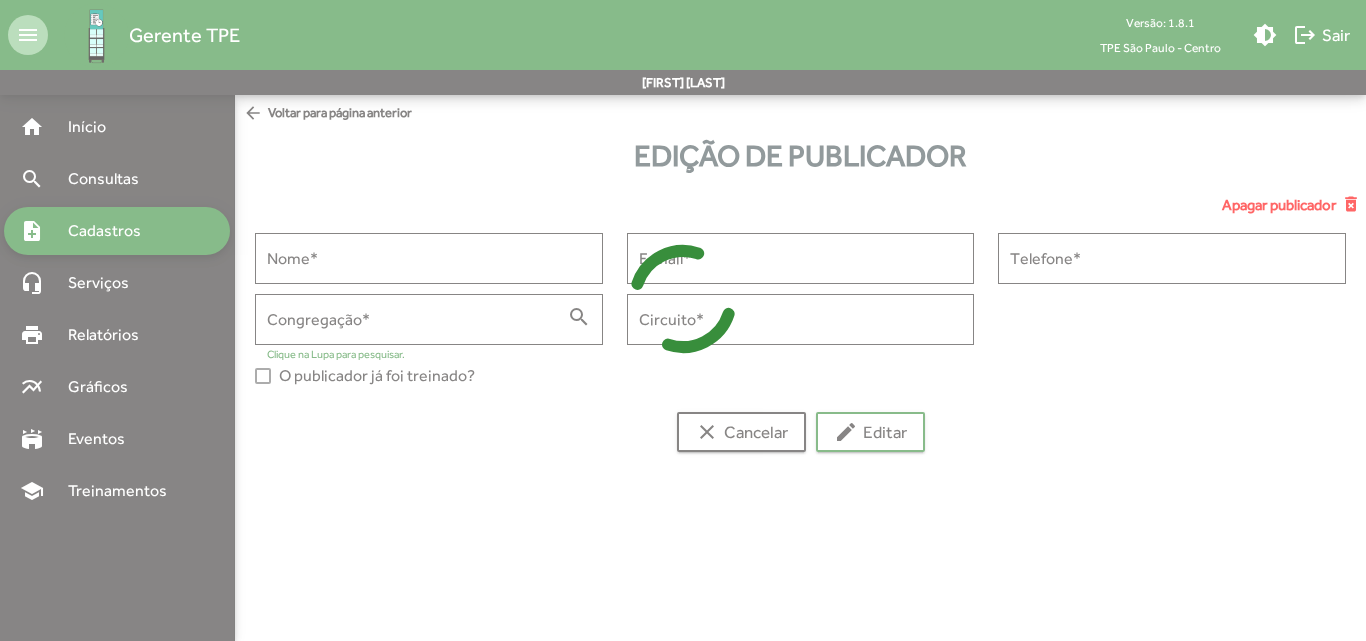 type on "**********" 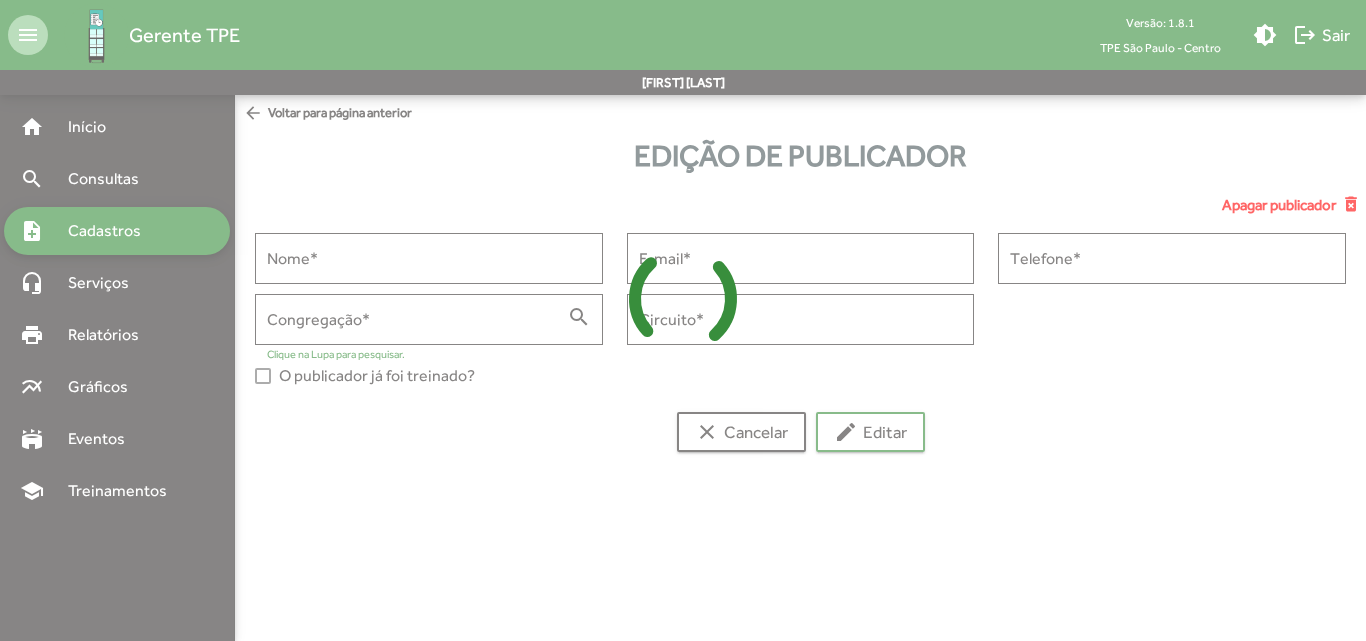 type on "**********" 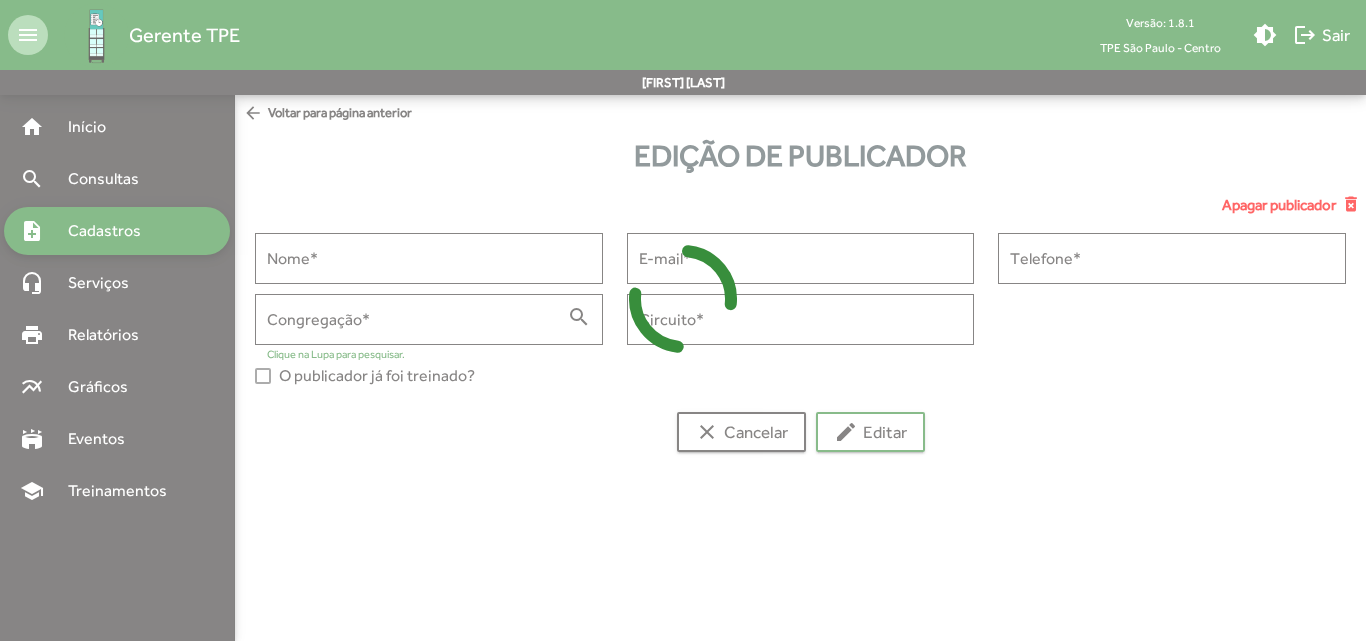 type on "**********" 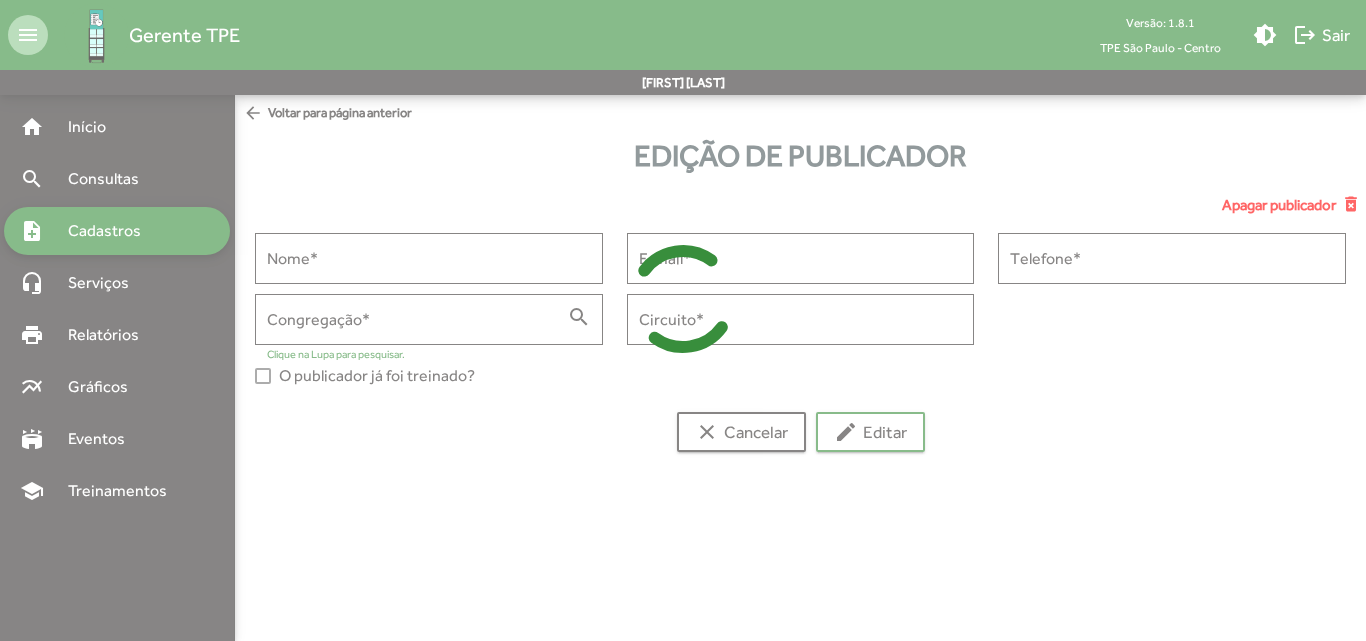 type on "**********" 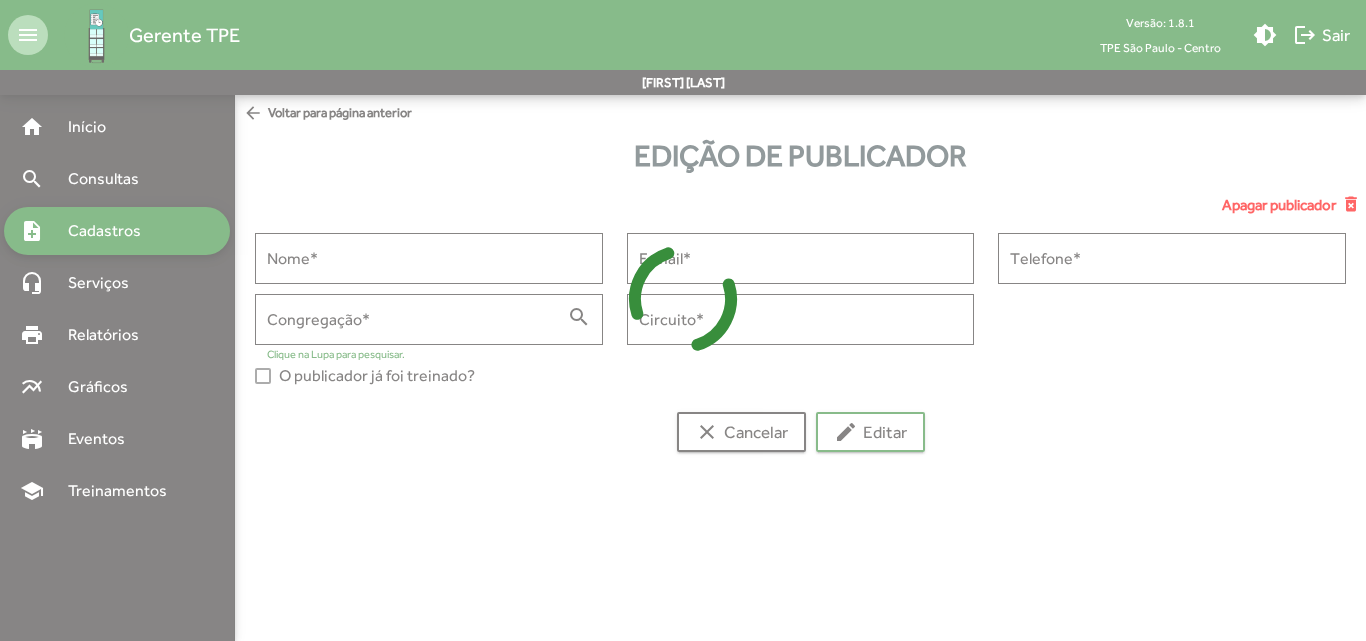 type on "******" 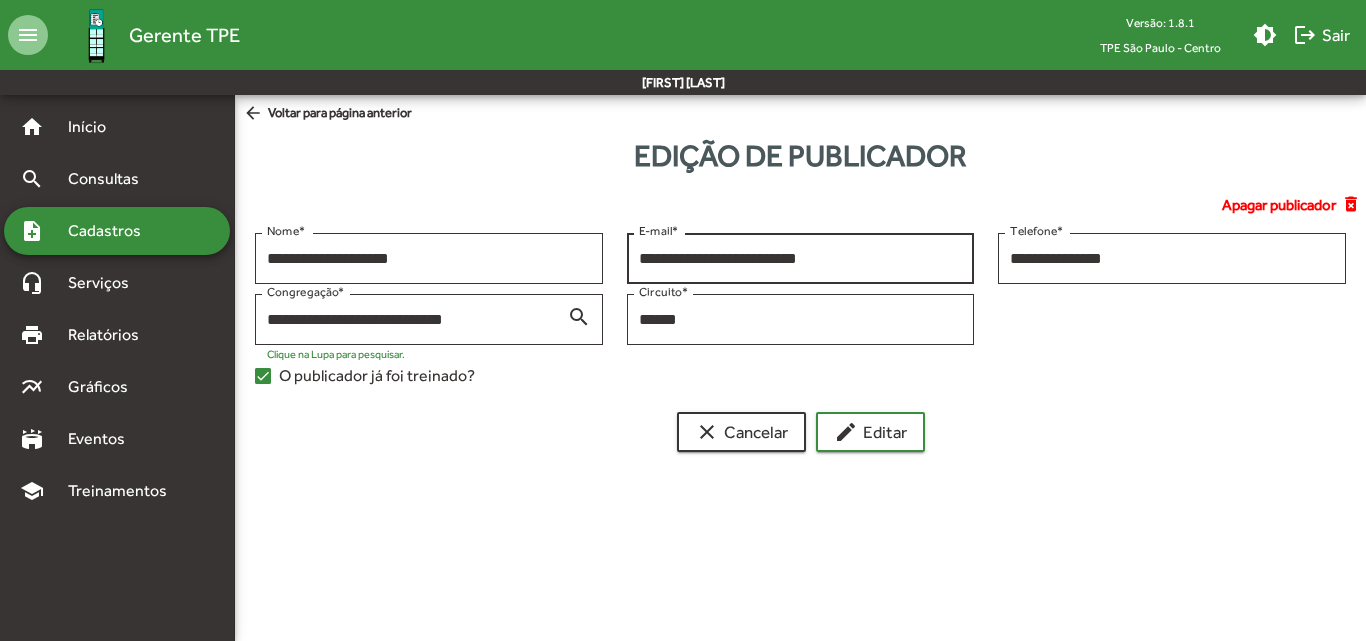 click on "**********" at bounding box center (801, 259) 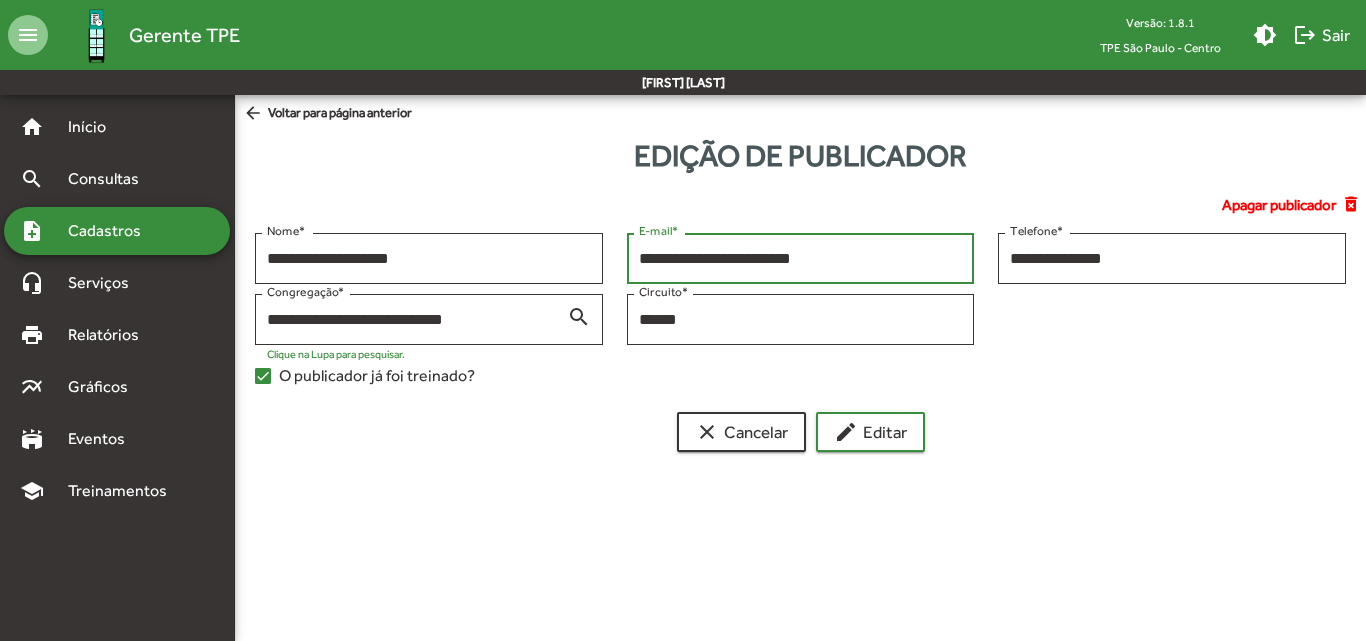 click on "**********" at bounding box center (801, 259) 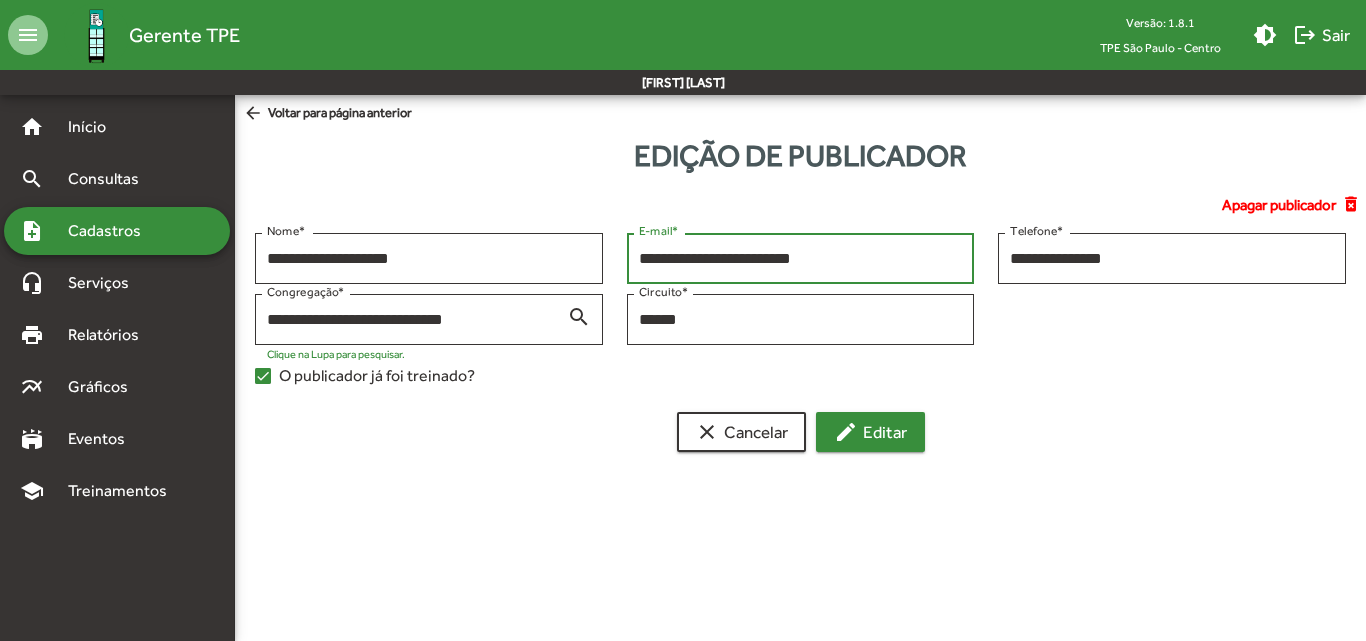 click on "edit  Editar" at bounding box center [870, 432] 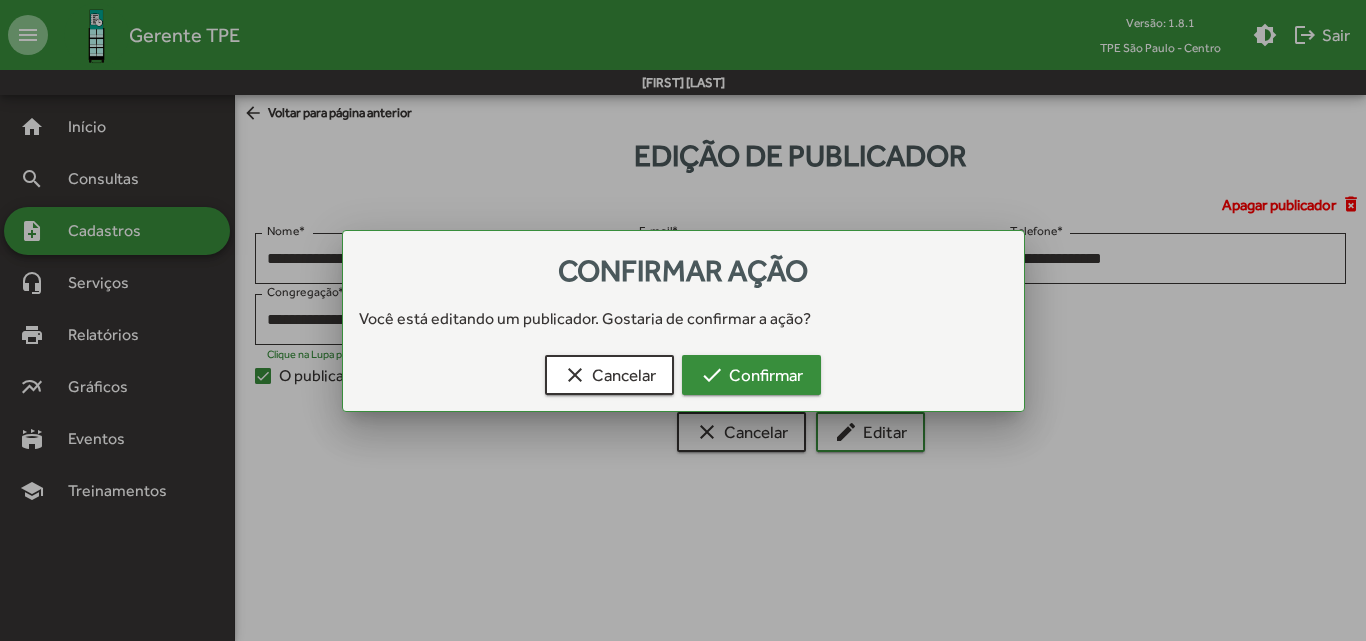 click on "check  Confirmar" at bounding box center (751, 375) 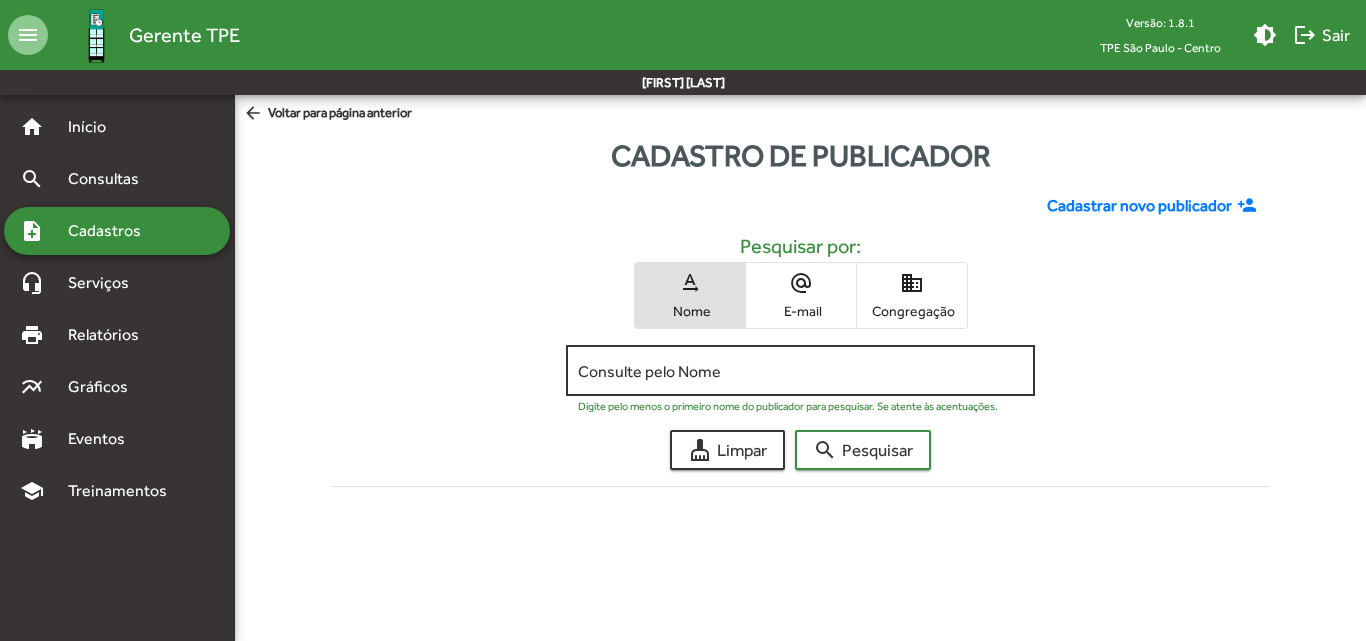 click on "Consulte pelo Nome" 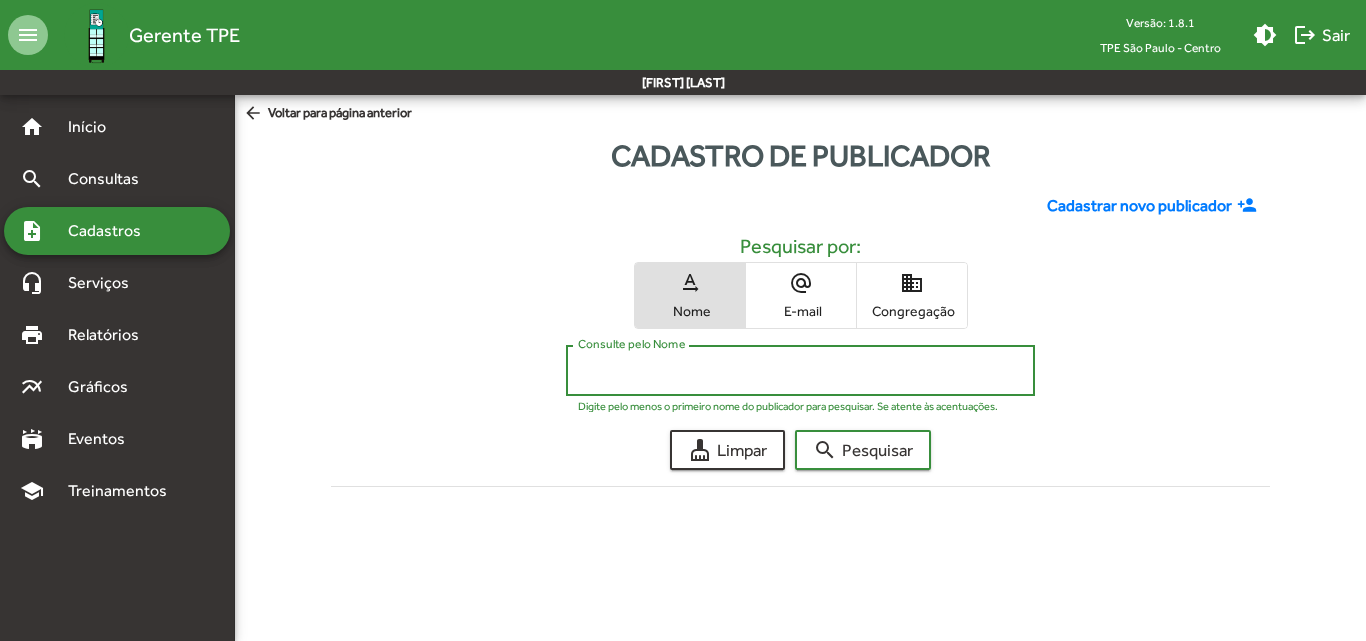 paste on "*******" 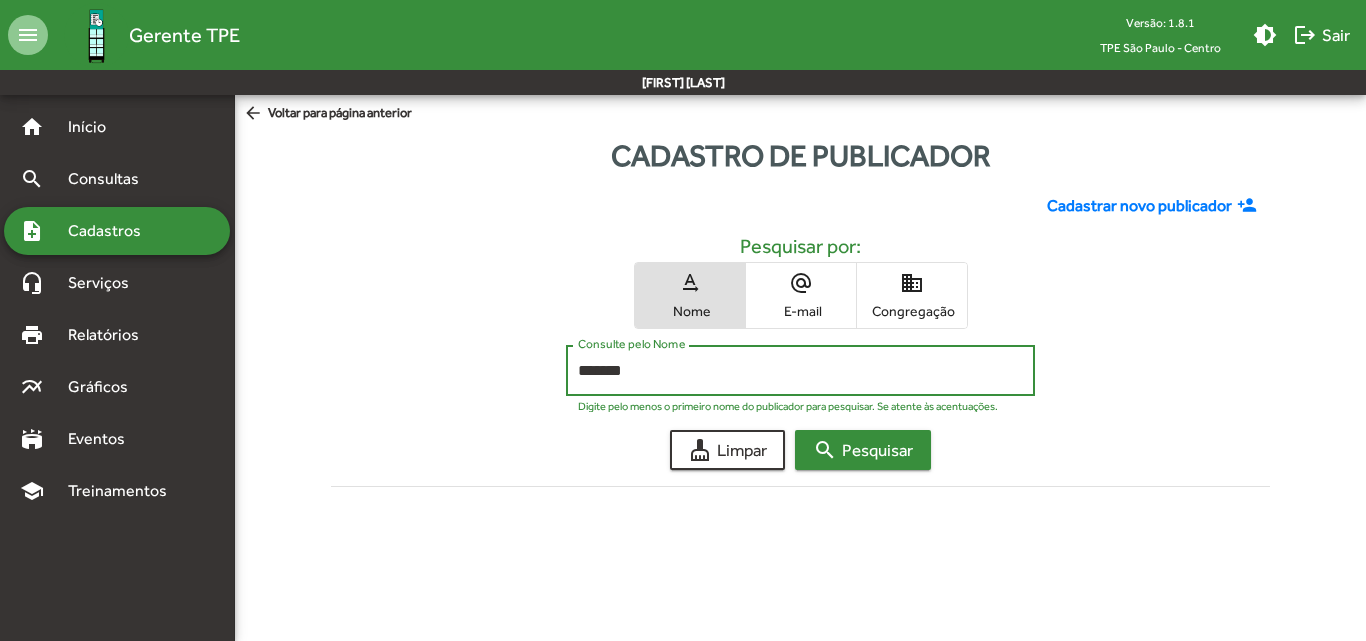 type on "*******" 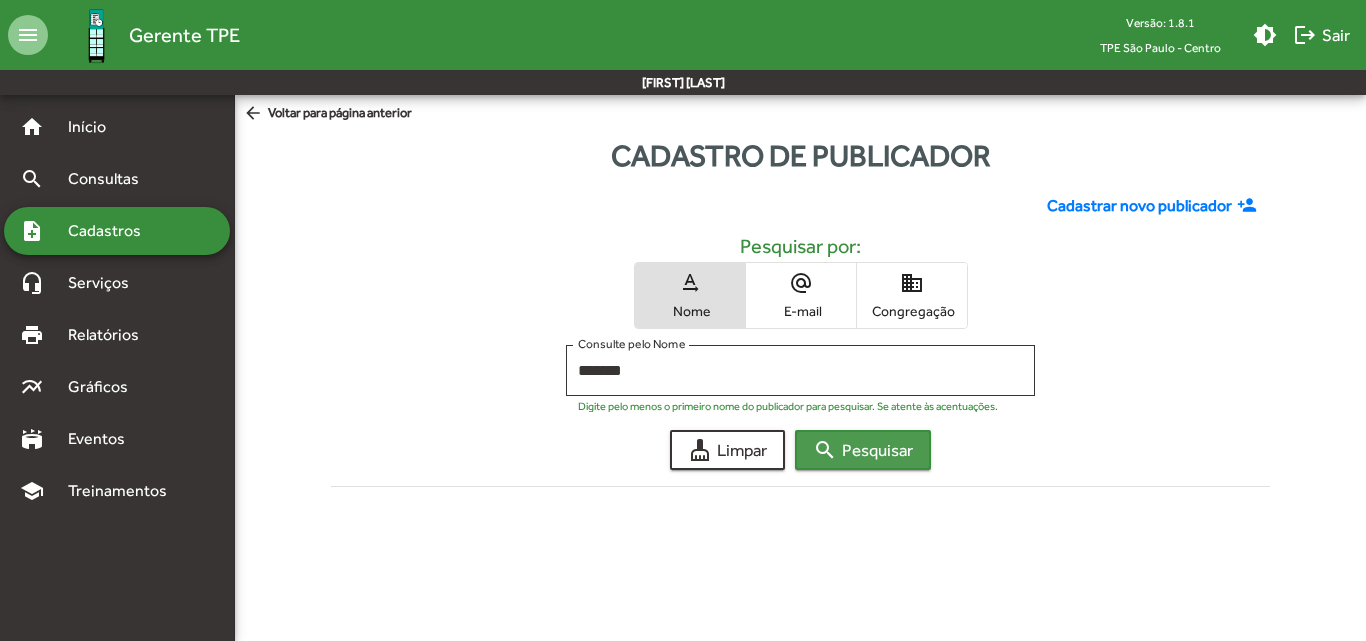 click on "search  Pesquisar" 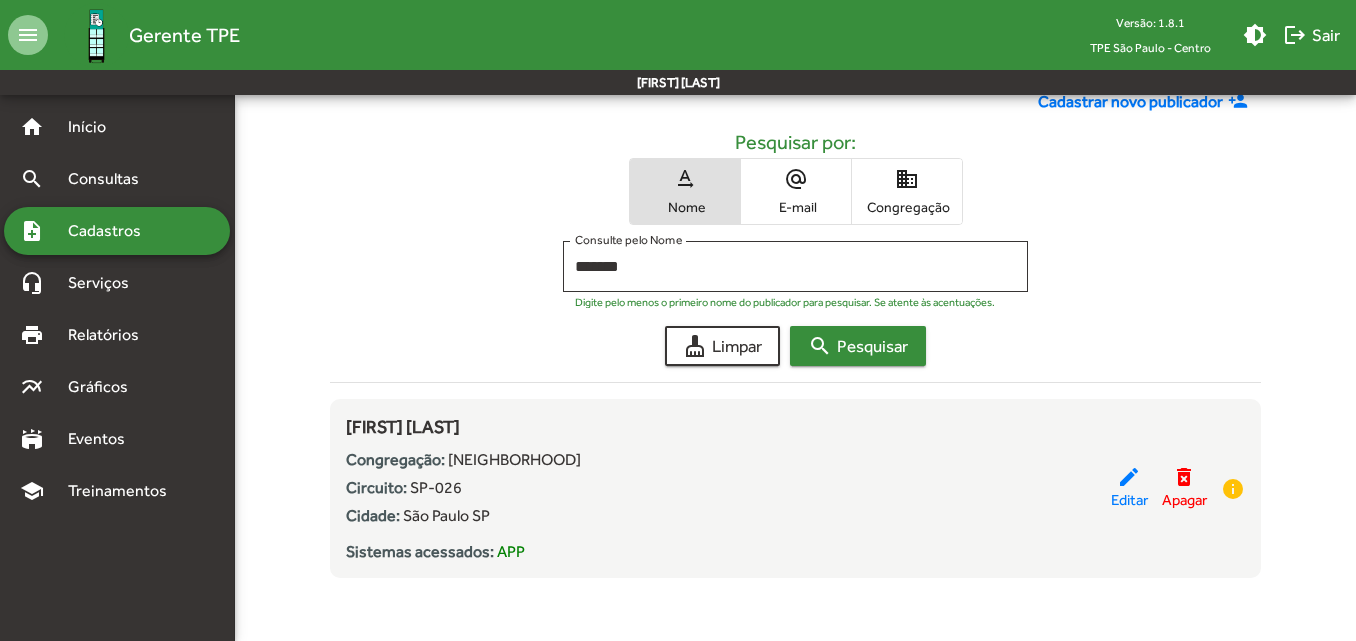 scroll, scrollTop: 105, scrollLeft: 0, axis: vertical 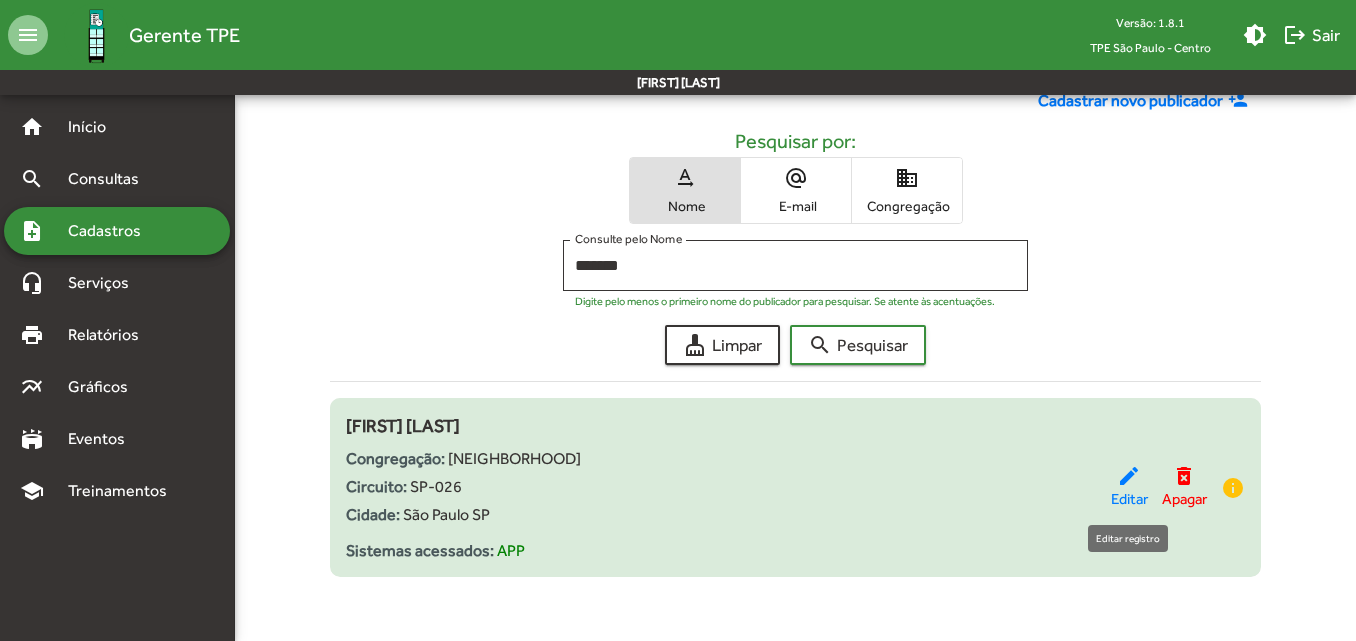 click on "edit" 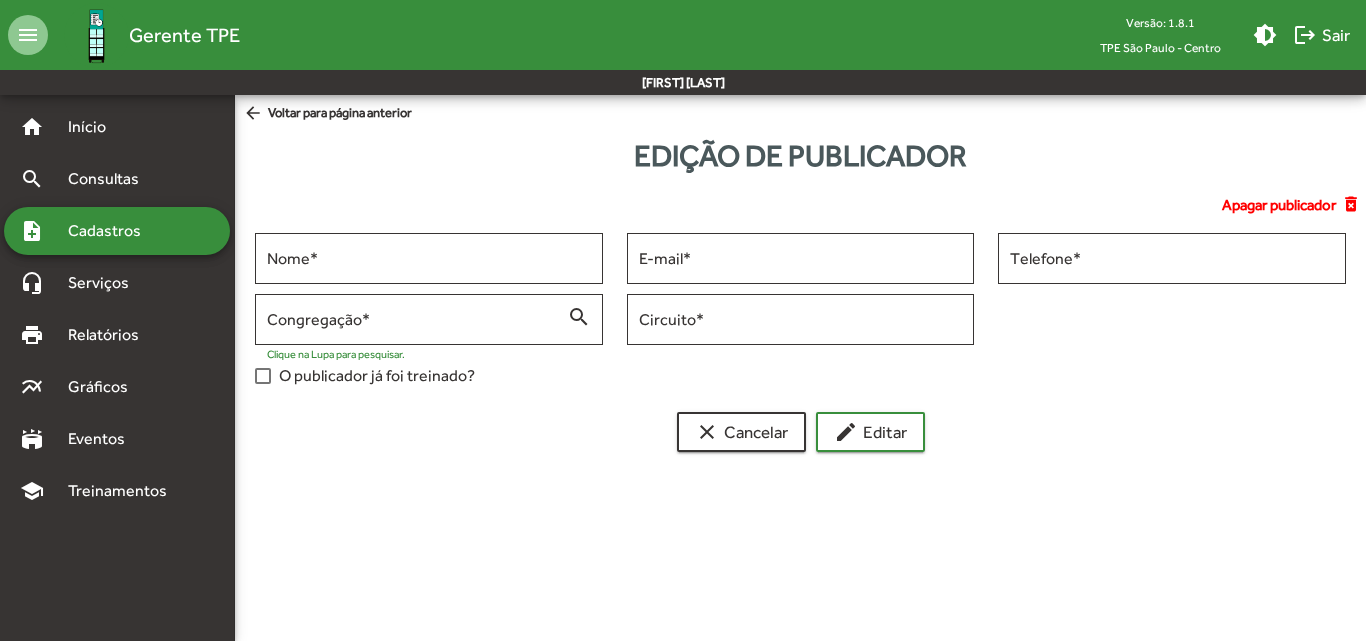 type on "**********" 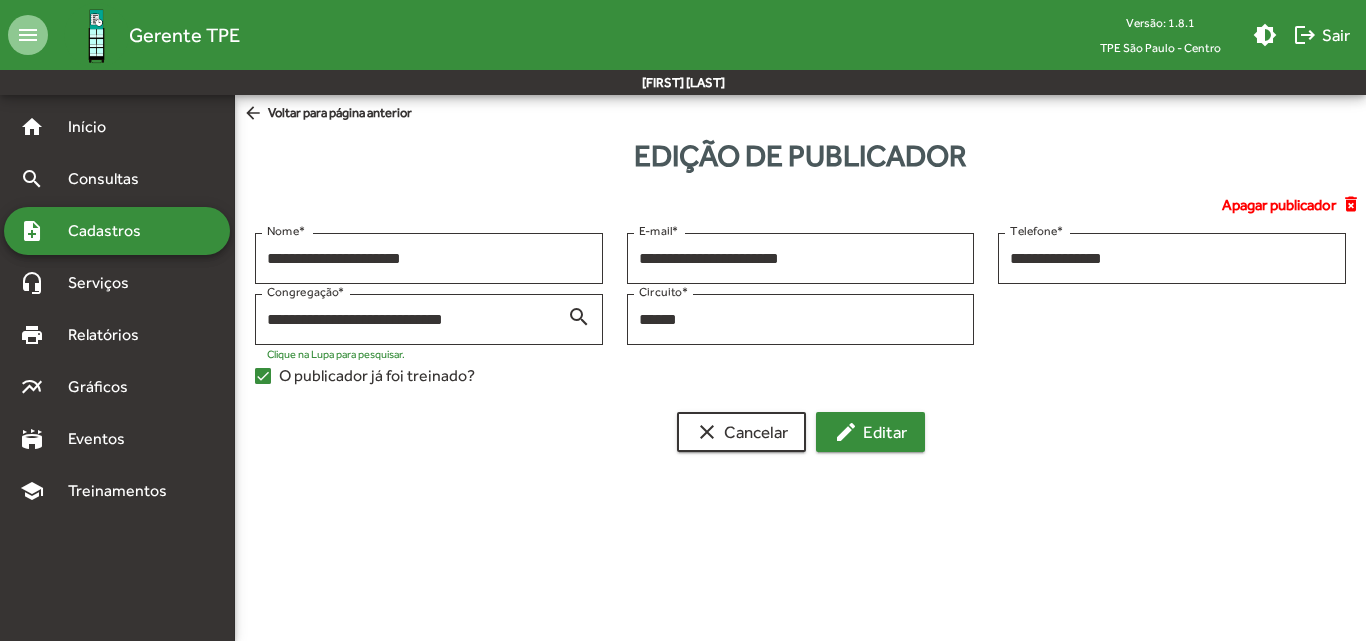 click on "edit  Editar" at bounding box center (870, 432) 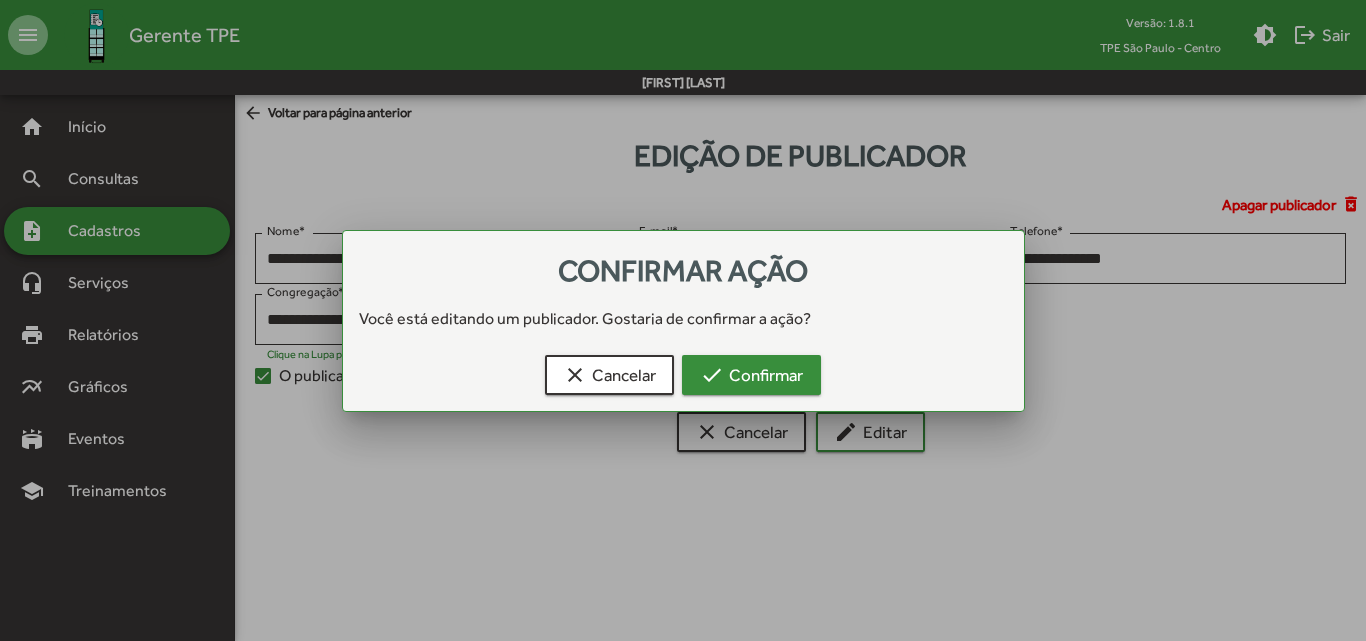 click on "check  Confirmar" at bounding box center (751, 375) 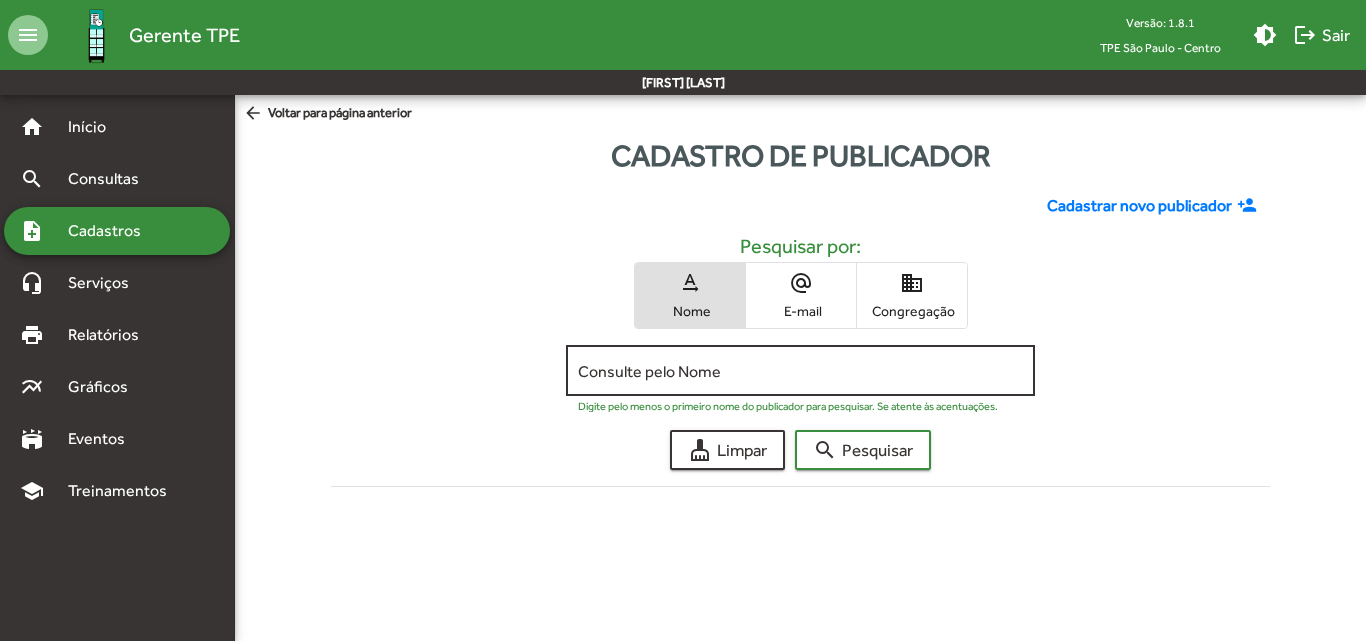 click on "Consulte pelo Nome" 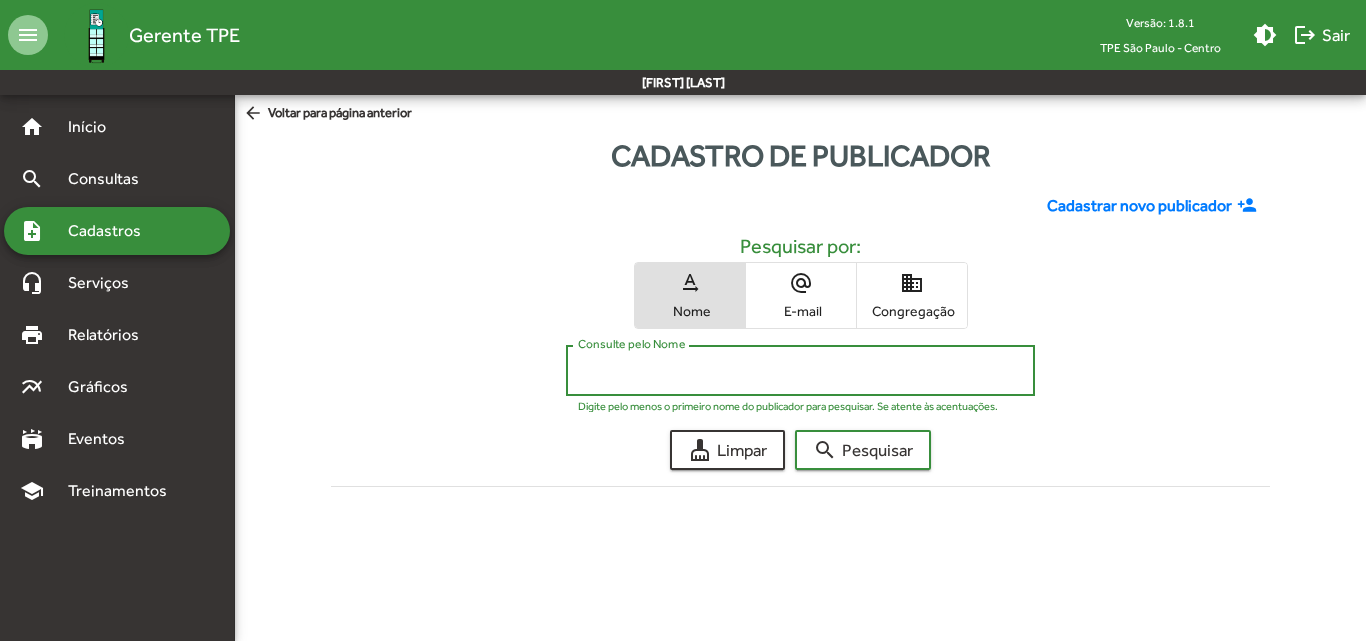 paste on "*******" 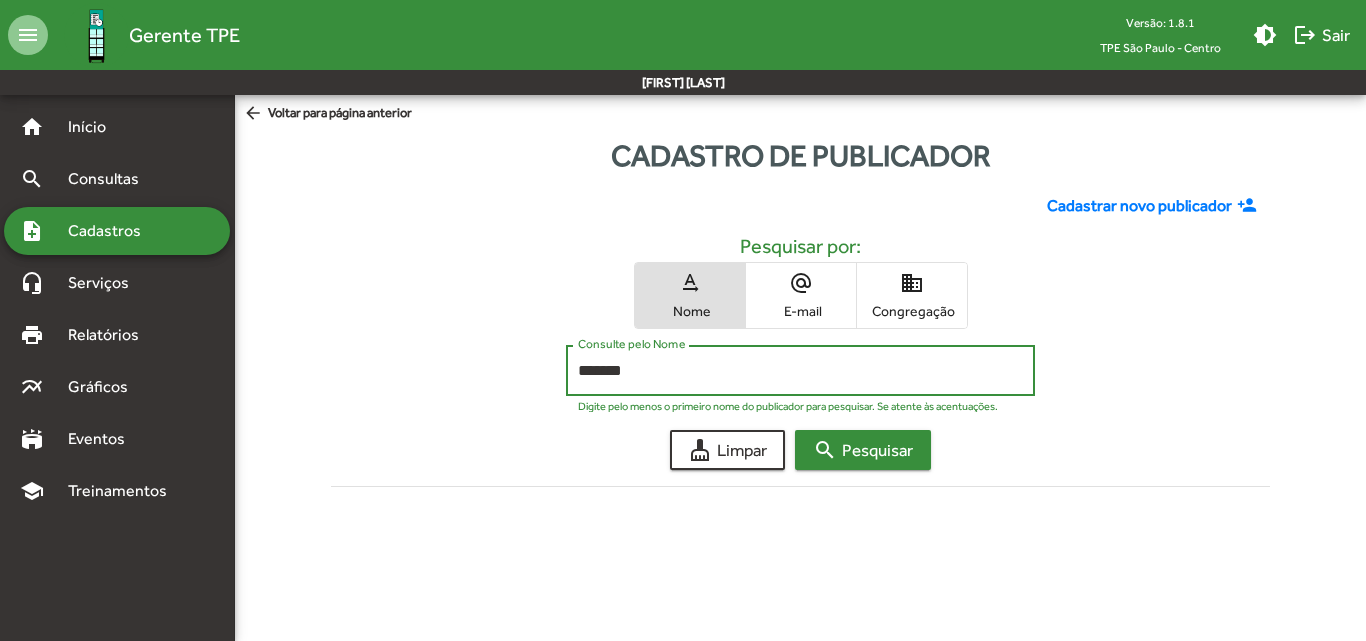 type on "*******" 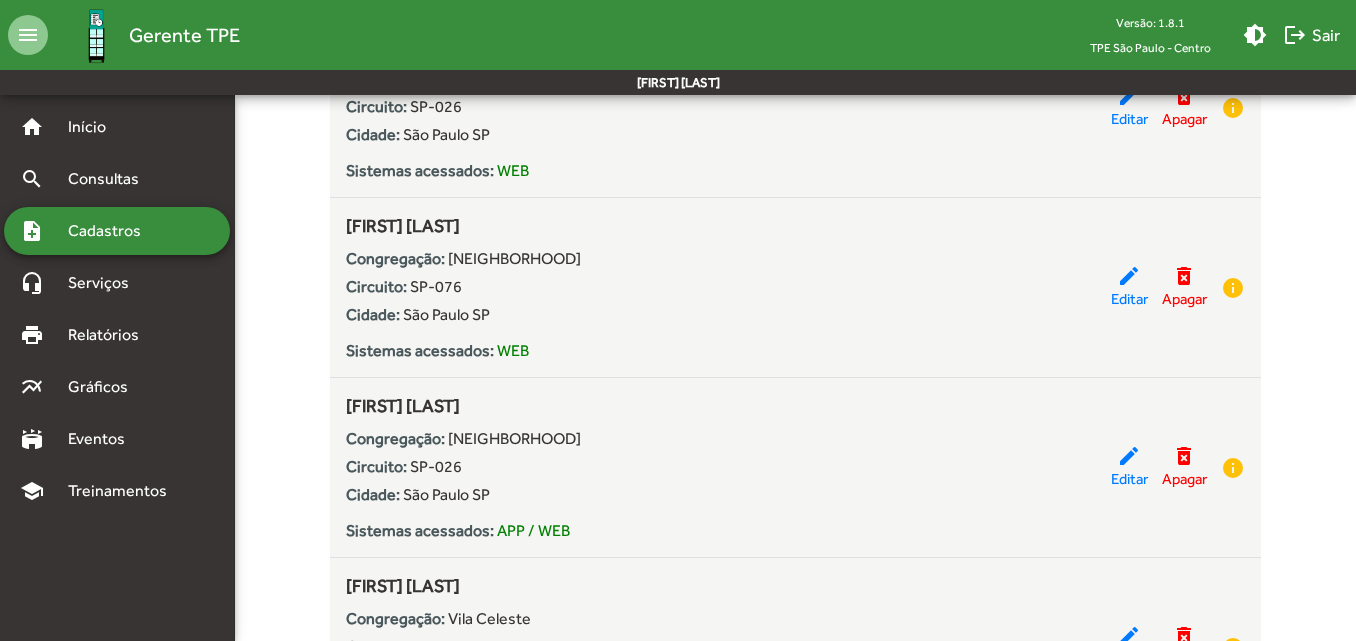 scroll, scrollTop: 2500, scrollLeft: 0, axis: vertical 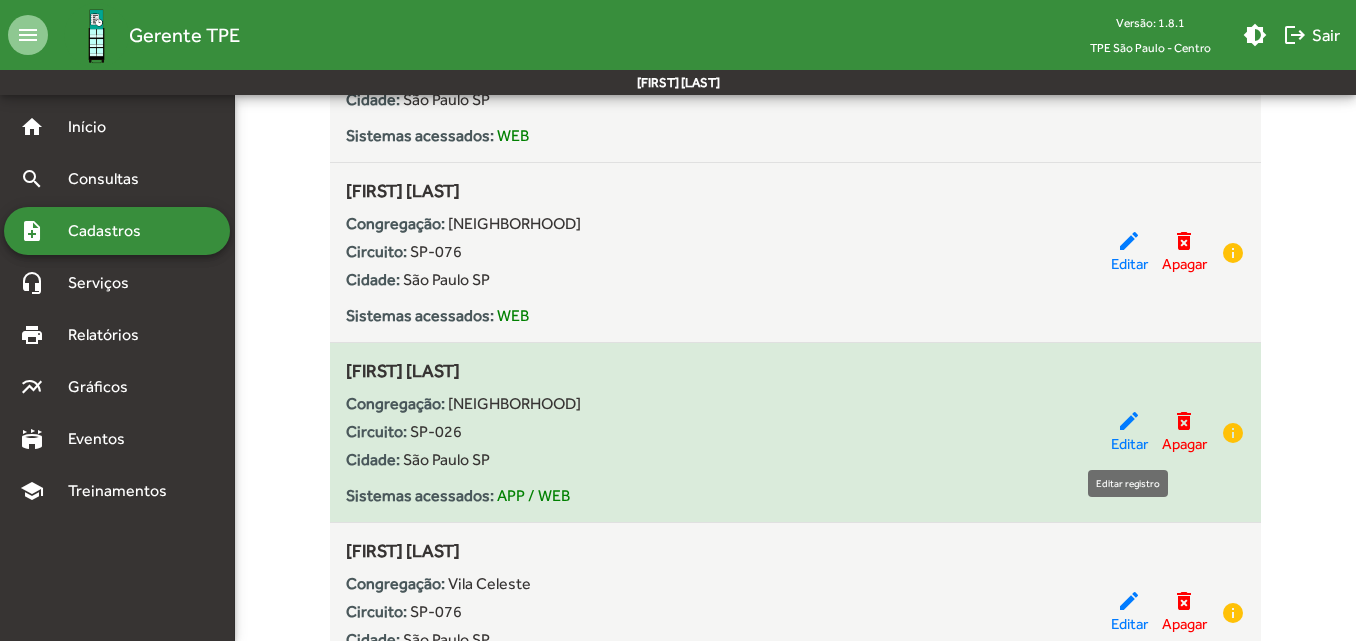 click on "edit" 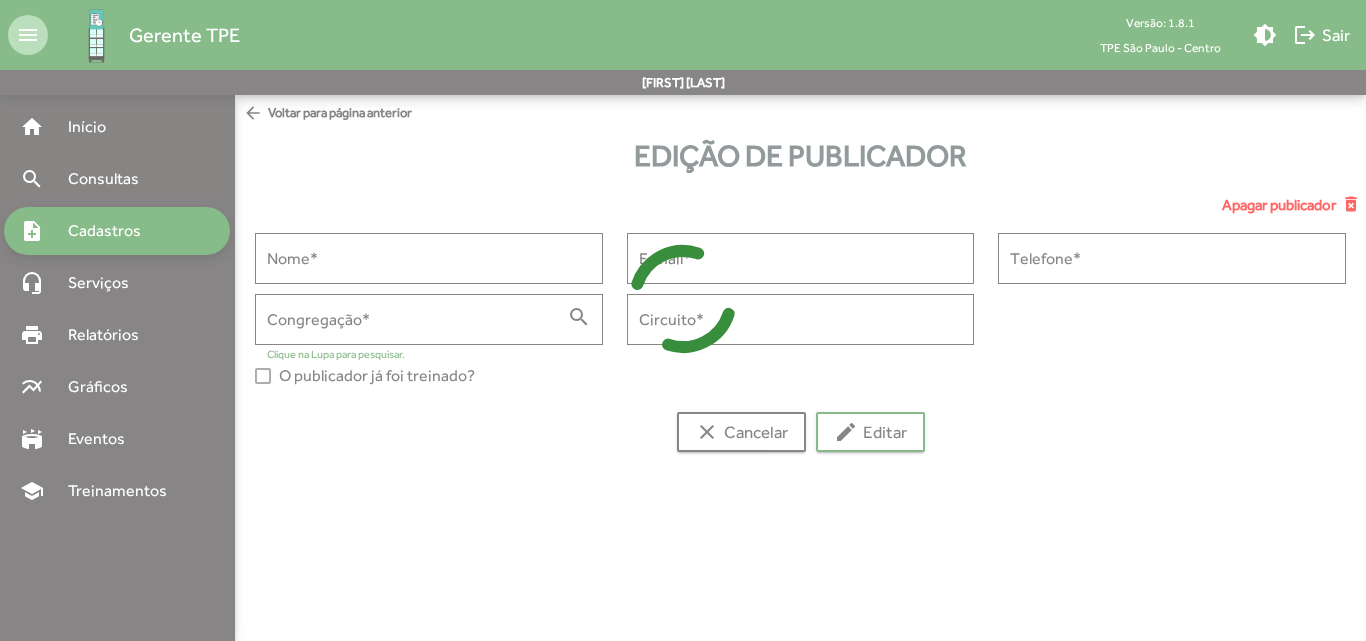 type on "**********" 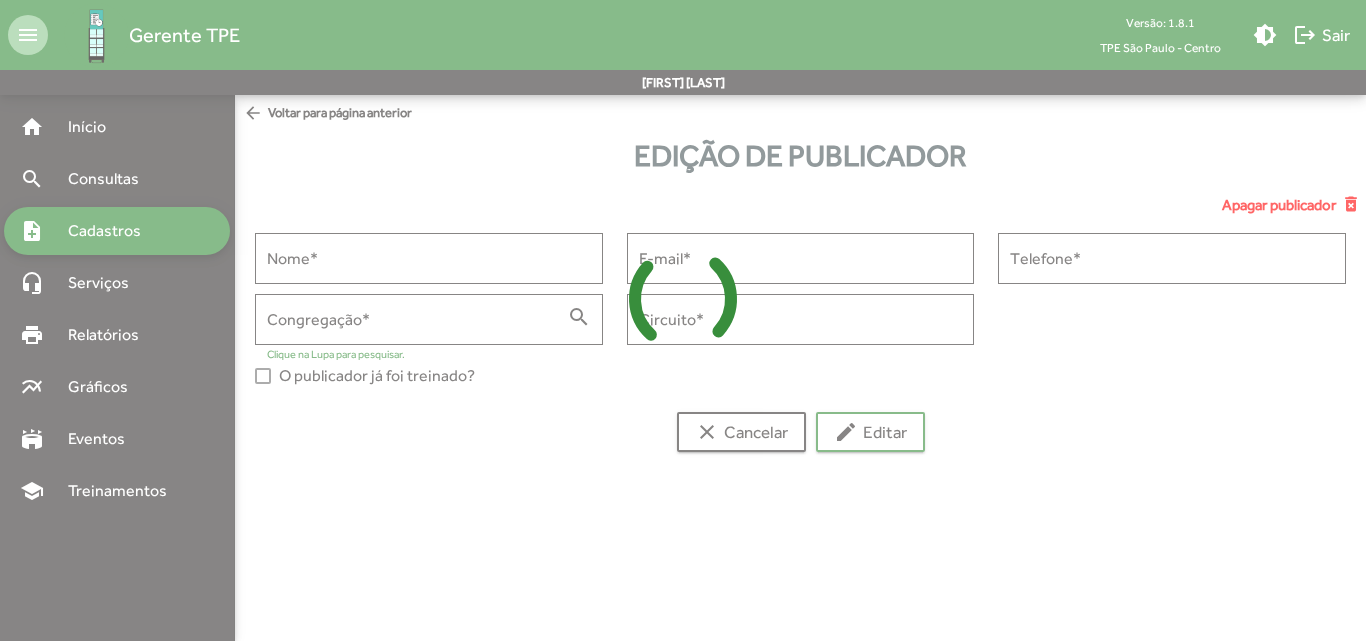 type on "**********" 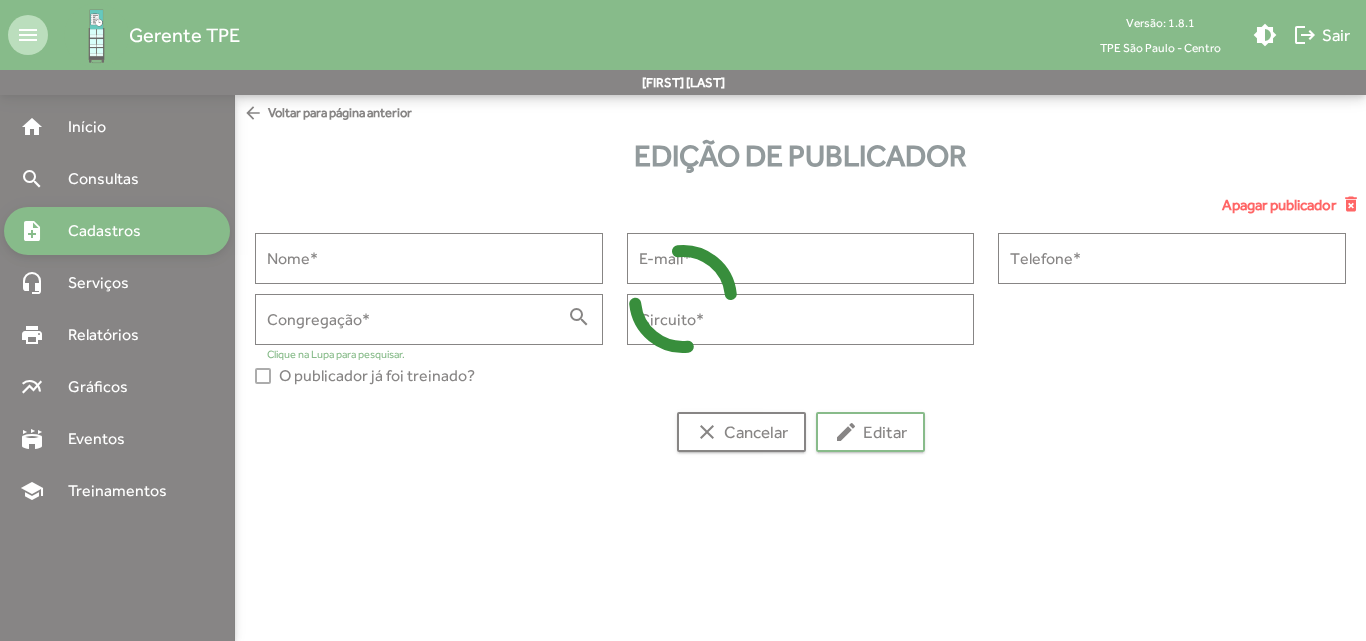 type on "**********" 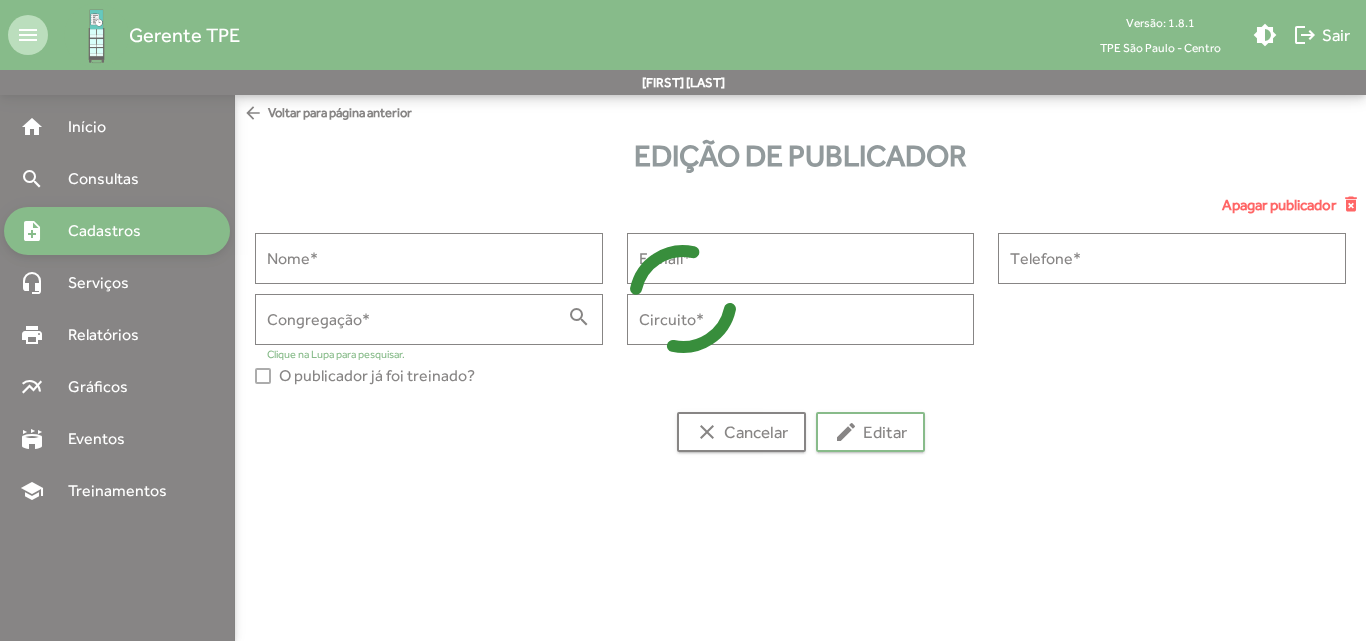 type on "**********" 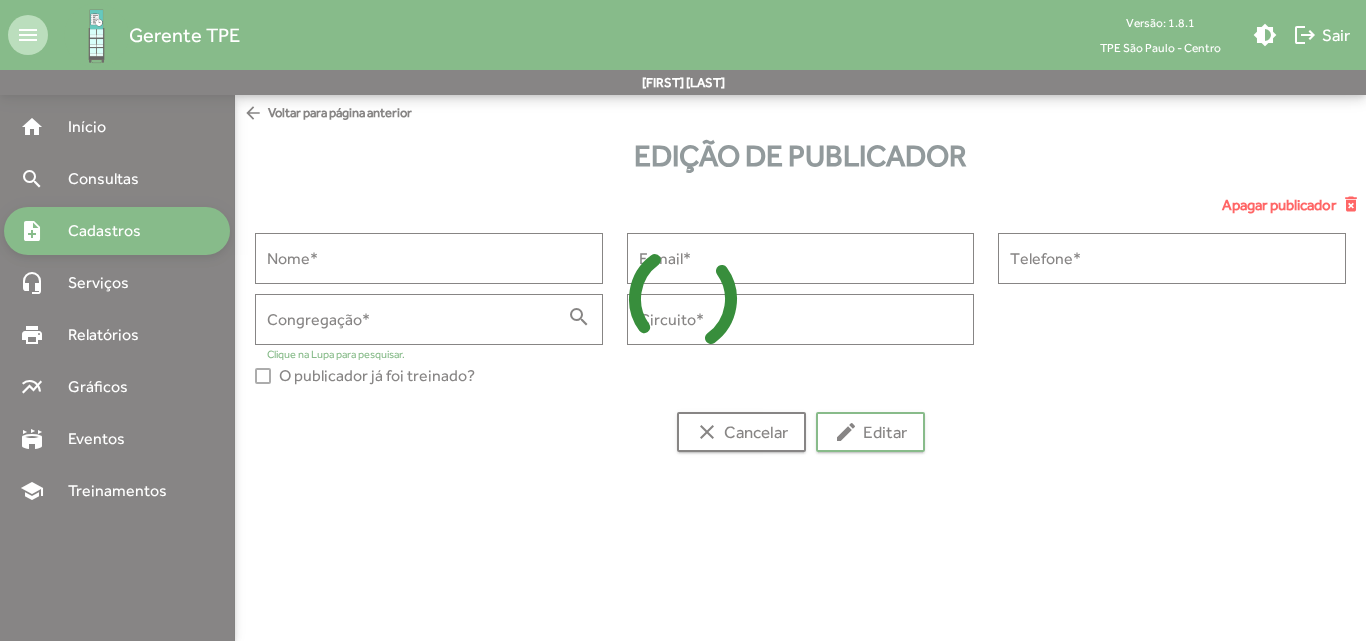 type on "******" 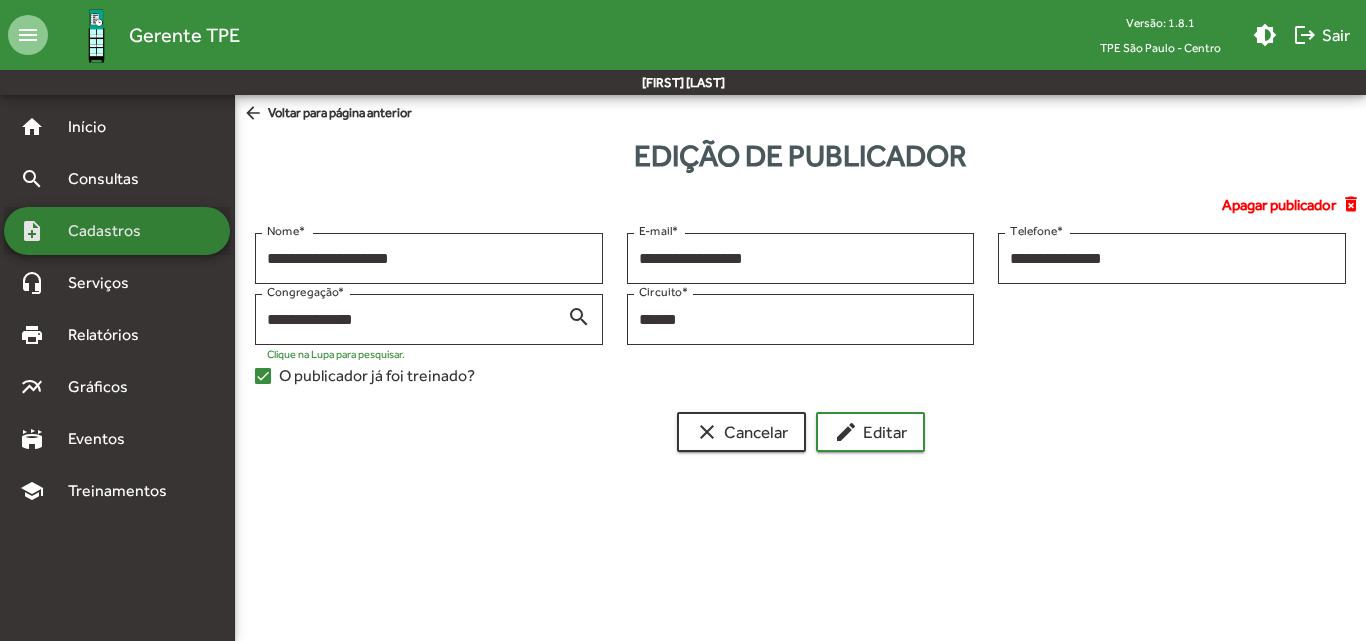 click on "Cadastros" at bounding box center (111, 231) 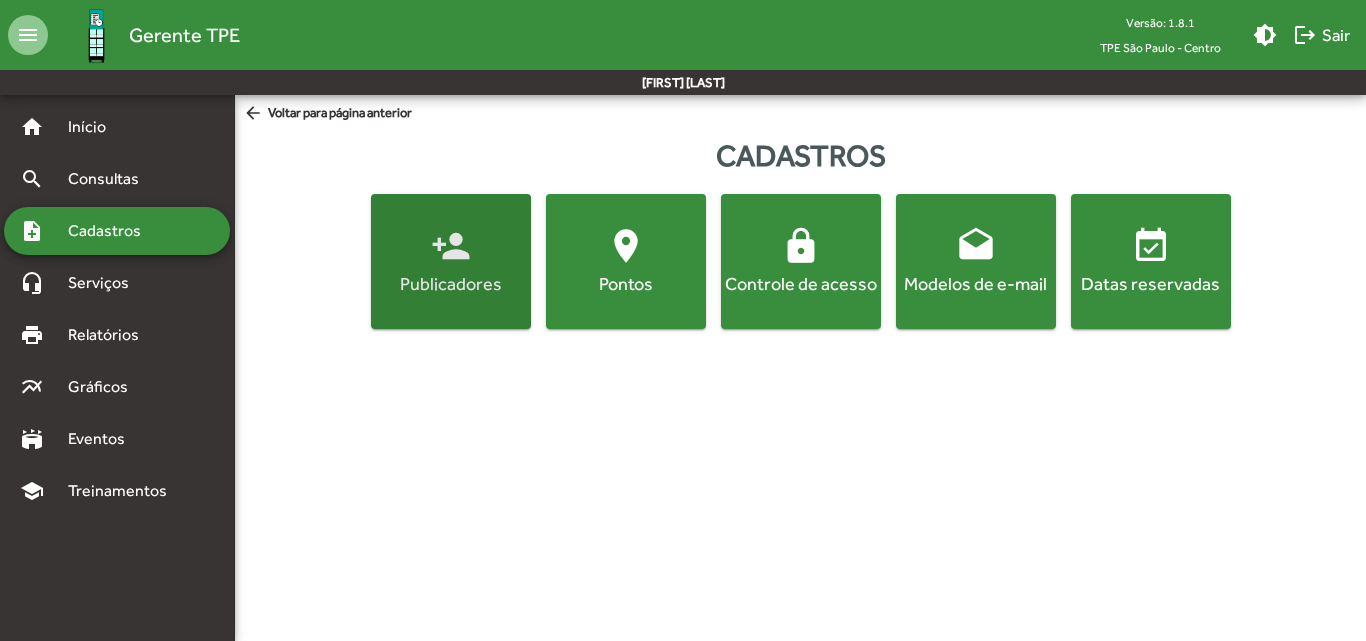 click on "Publicadores" 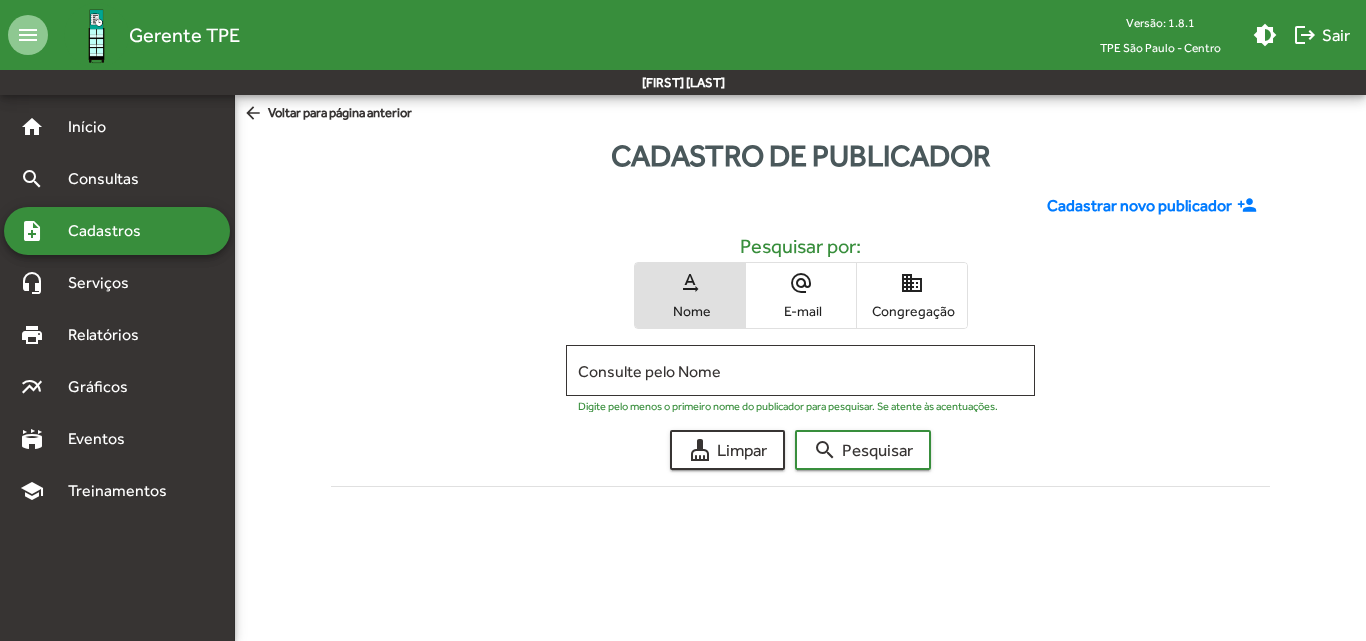 click on "E-mail" at bounding box center [801, 311] 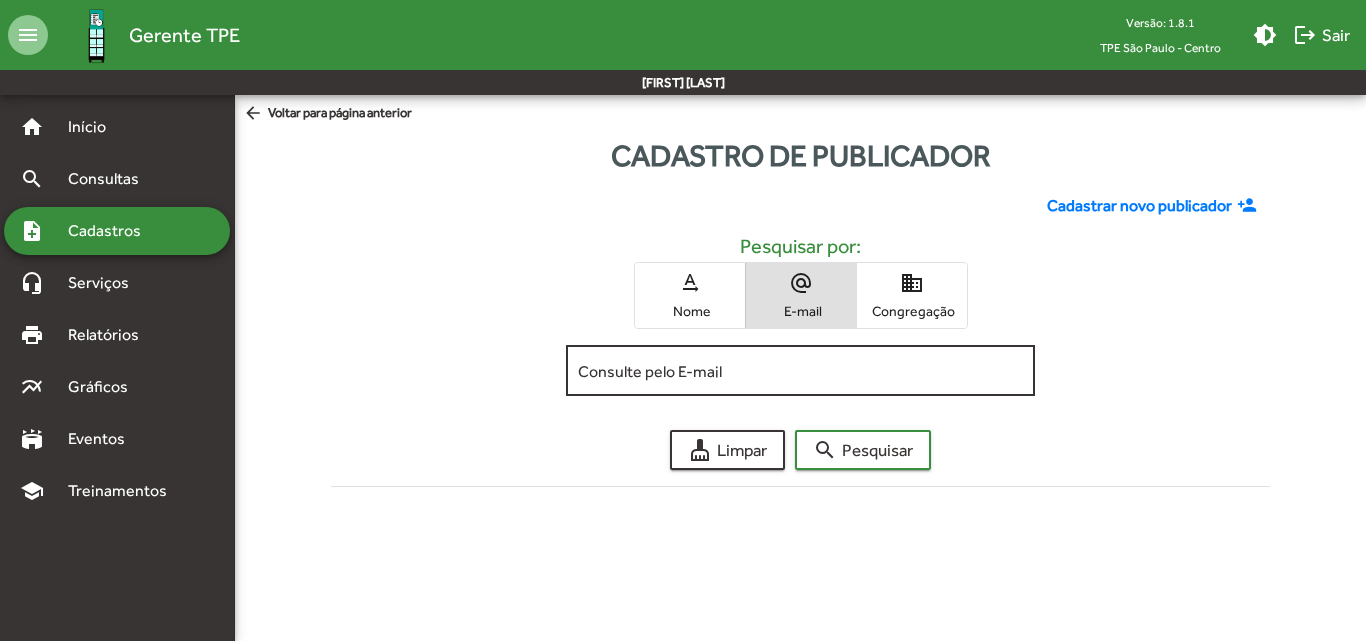 click on "Consulte pelo E-mail" at bounding box center (800, 371) 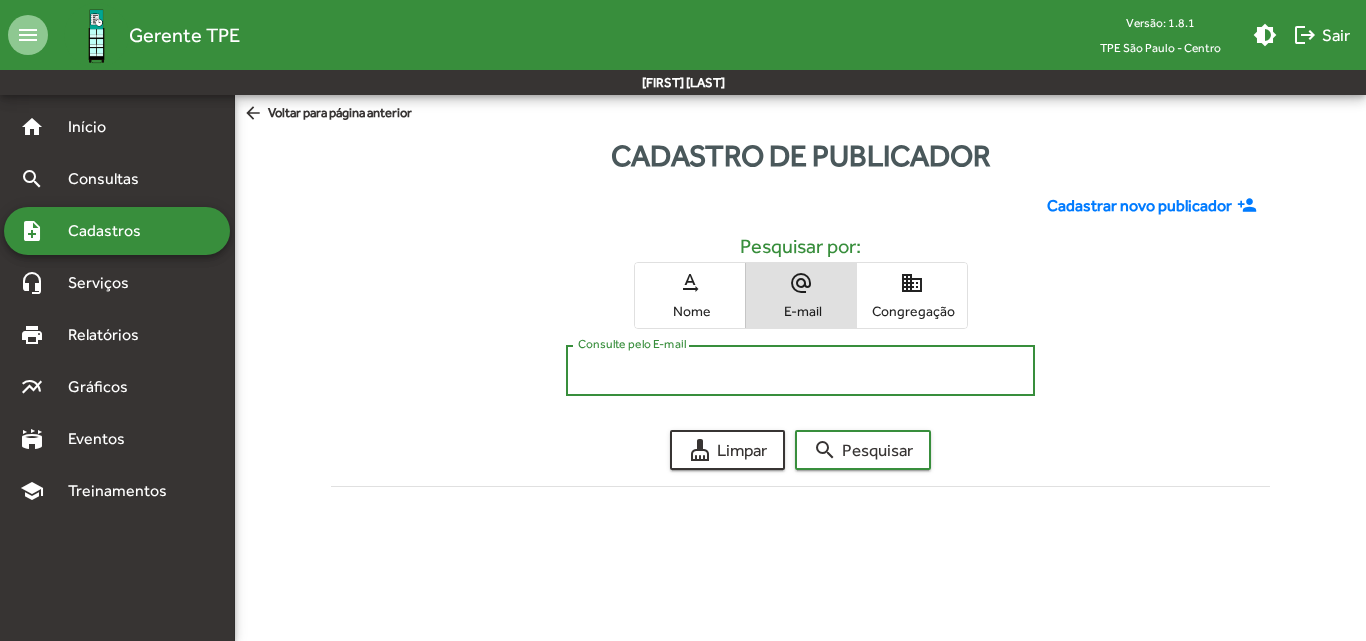 paste on "**********" 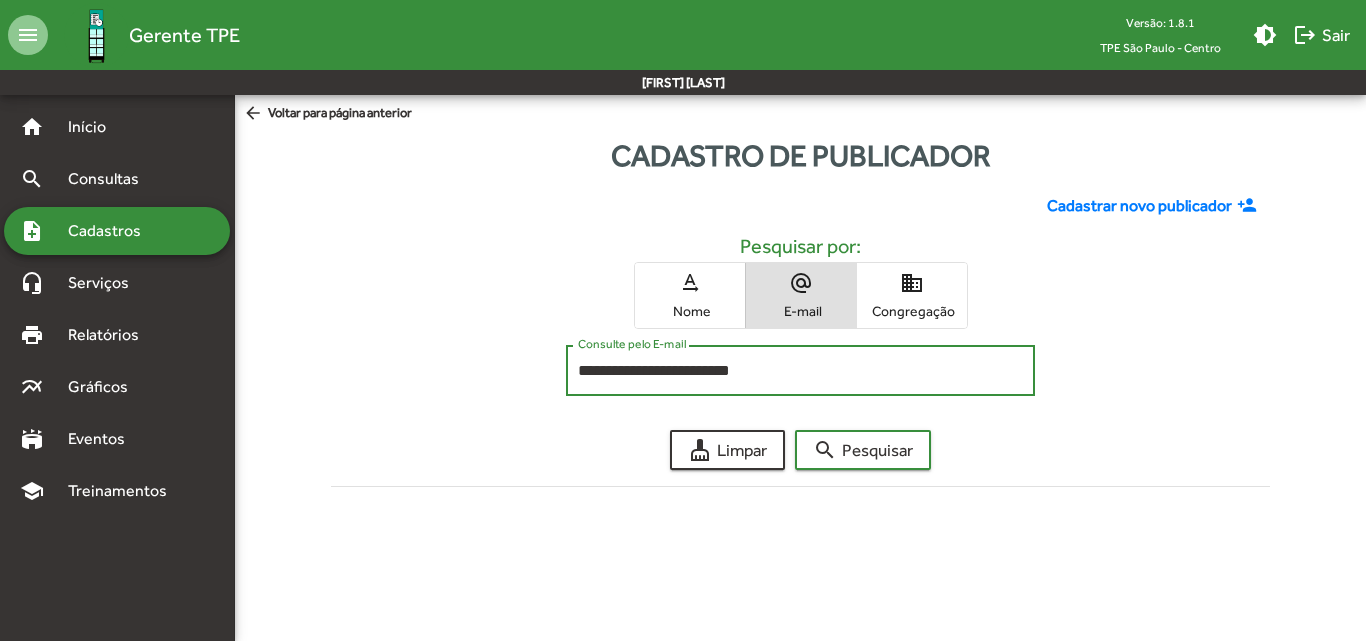 click on "**********" at bounding box center (800, 371) 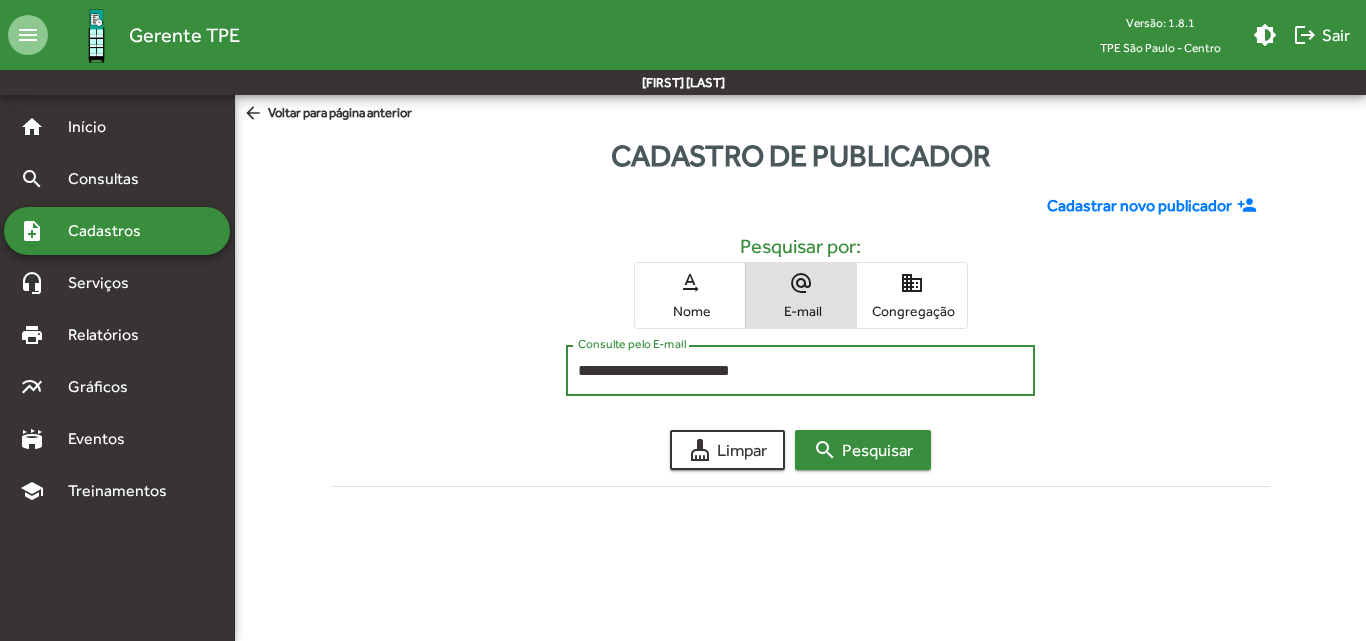 type on "**********" 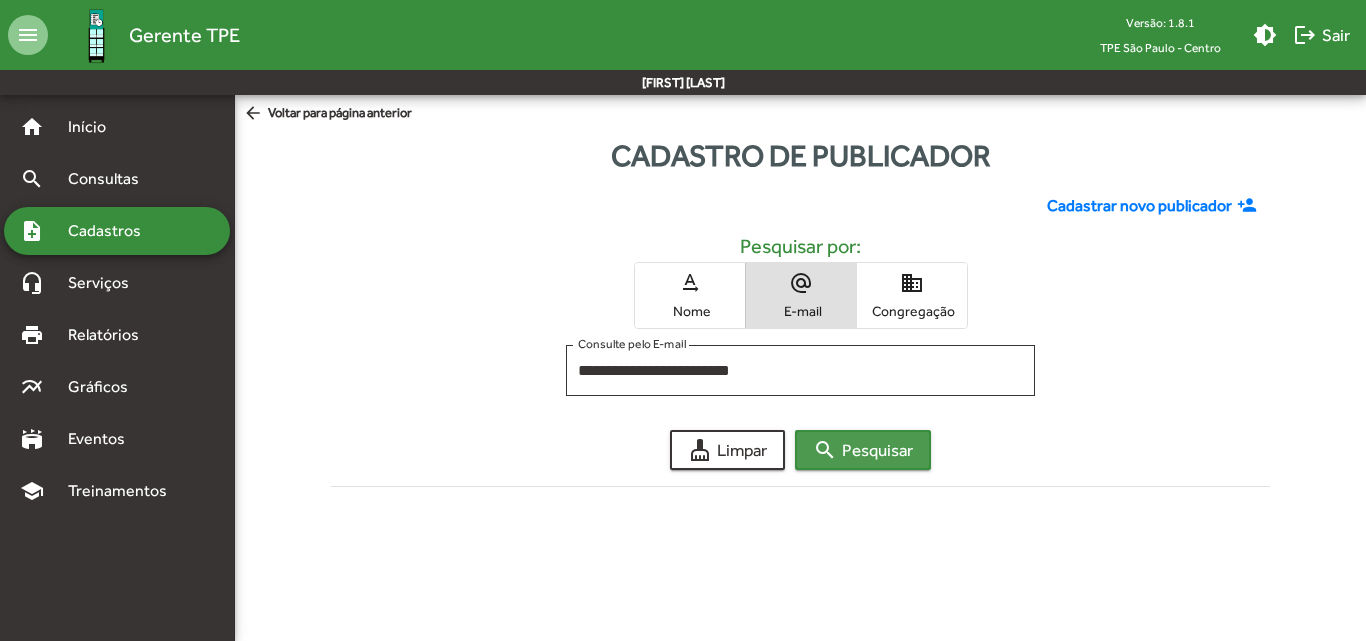 click on "search" 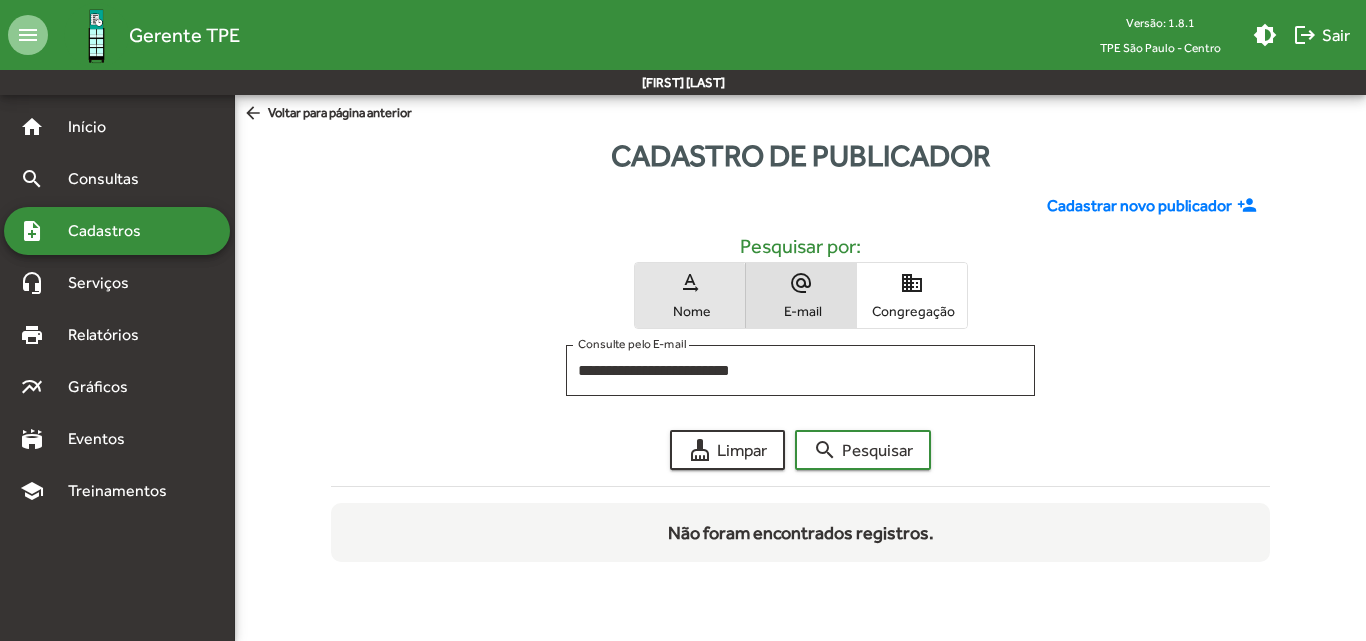click on "Nome" at bounding box center (690, 311) 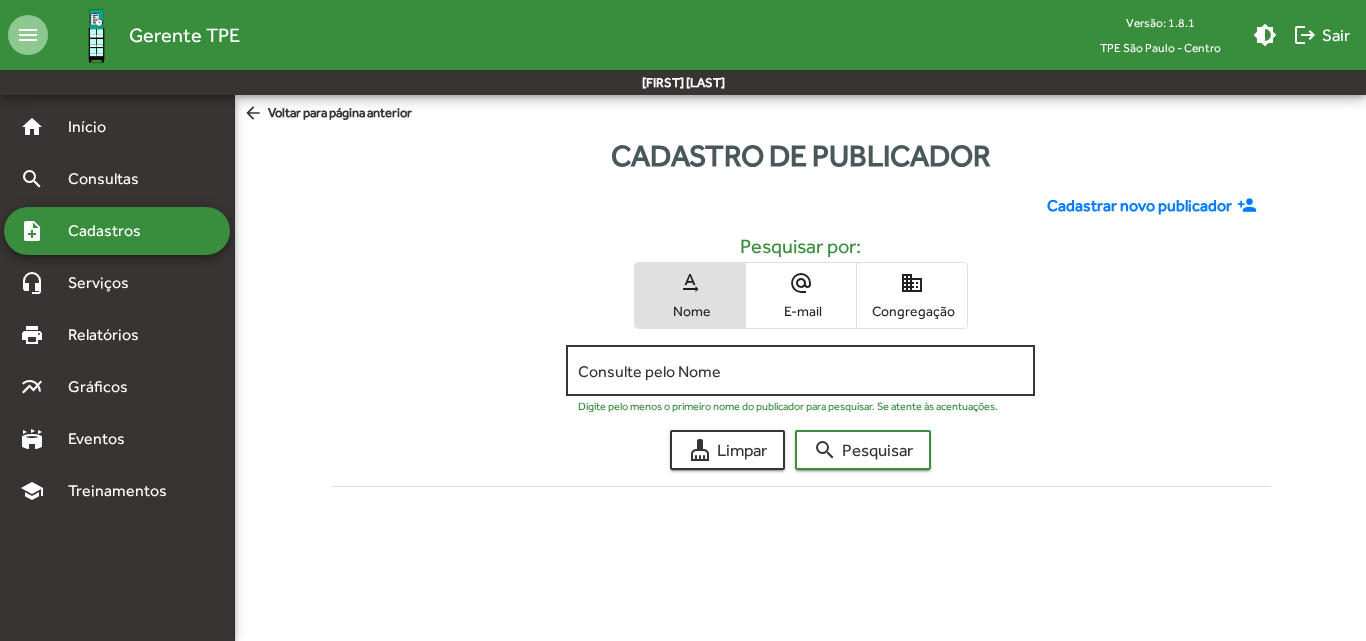click on "Consulte pelo Nome" at bounding box center (800, 371) 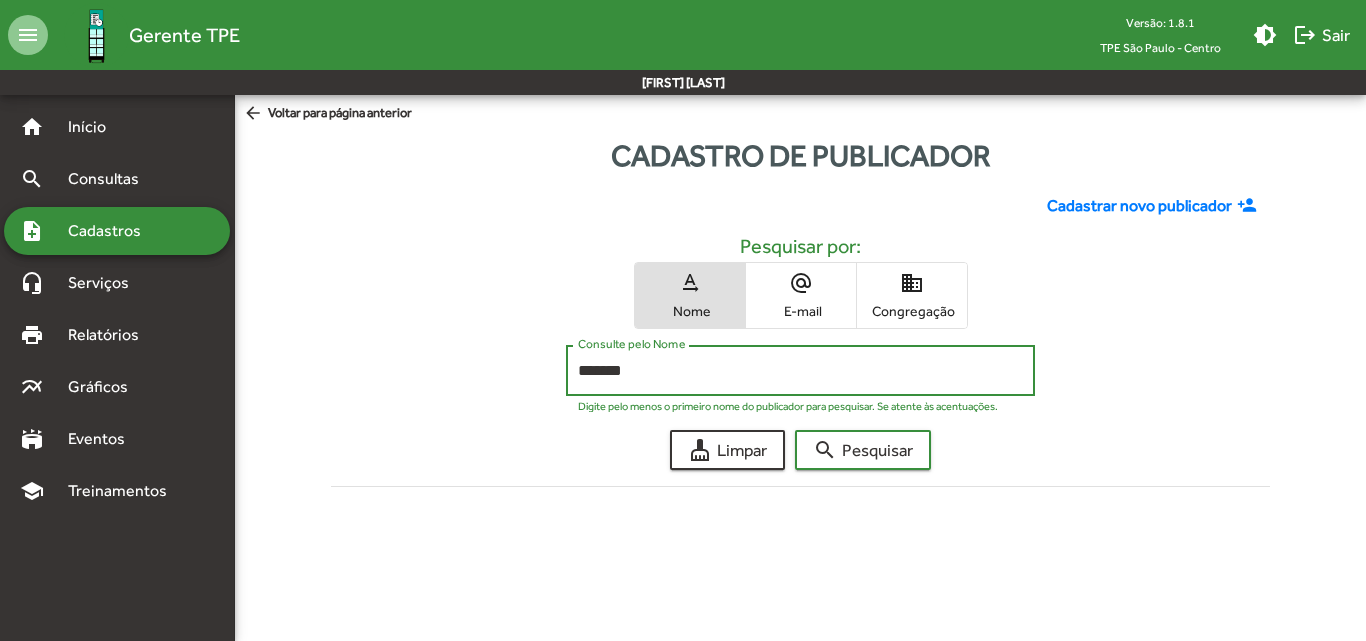 type on "*******" 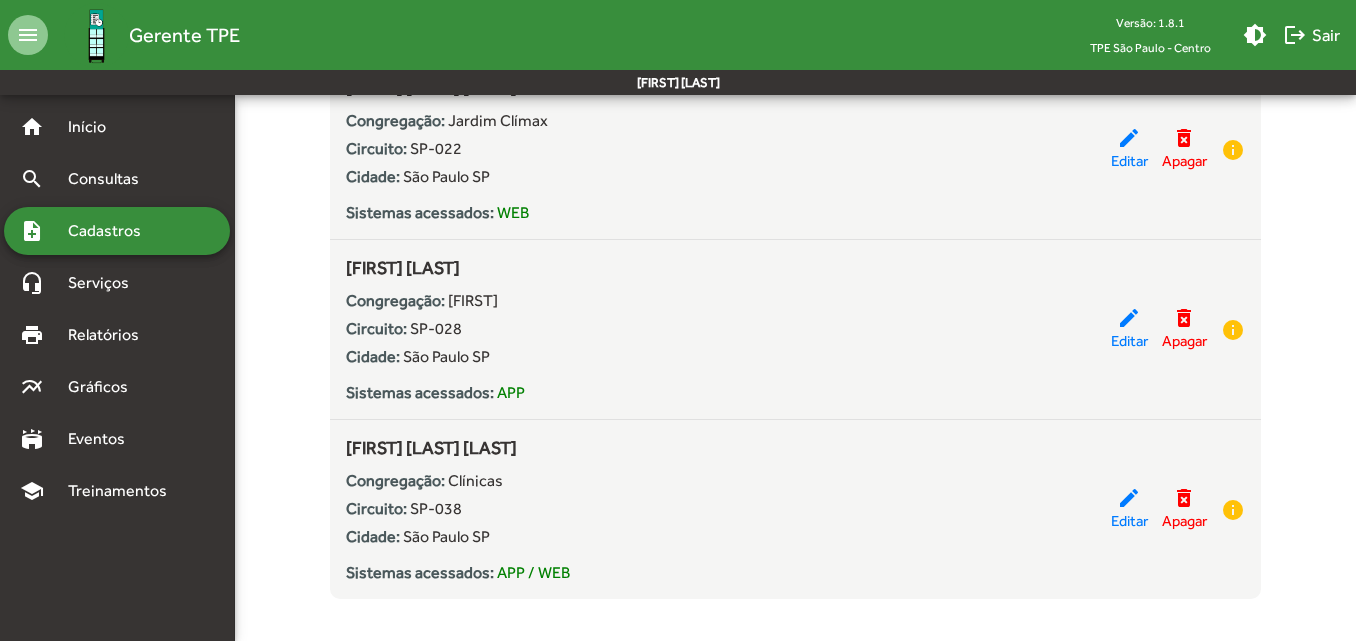 scroll, scrollTop: 2249, scrollLeft: 0, axis: vertical 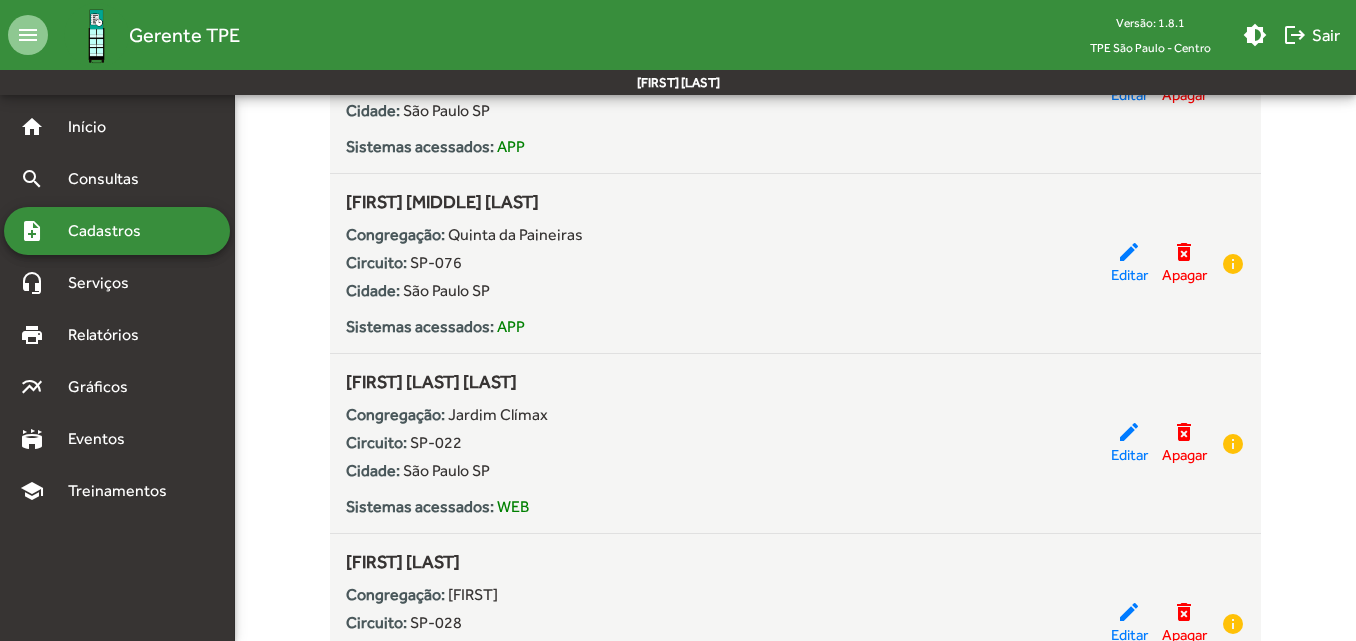 click on "Cadastros" at bounding box center [111, 231] 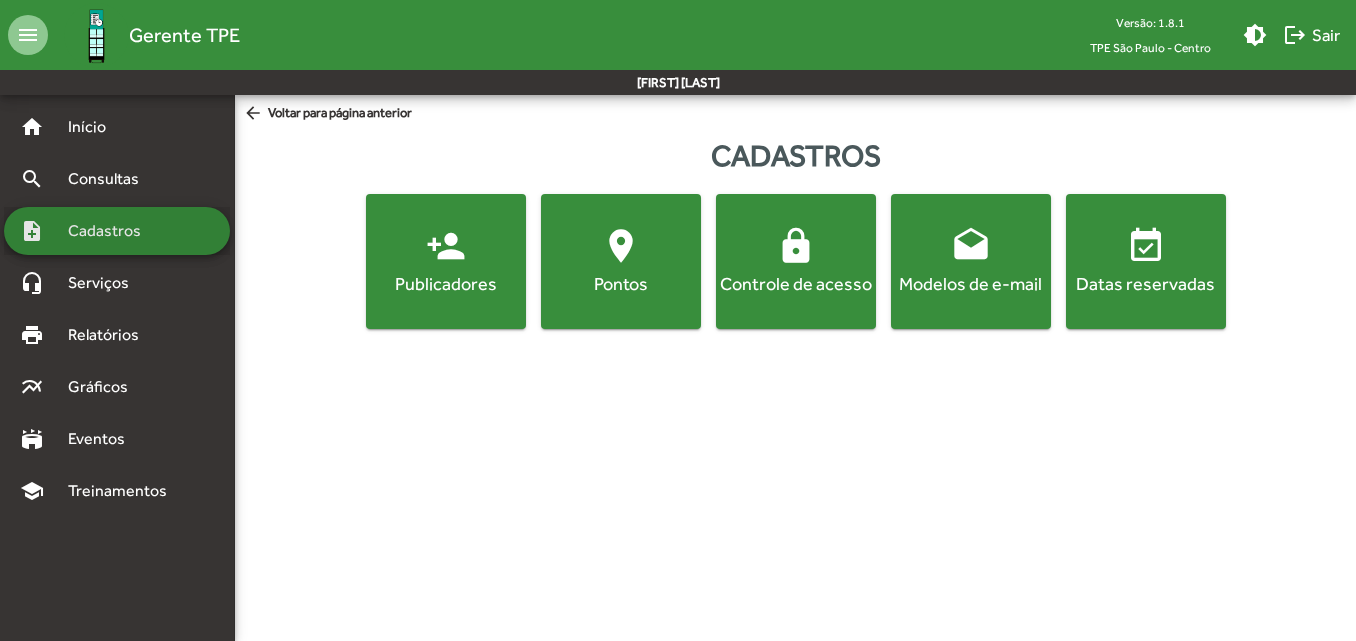 scroll, scrollTop: 0, scrollLeft: 0, axis: both 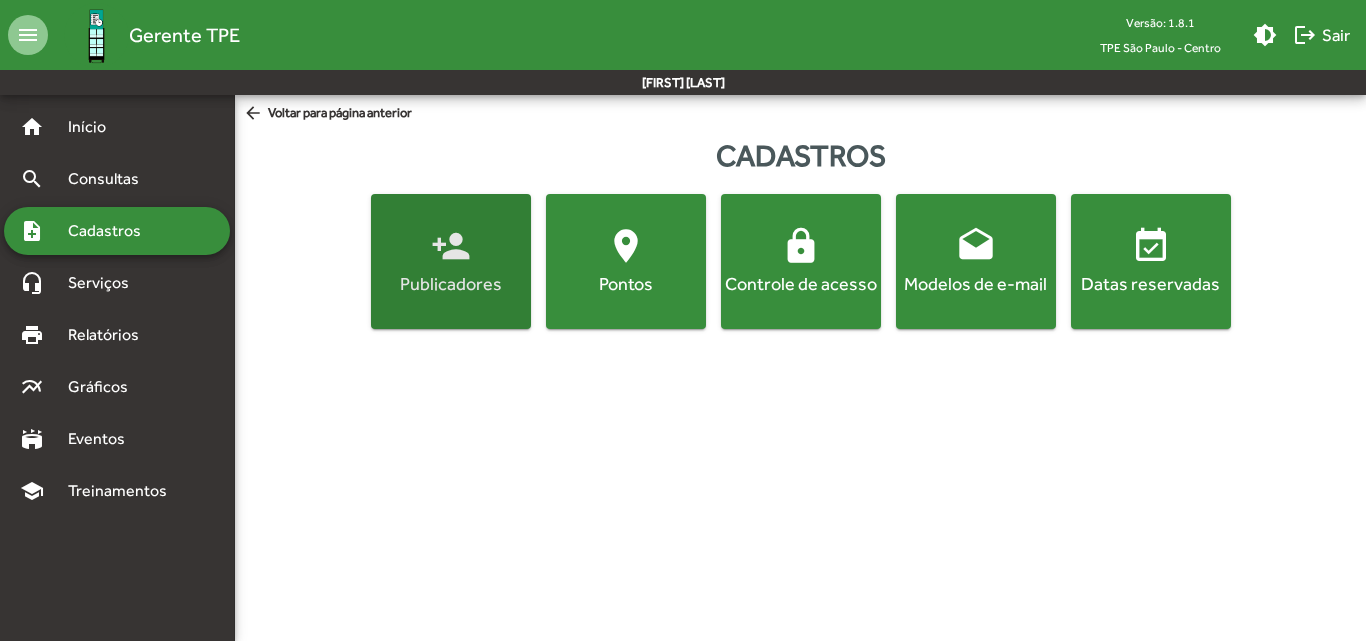 click on "person_add  Publicadores" 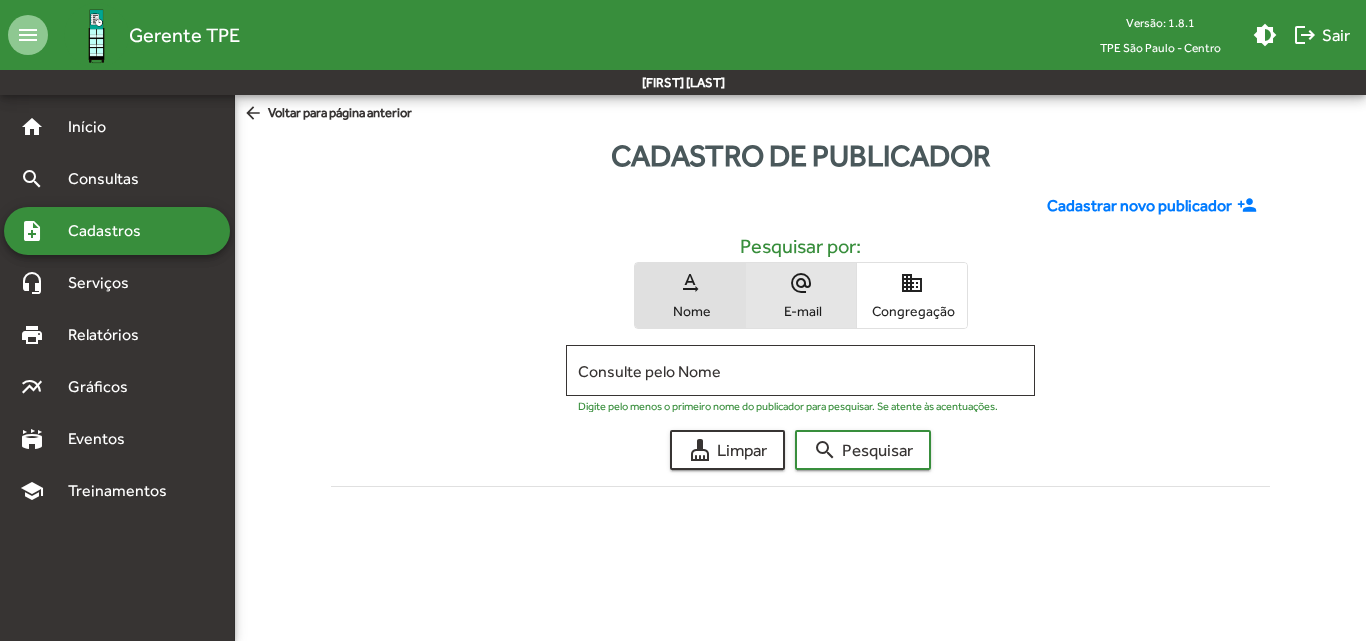 click on "alternate_email E-mail" at bounding box center [801, 295] 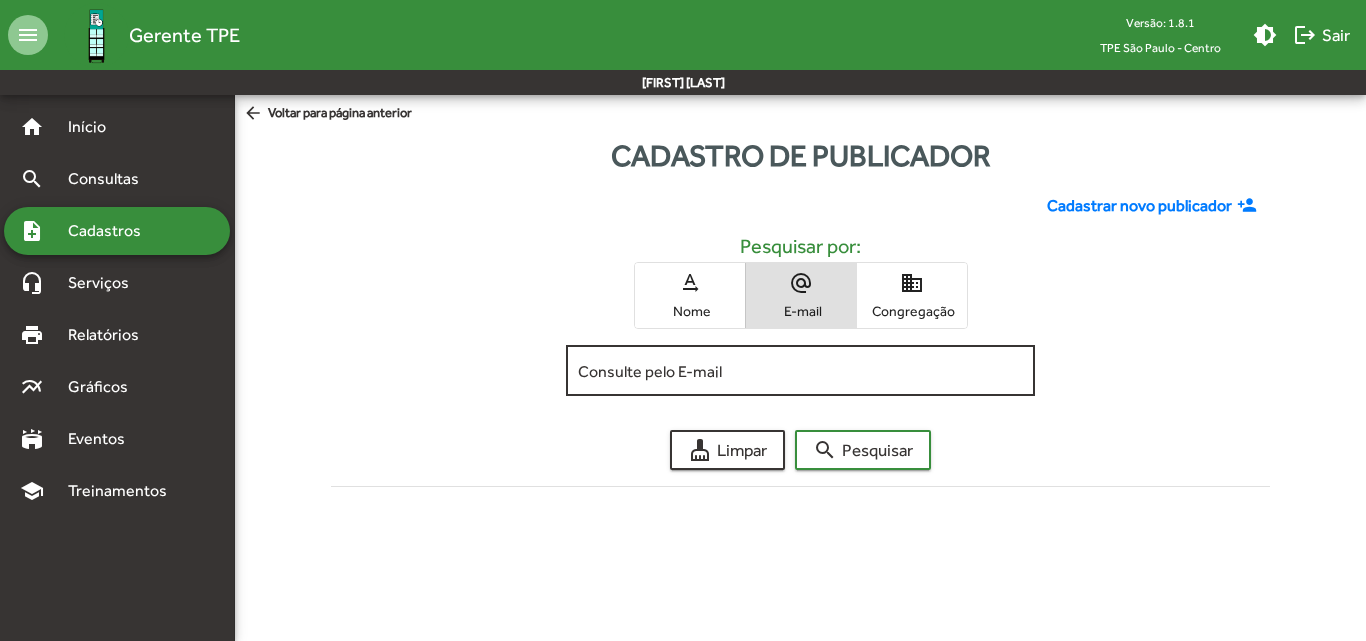click on "Consulte pelo E-mail" at bounding box center [800, 371] 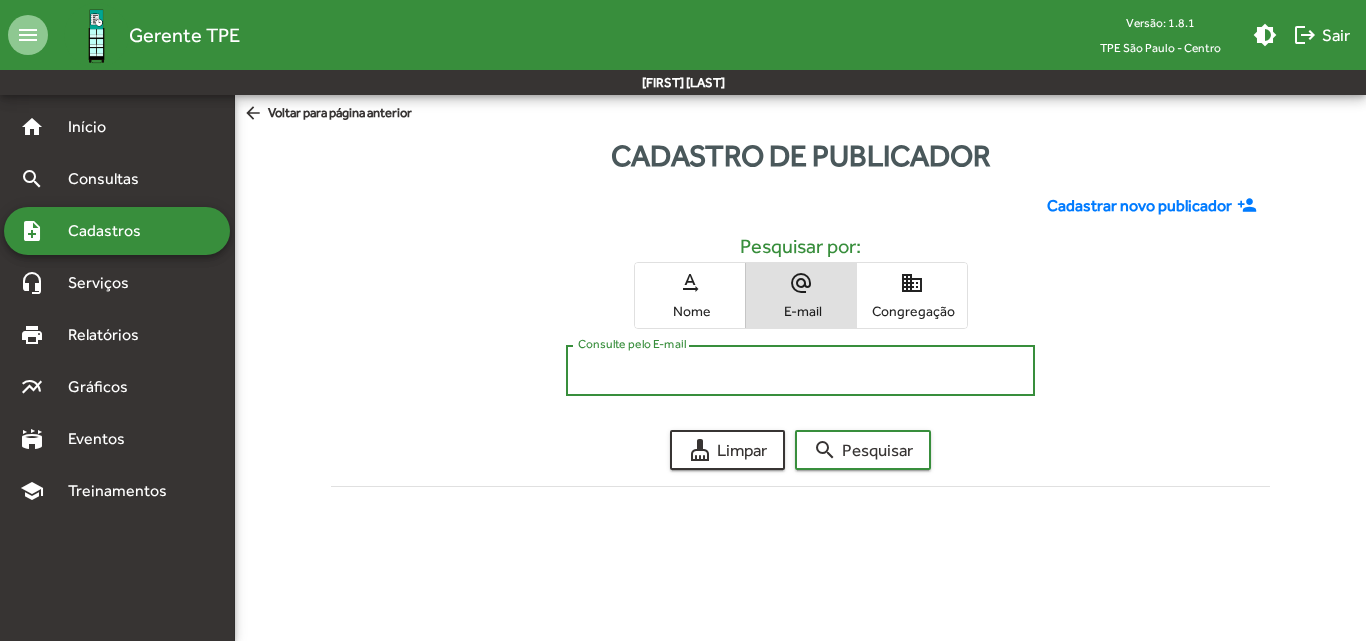 paste on "**********" 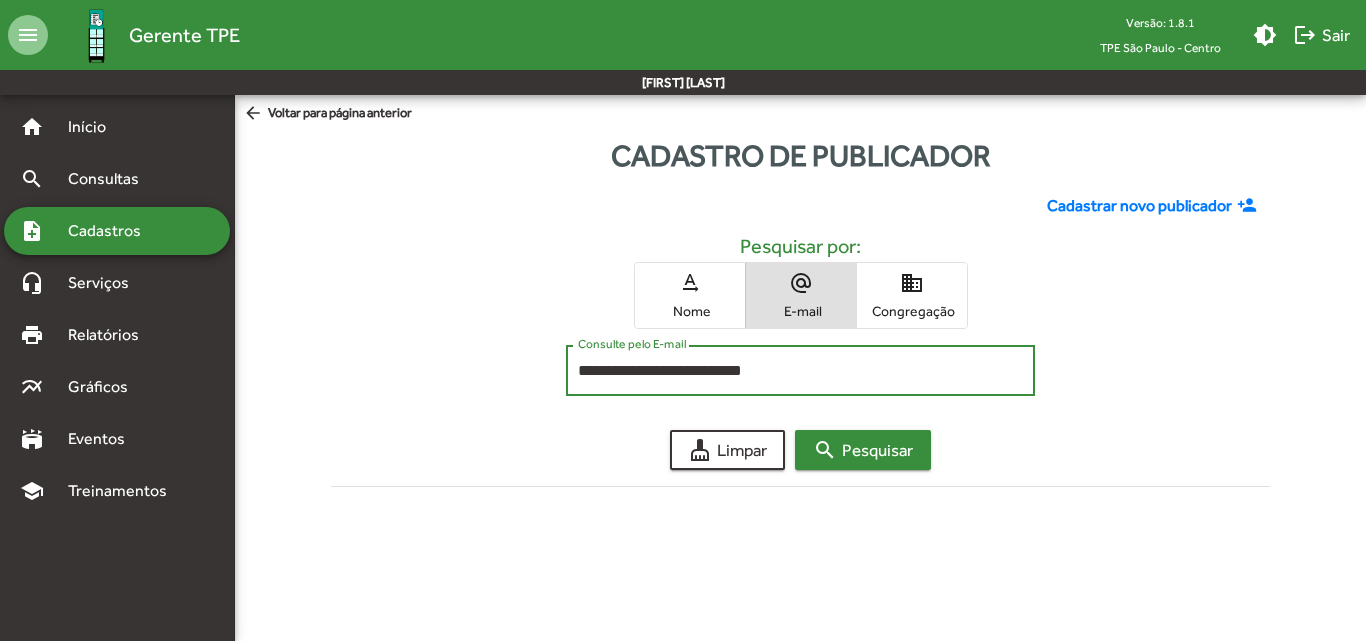 type on "**********" 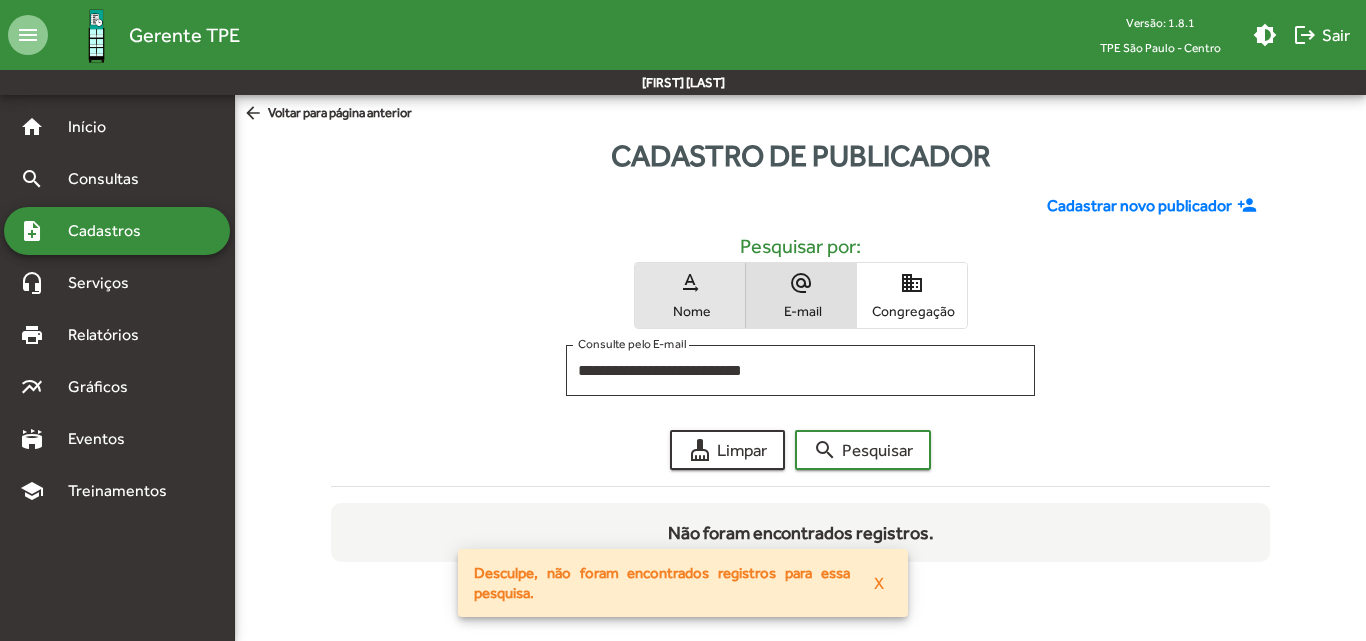 click on "text_rotation_none Nome" at bounding box center [690, 295] 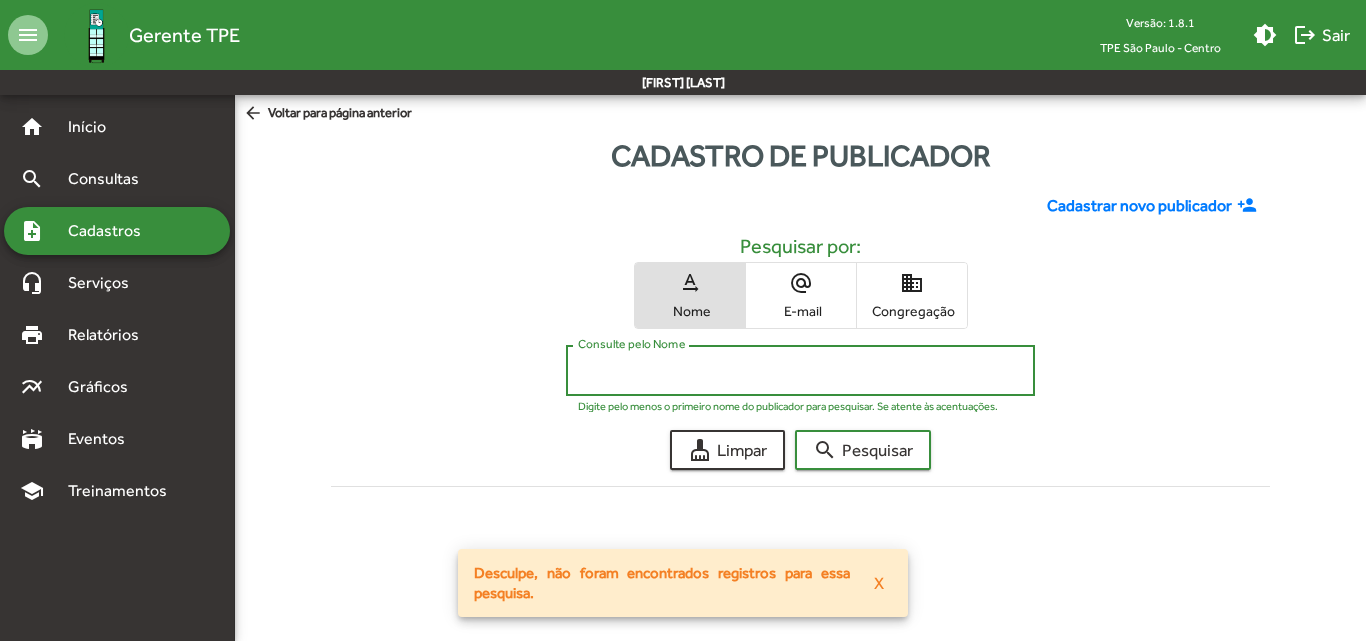click on "Consulte pelo Nome" at bounding box center [800, 371] 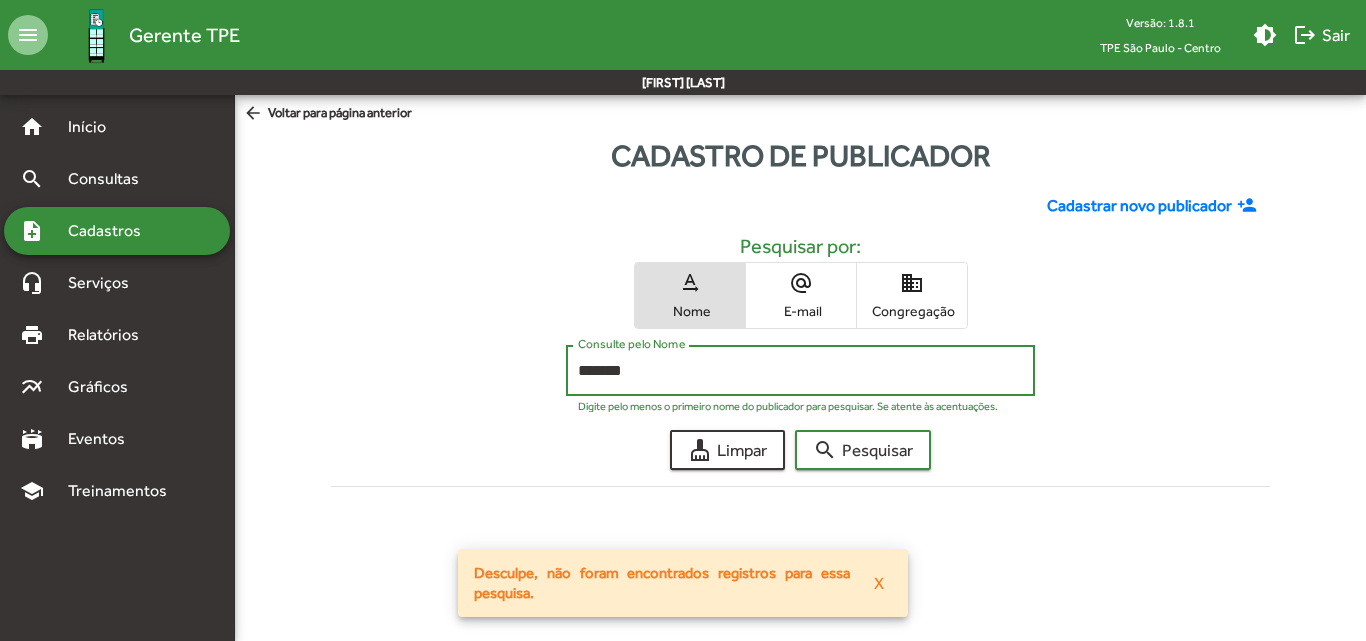 click on "search  Pesquisar" 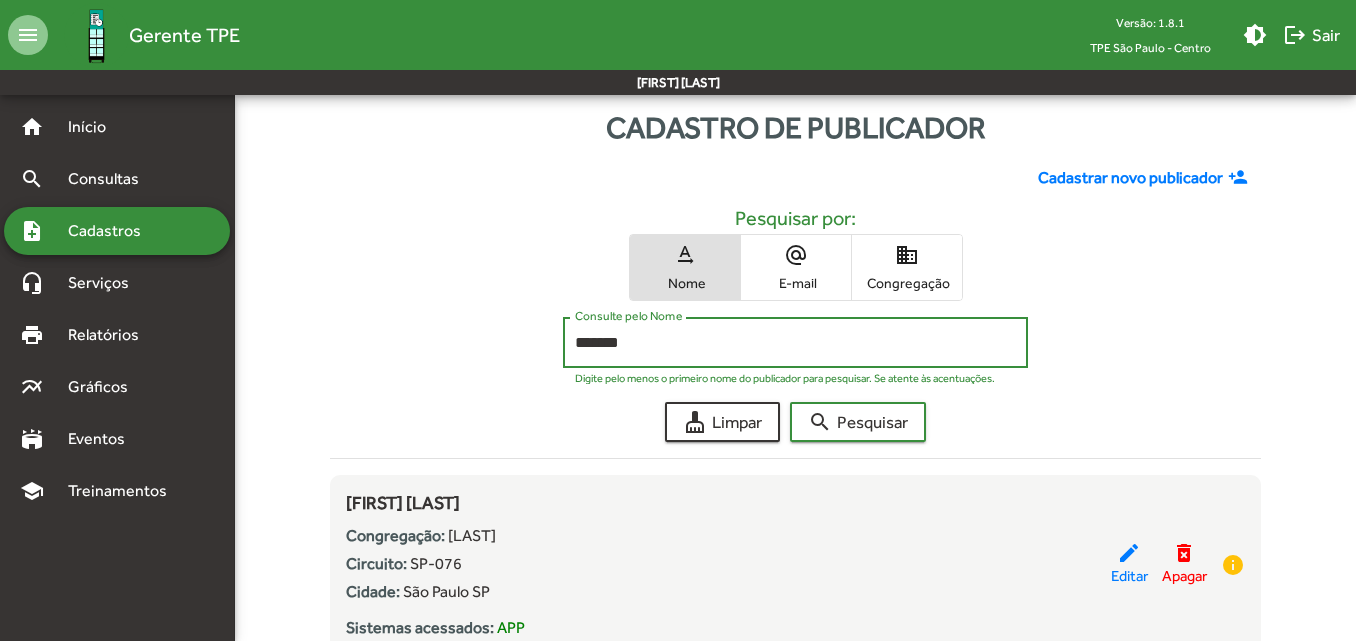 scroll, scrollTop: 0, scrollLeft: 0, axis: both 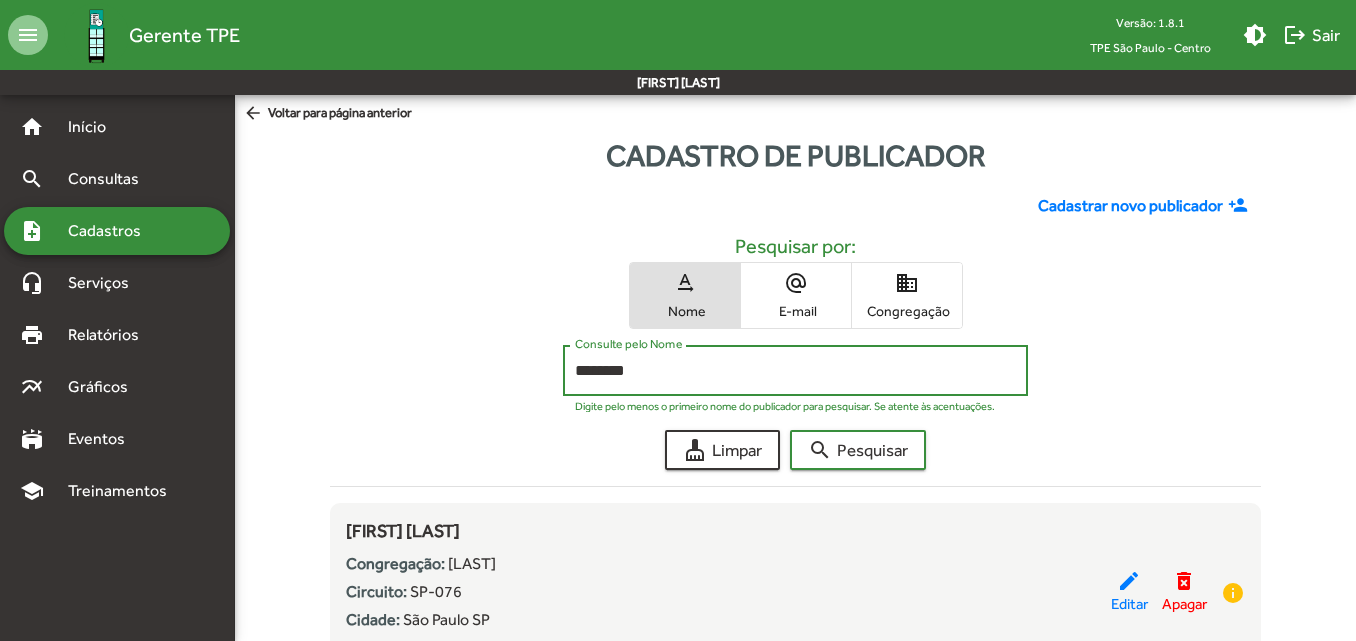click on "search  Pesquisar" 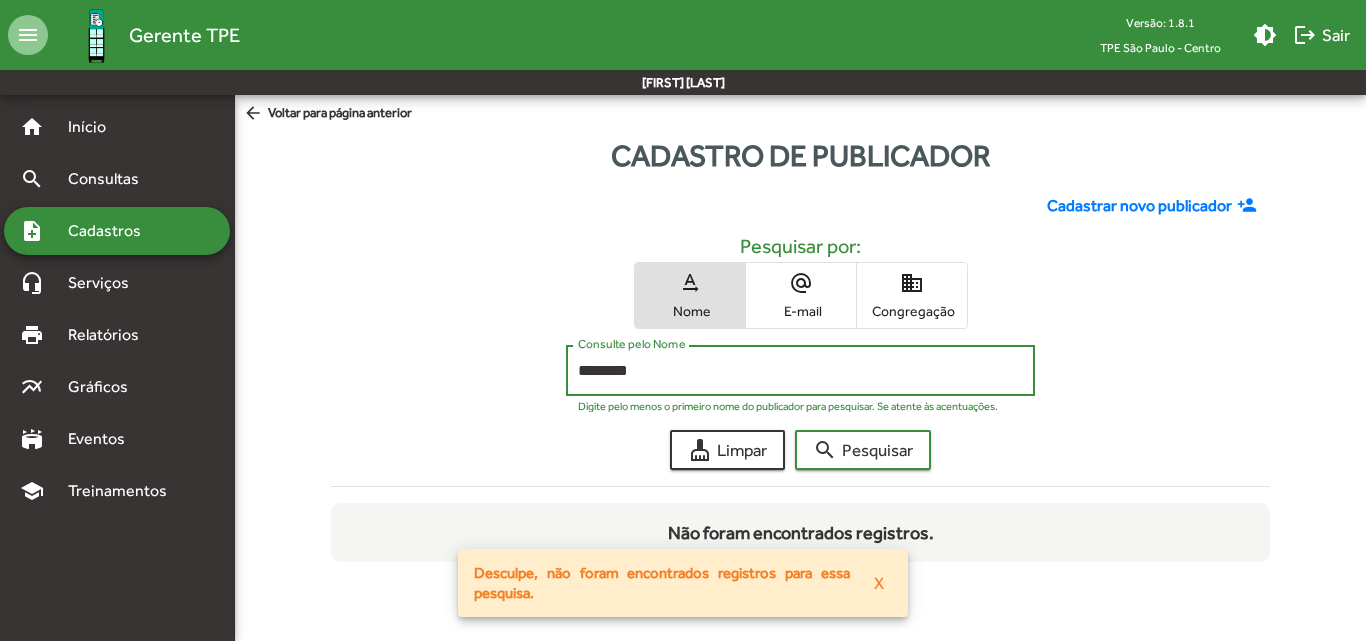 click on "X" at bounding box center (879, 583) 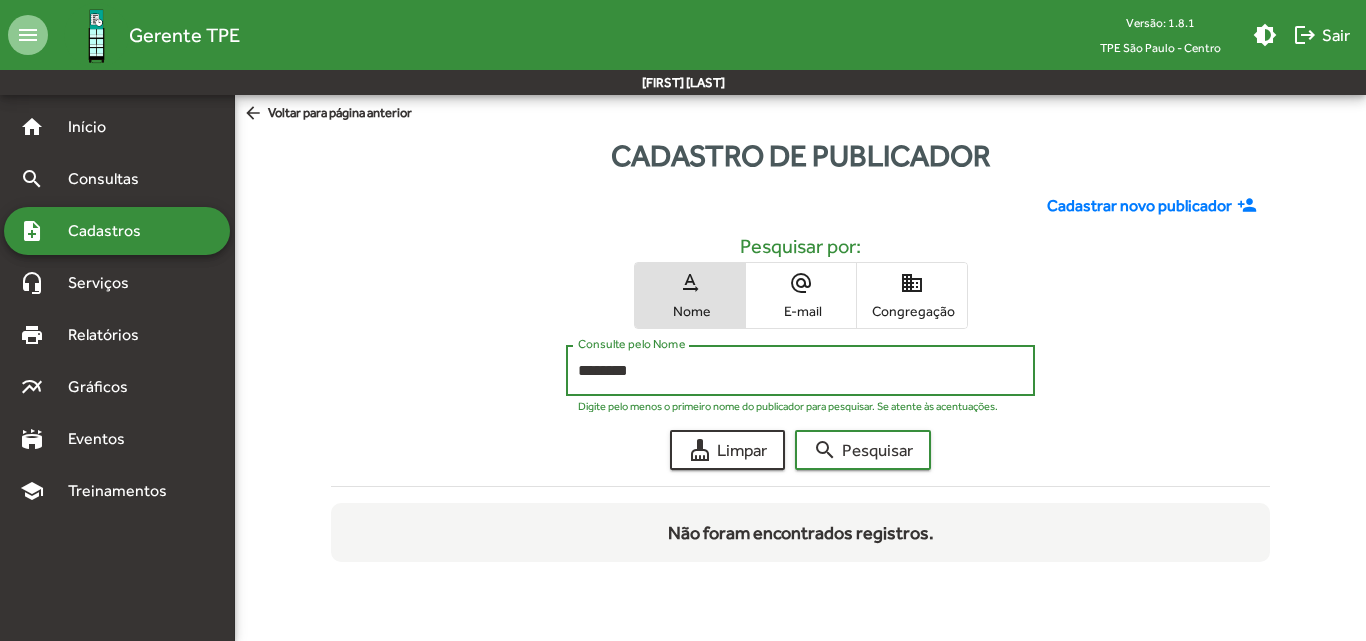 click on "********" at bounding box center [800, 371] 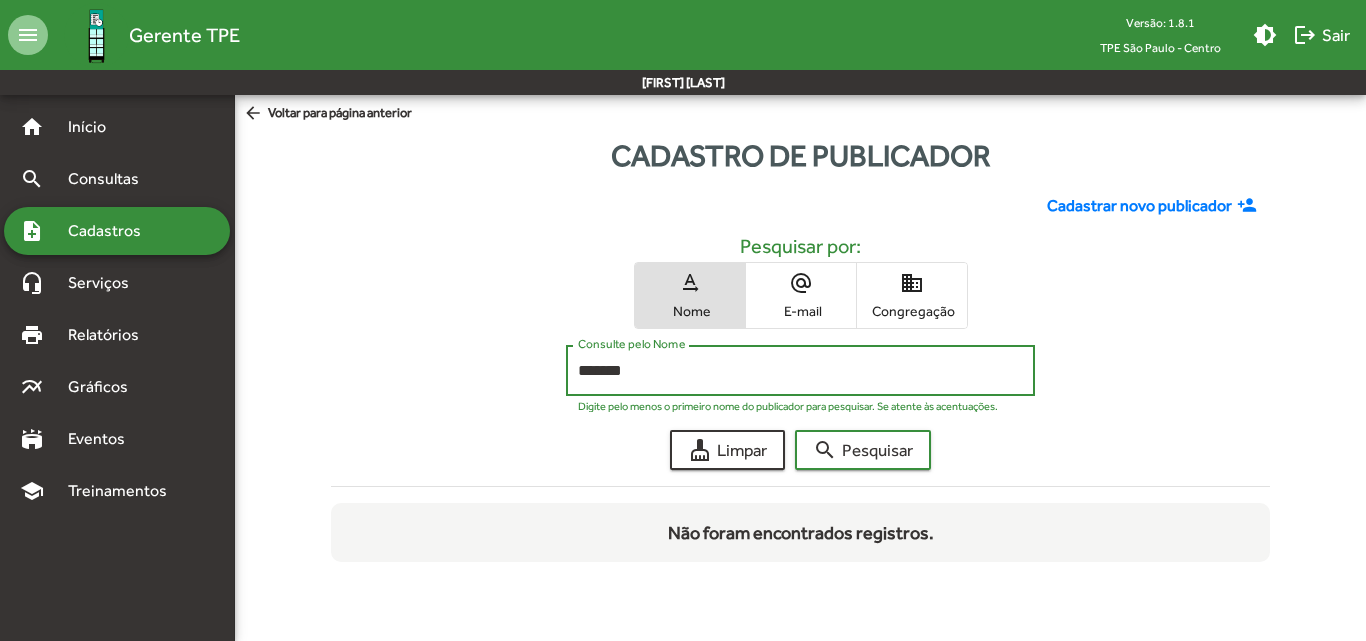 type on "*******" 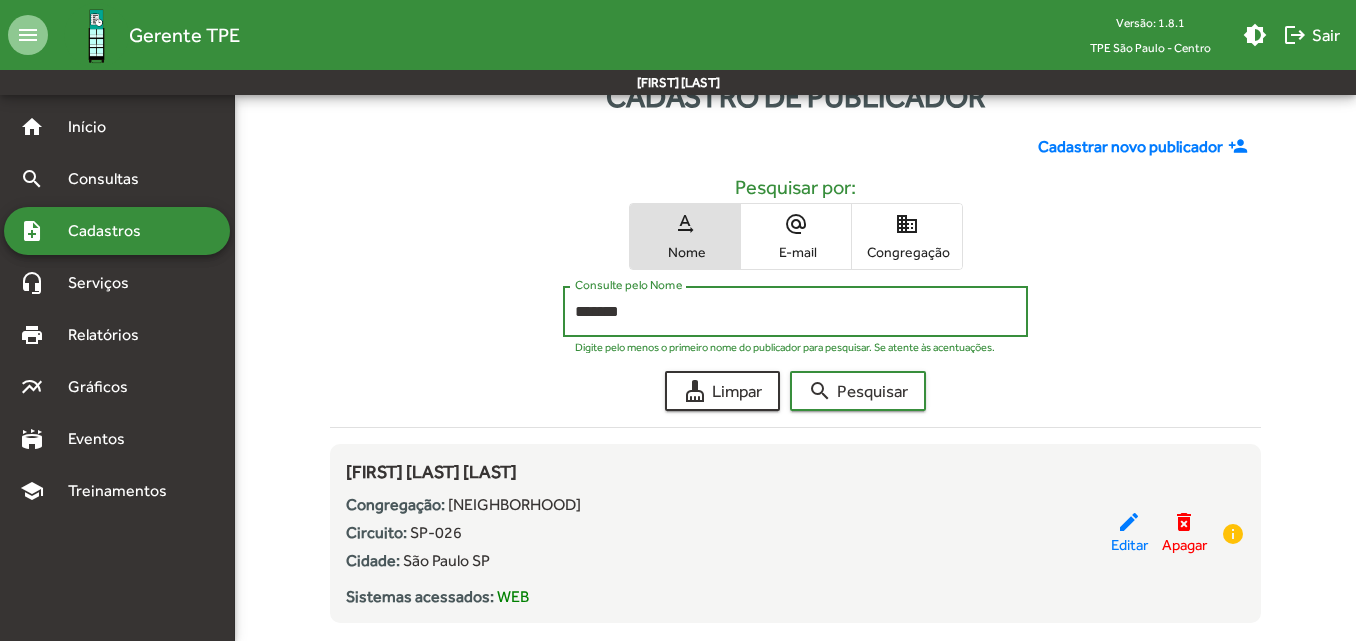 scroll, scrollTop: 89, scrollLeft: 0, axis: vertical 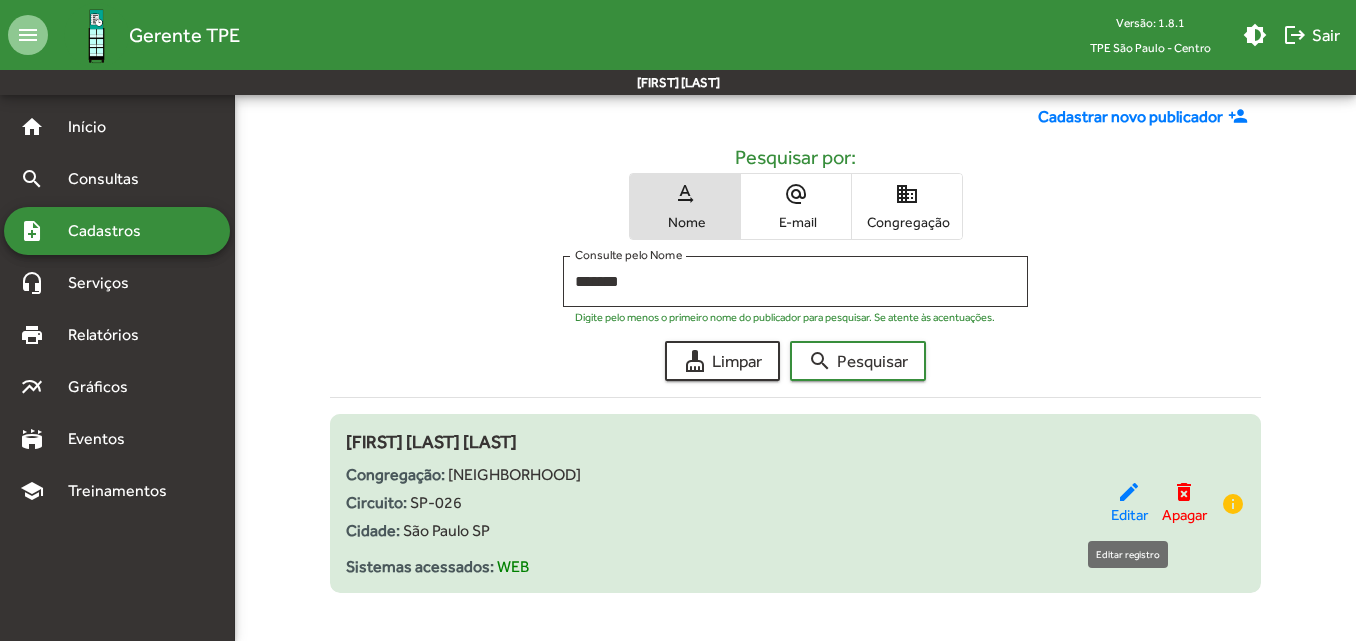click on "edit" 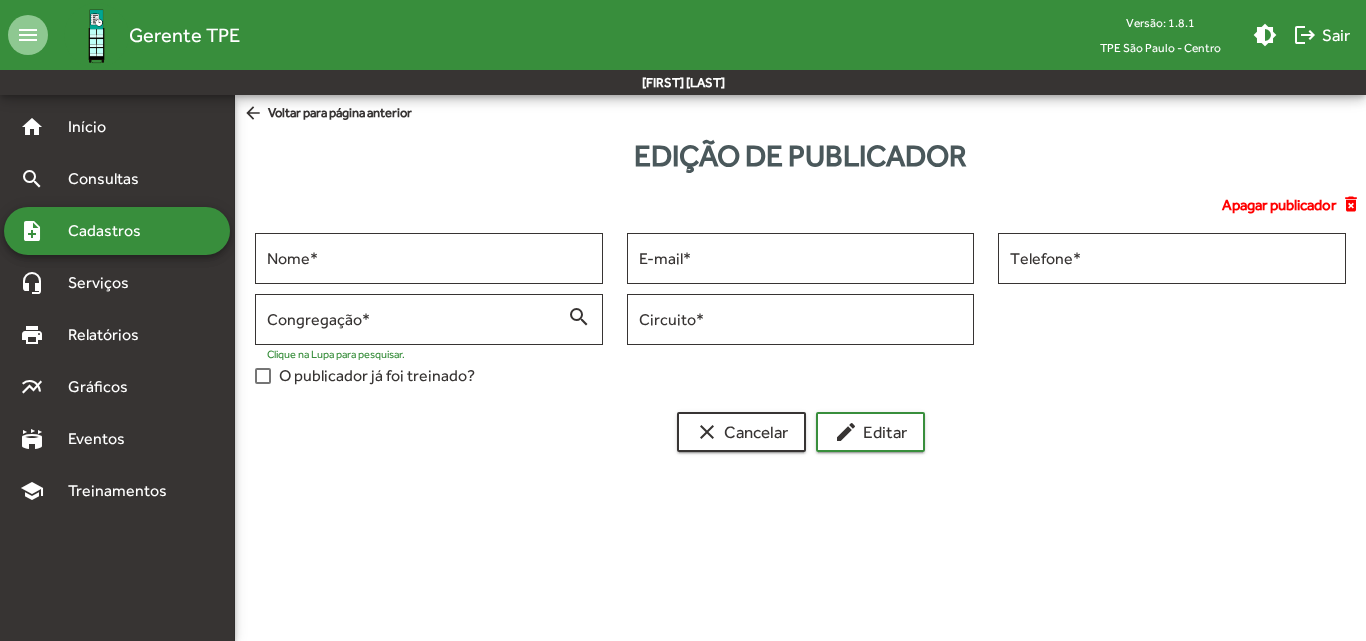 type on "**********" 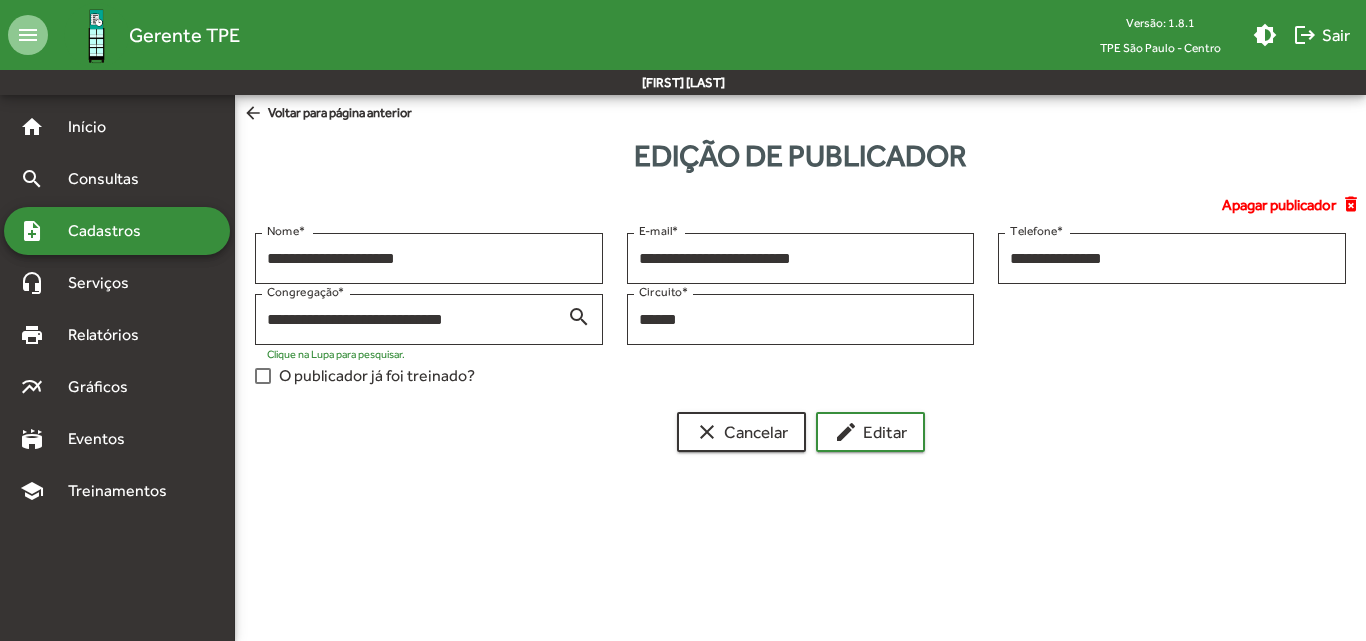 click on "note_add Cadastros" at bounding box center [117, 231] 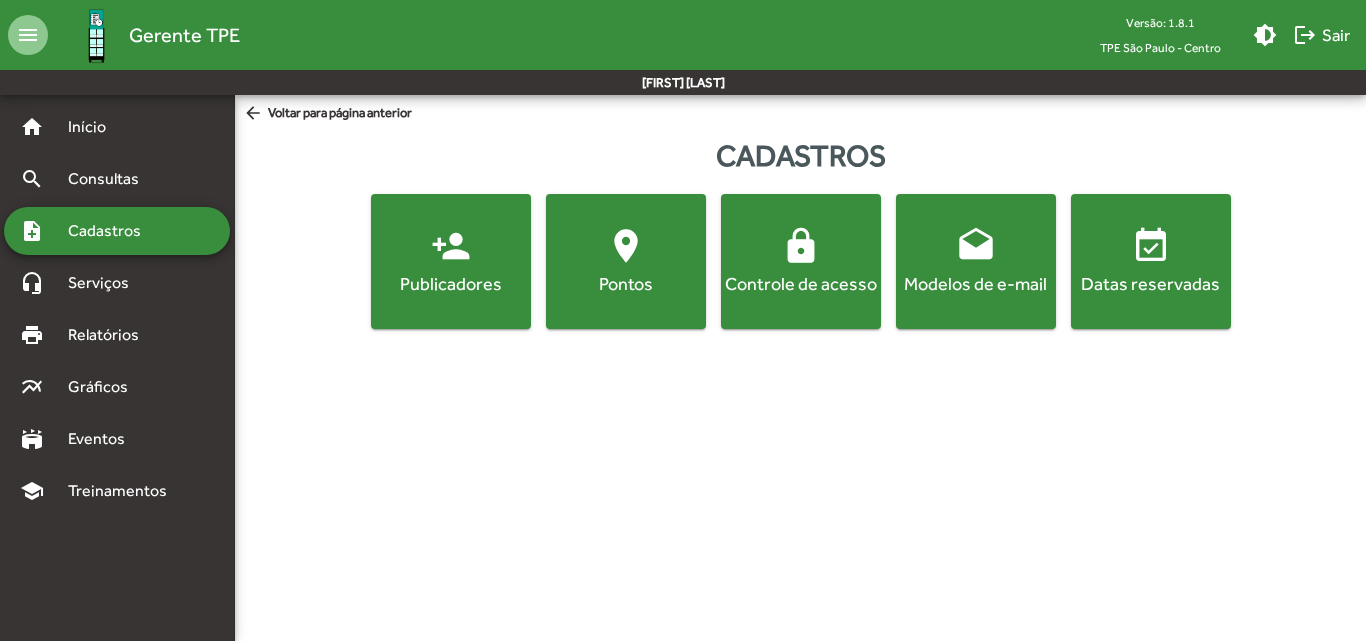 click on "person_add  Publicadores" 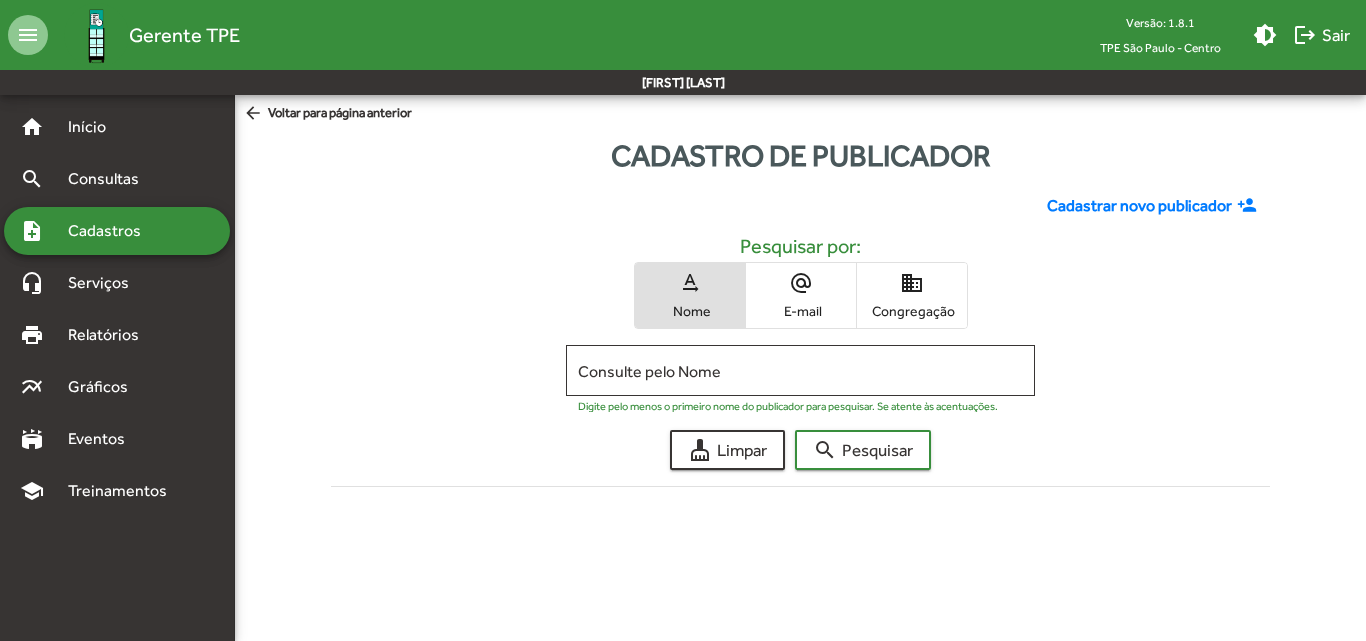 click on "E-mail" at bounding box center [801, 311] 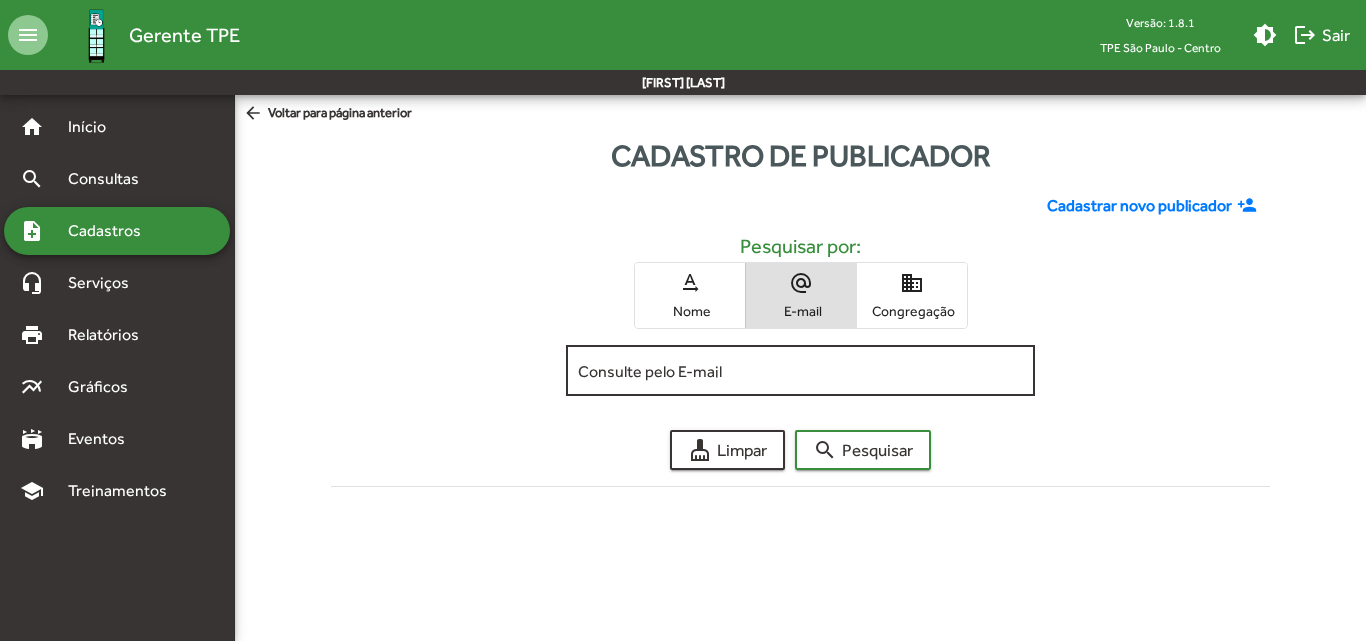 click on "Consulte pelo E-mail" 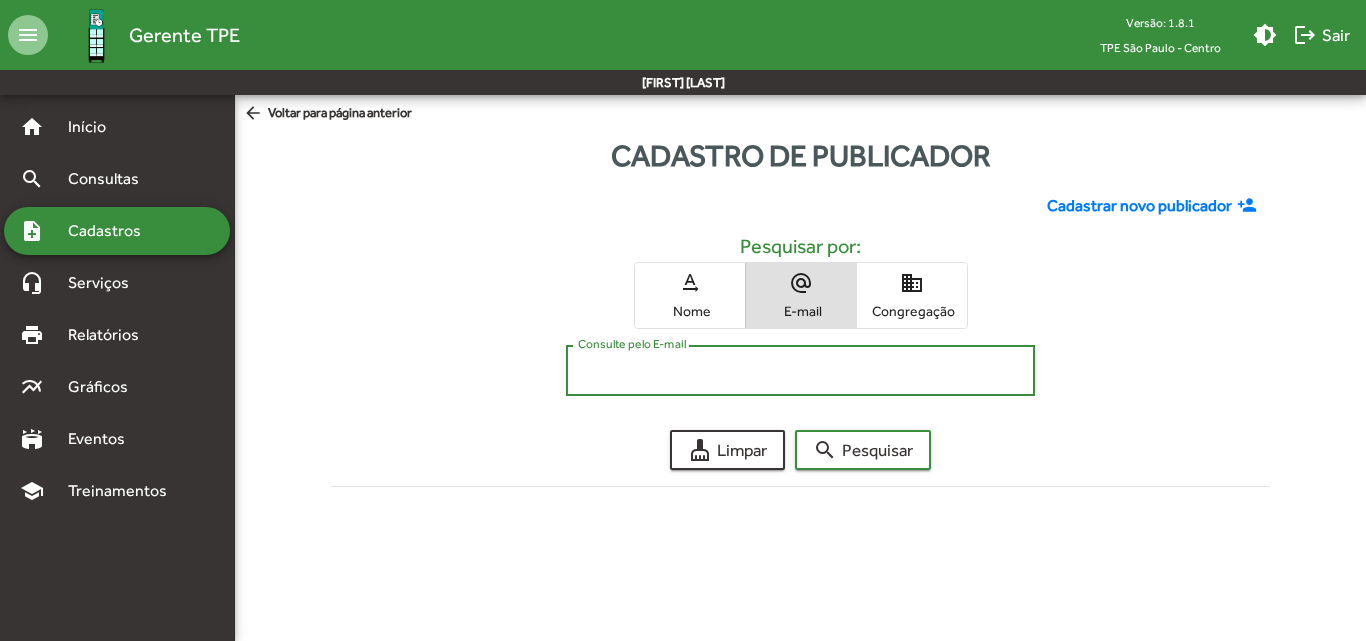 paste on "**********" 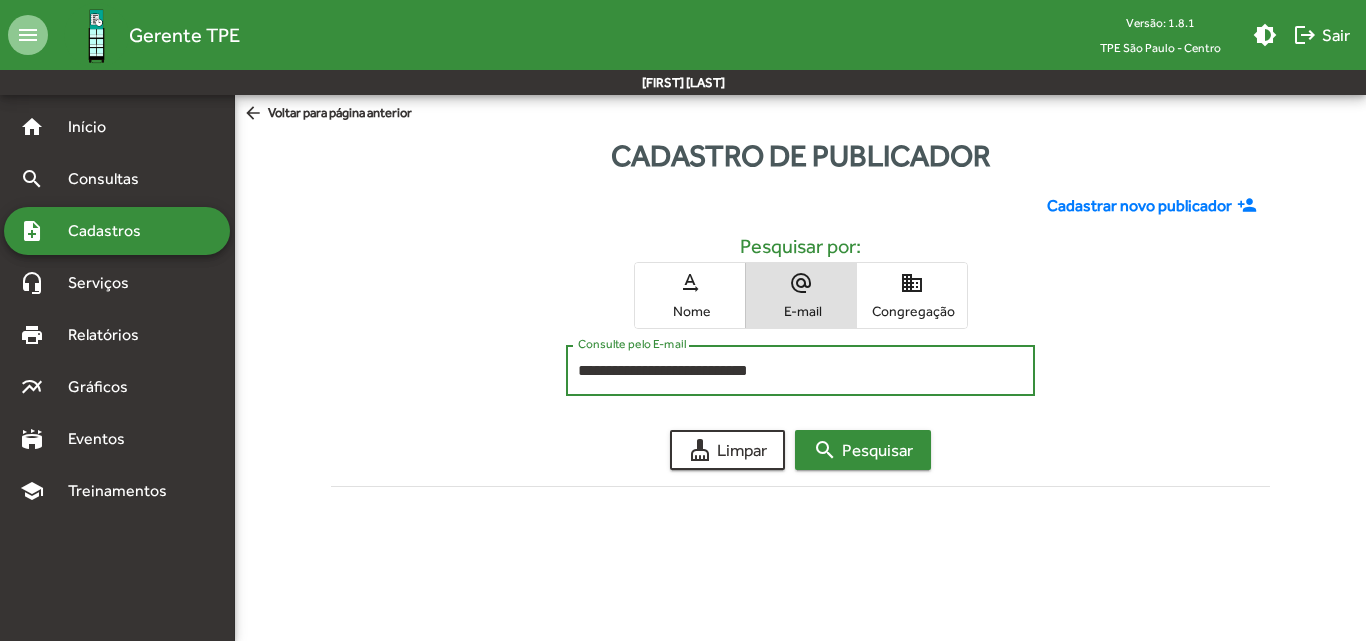 type on "**********" 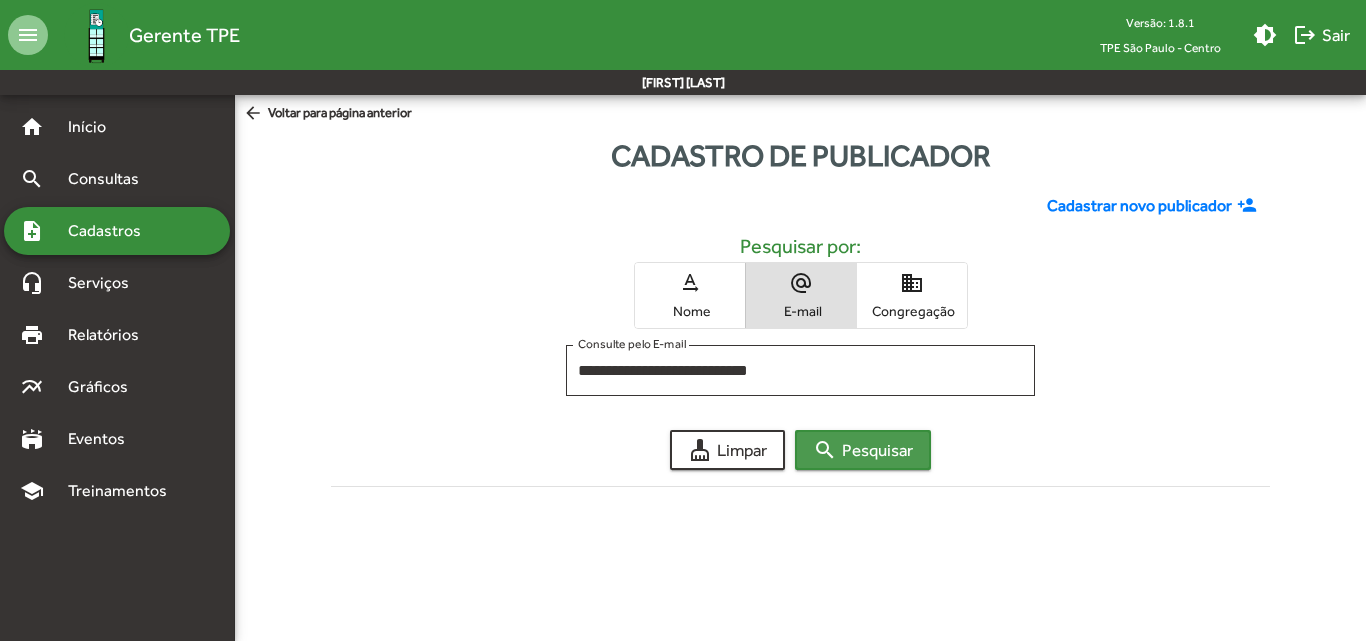 click on "search  Pesquisar" 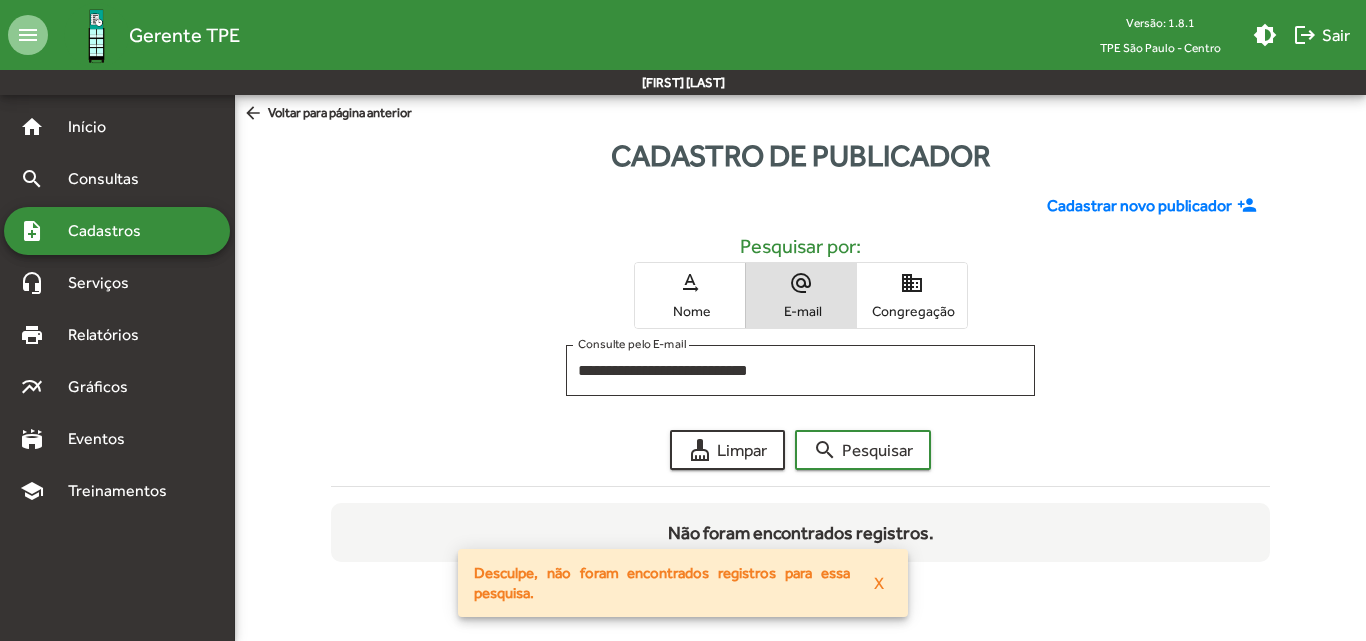 click on "text_rotation_none Nome" at bounding box center [690, 295] 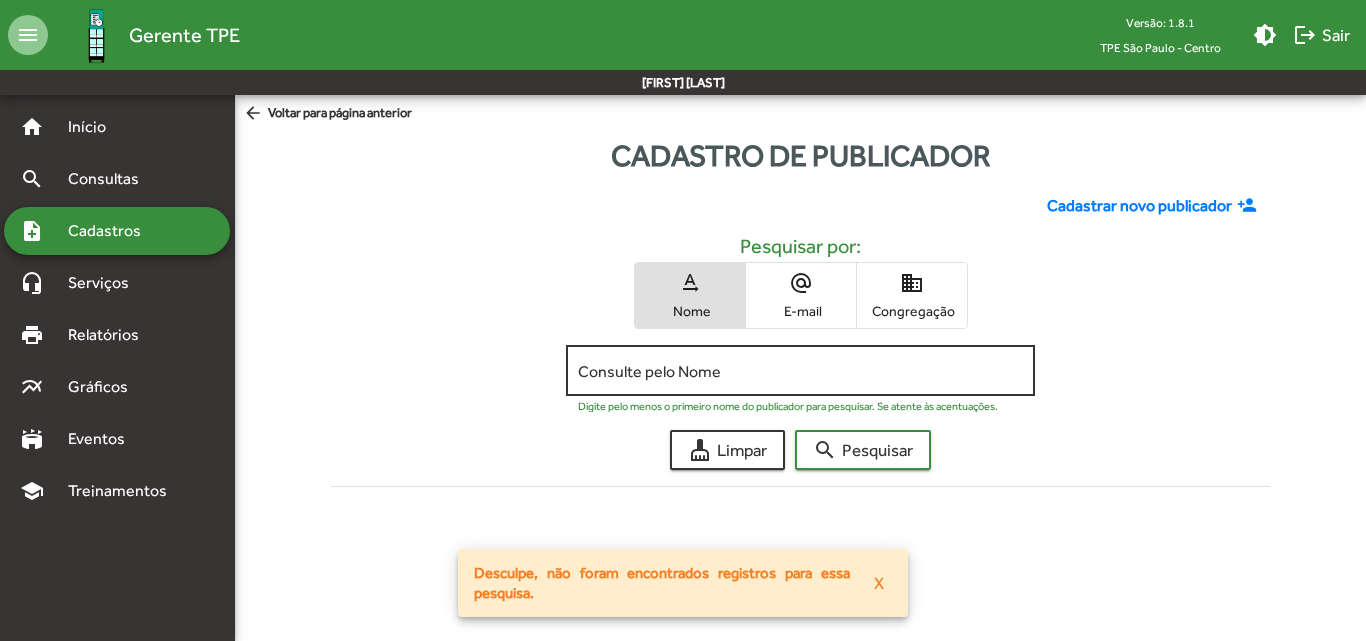 click on "Consulte pelo Nome" at bounding box center [800, 371] 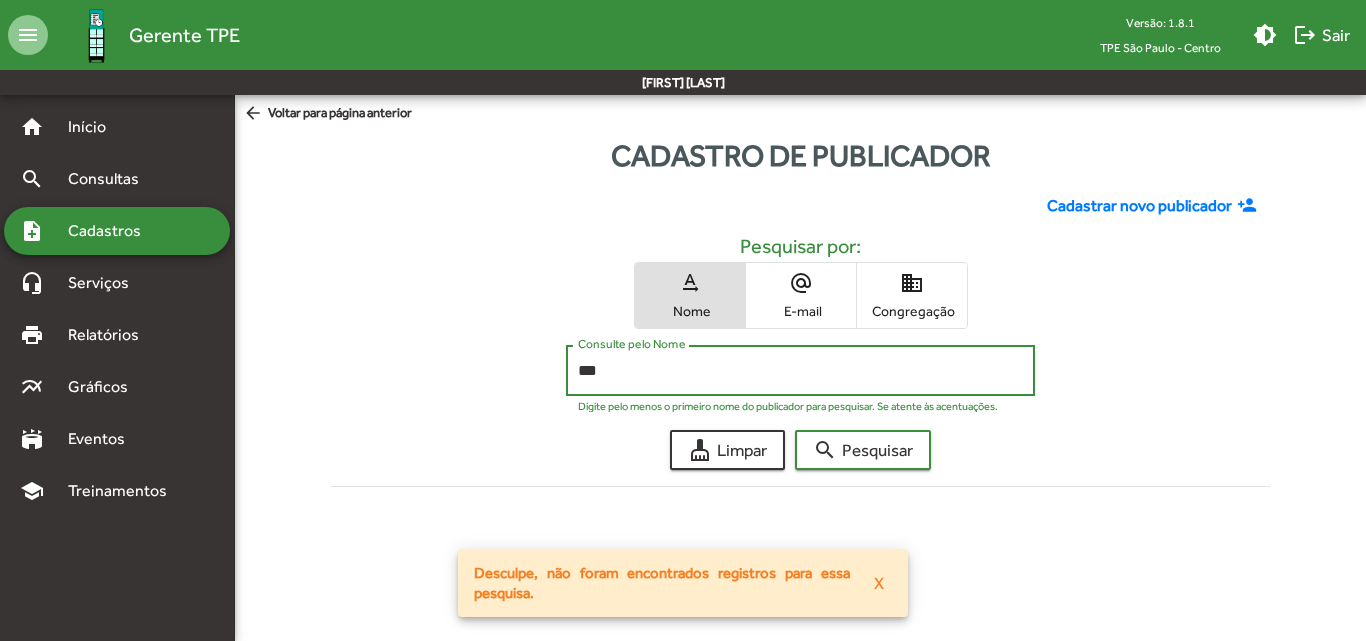 type on "***" 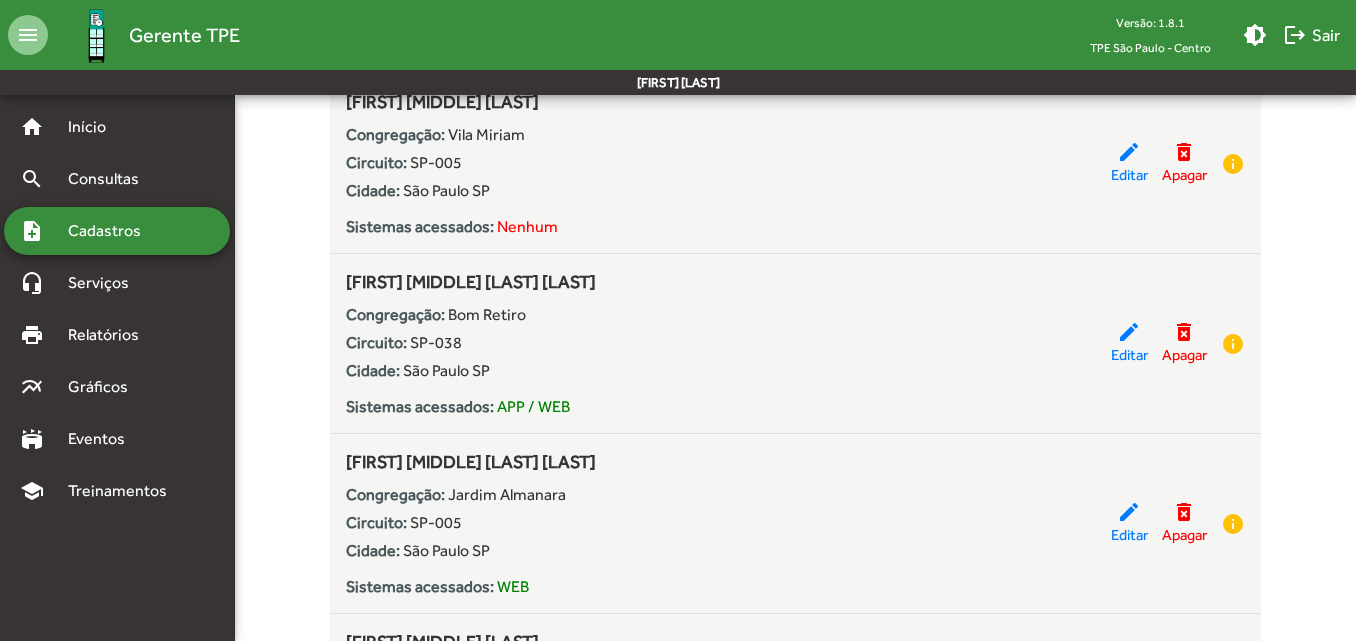 scroll, scrollTop: 6400, scrollLeft: 0, axis: vertical 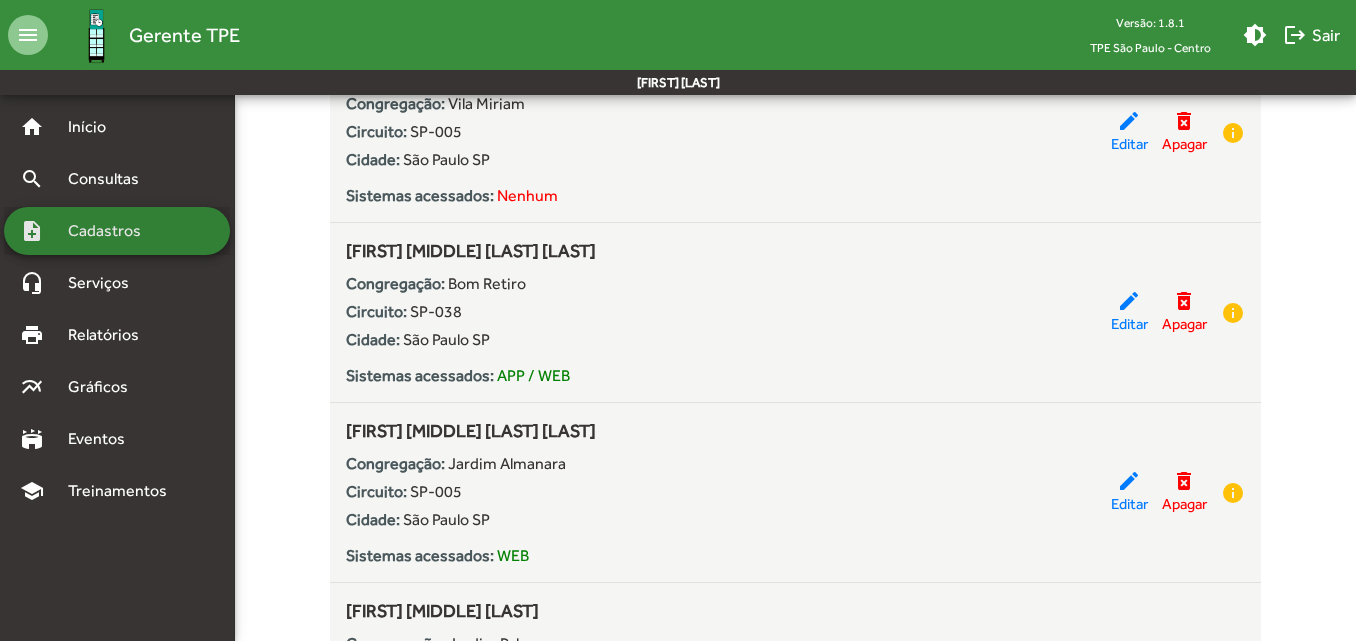 click on "Cadastros" at bounding box center (111, 231) 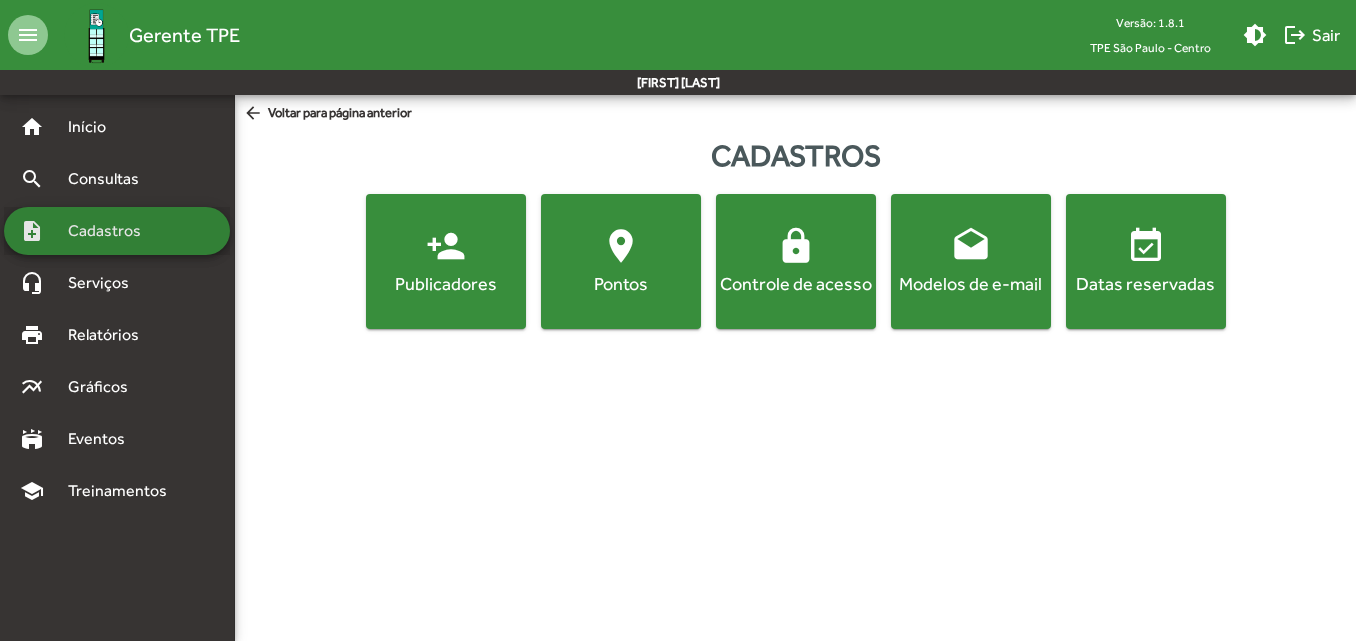 scroll, scrollTop: 0, scrollLeft: 0, axis: both 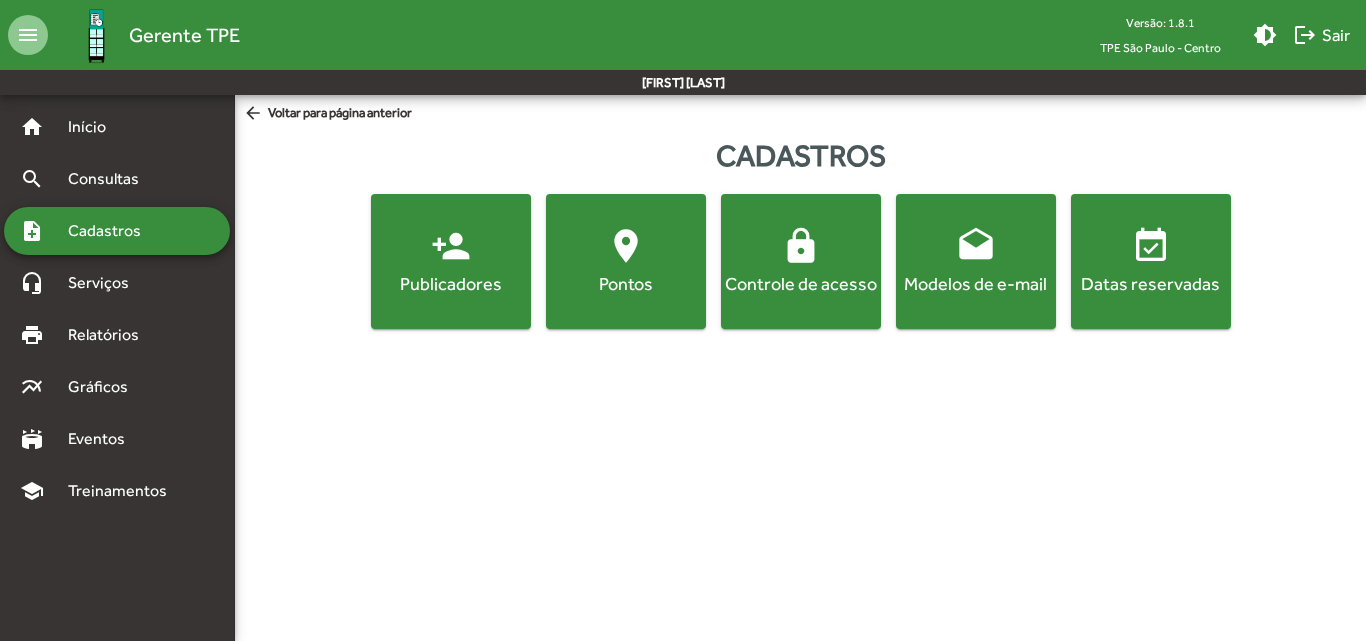 click on "Publicadores" 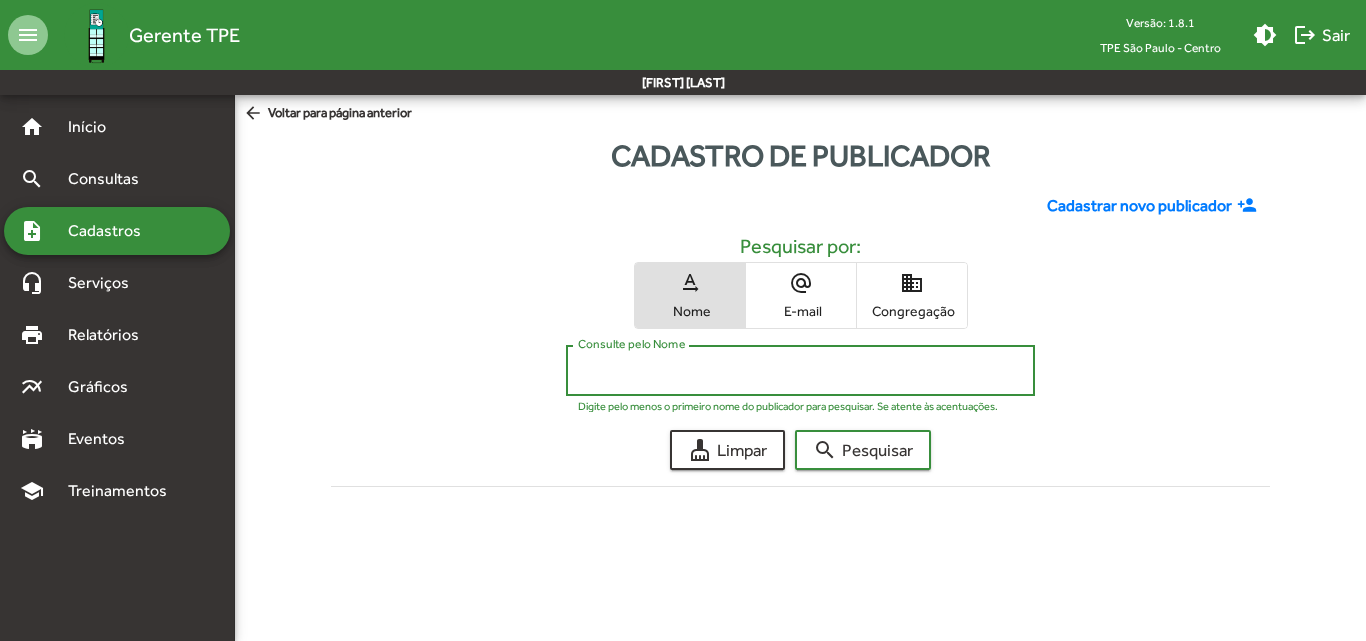 click on "Consulte pelo Nome" at bounding box center [800, 371] 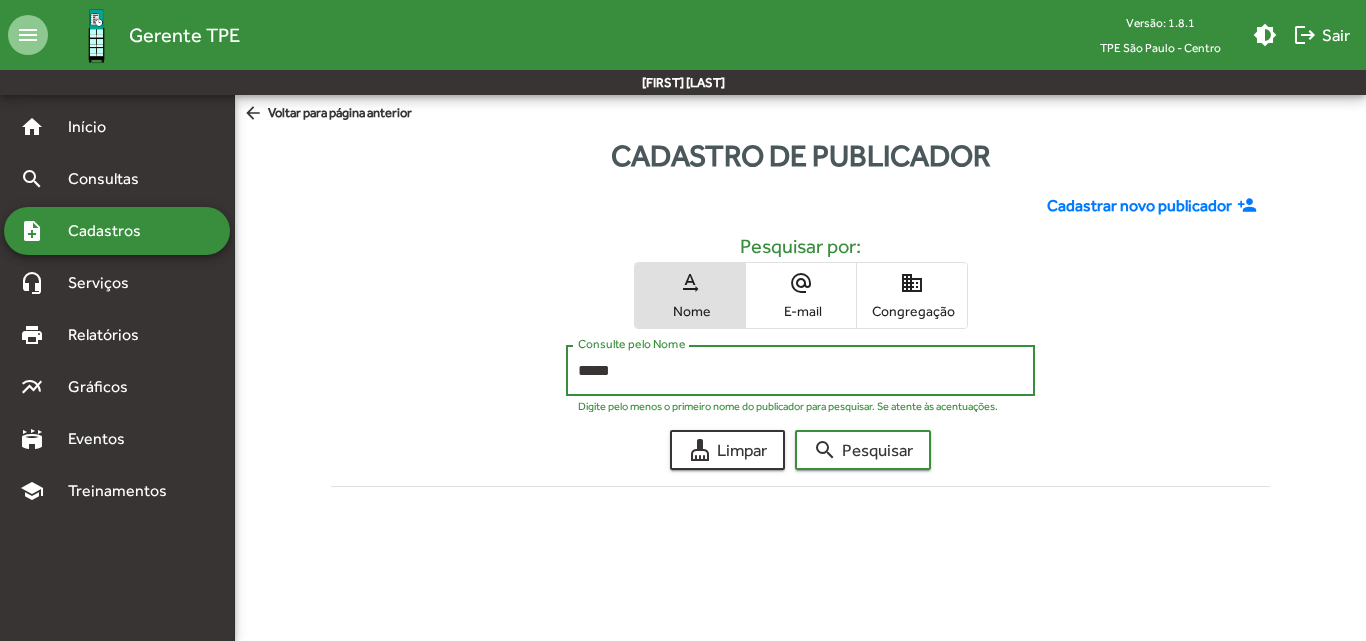 type on "*****" 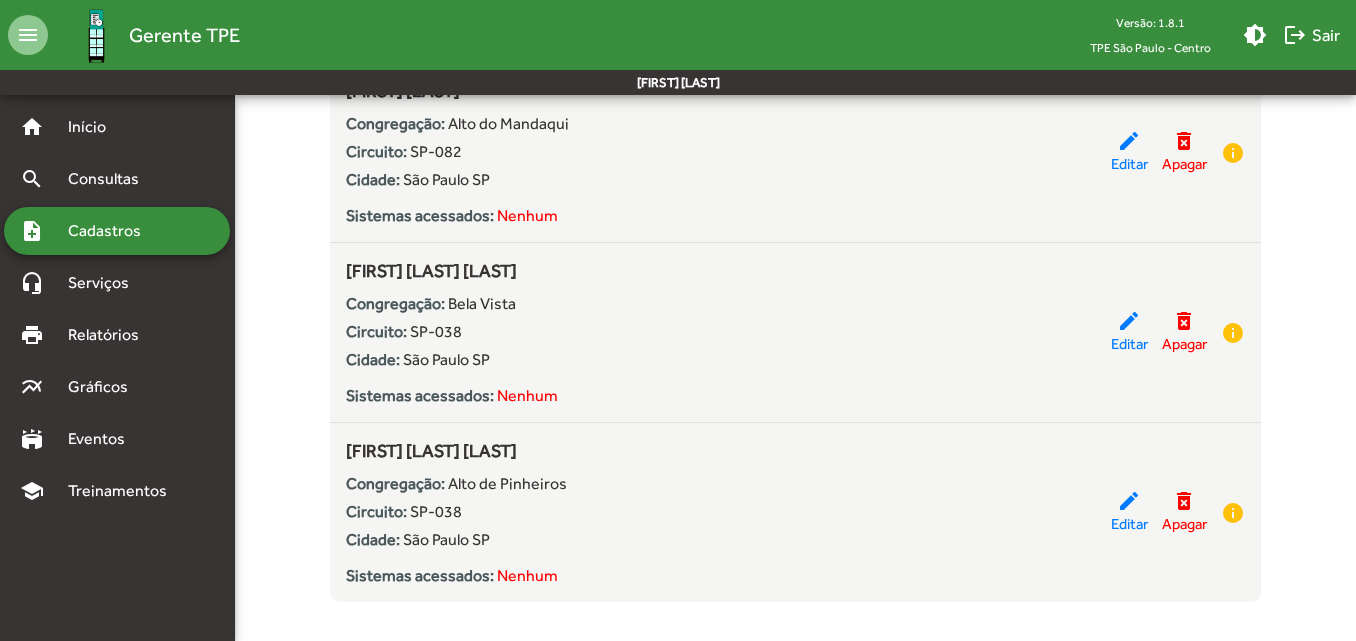 scroll, scrollTop: 825, scrollLeft: 0, axis: vertical 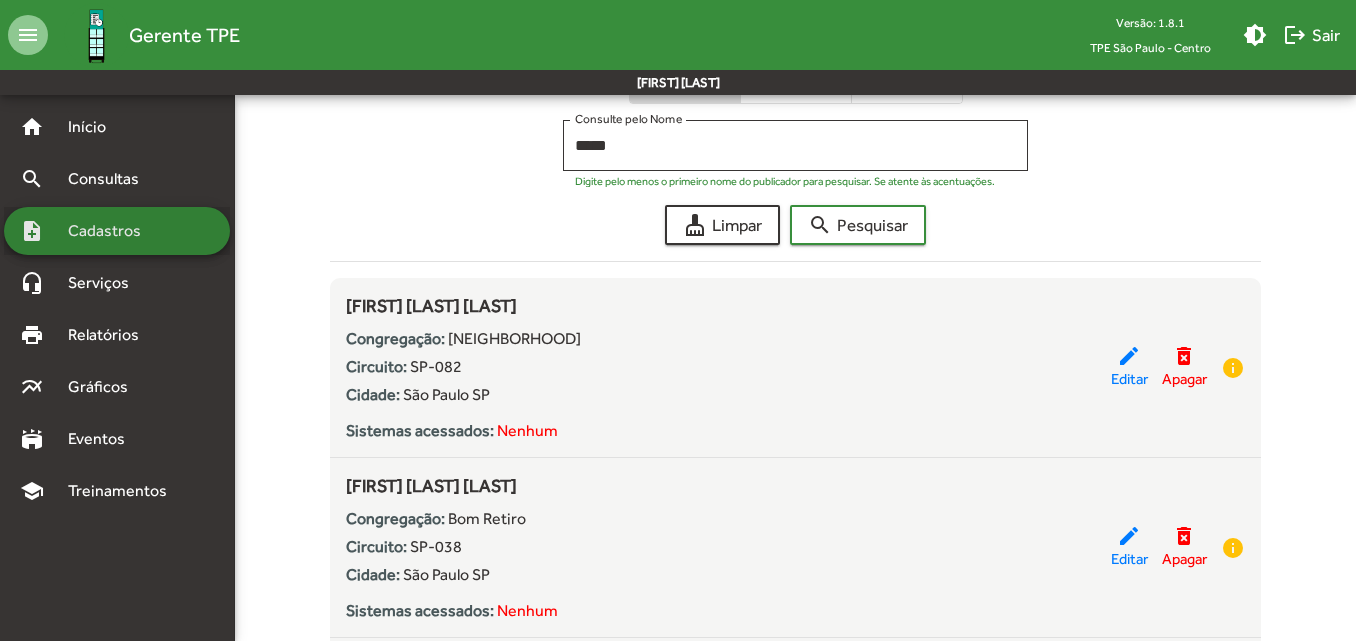 click on "Cadastros" at bounding box center (111, 231) 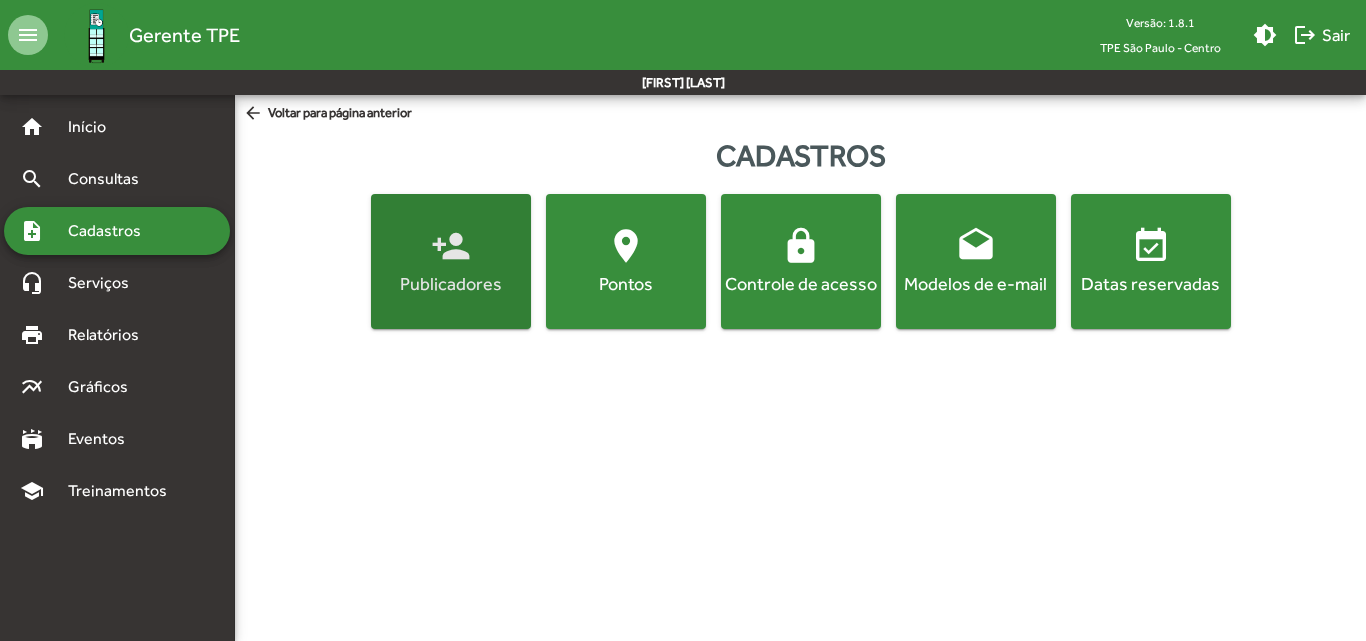 click on "Publicadores" 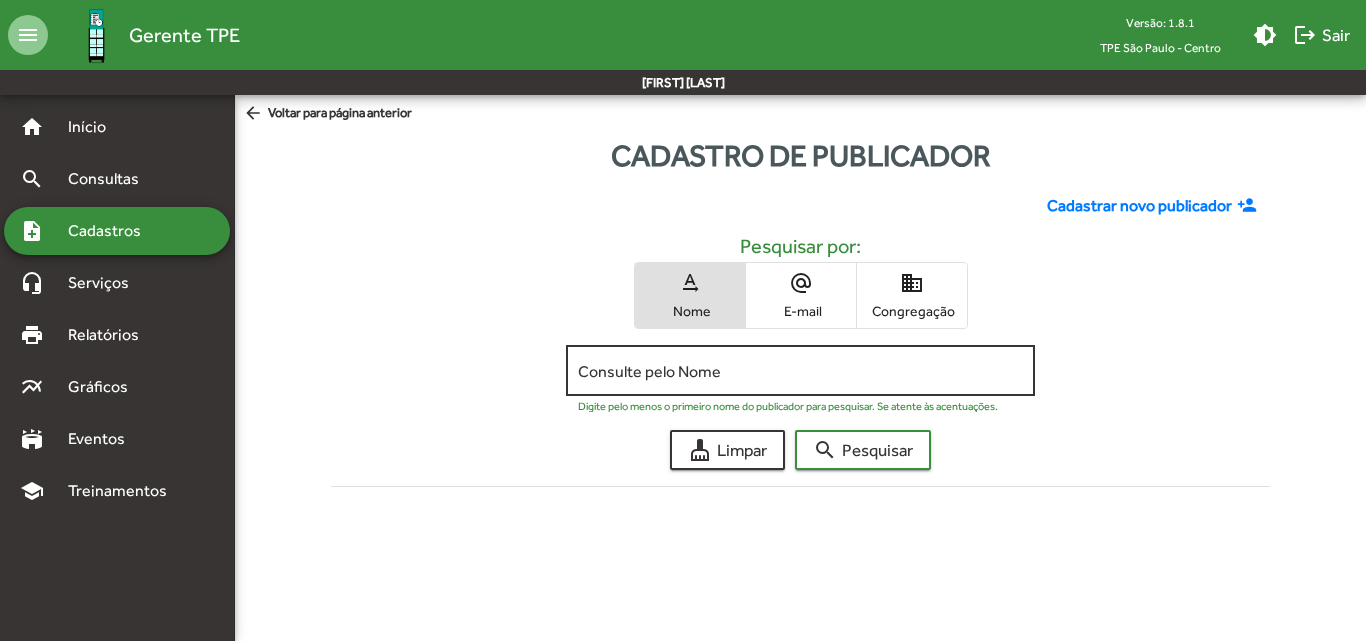 click on "Consulte pelo Nome" at bounding box center (800, 371) 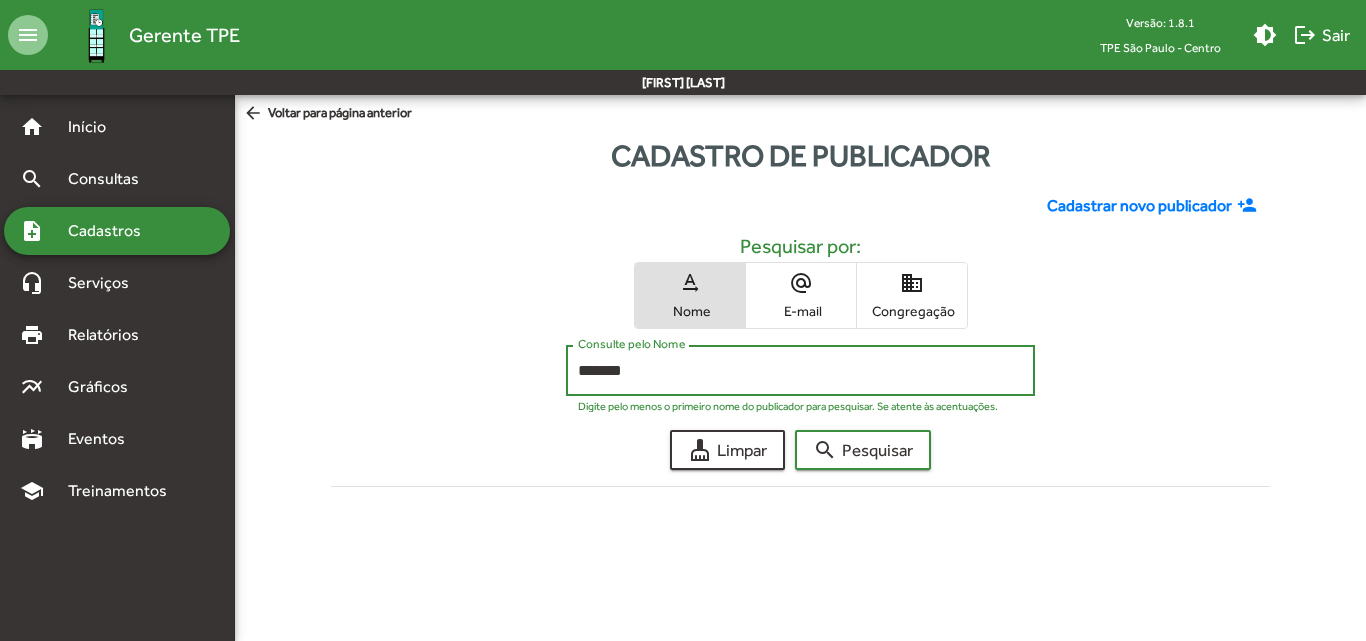 type on "*******" 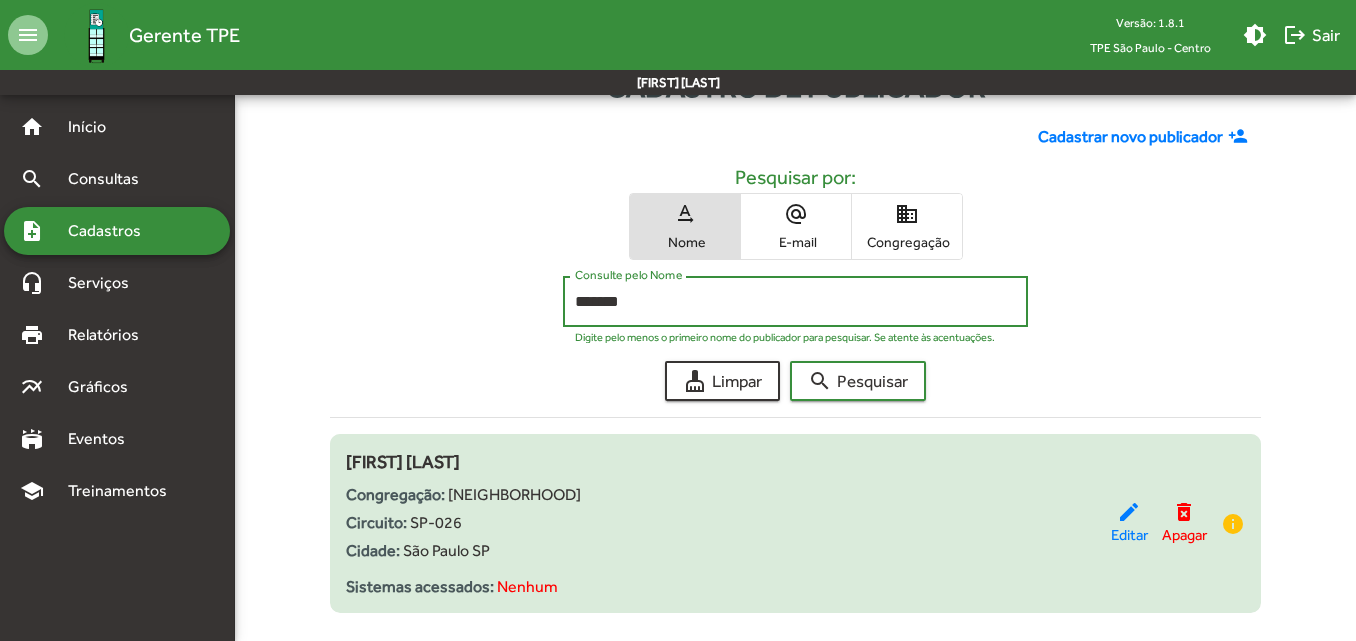 scroll, scrollTop: 100, scrollLeft: 0, axis: vertical 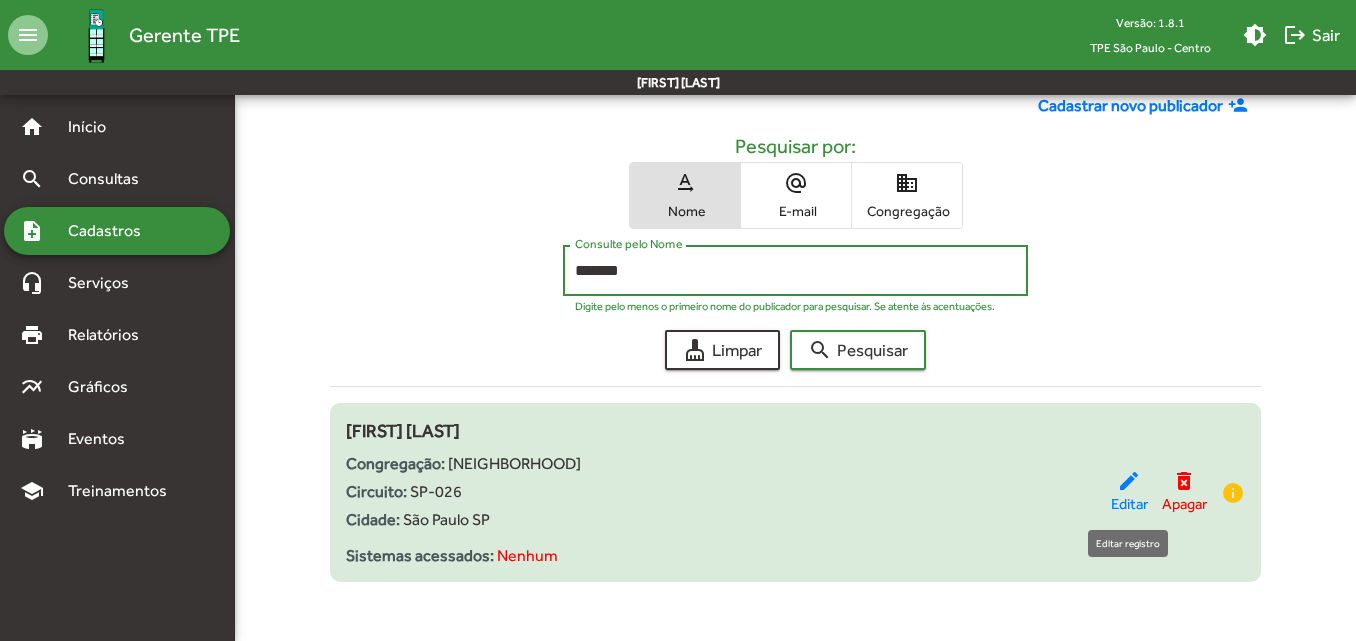 click on "edit" 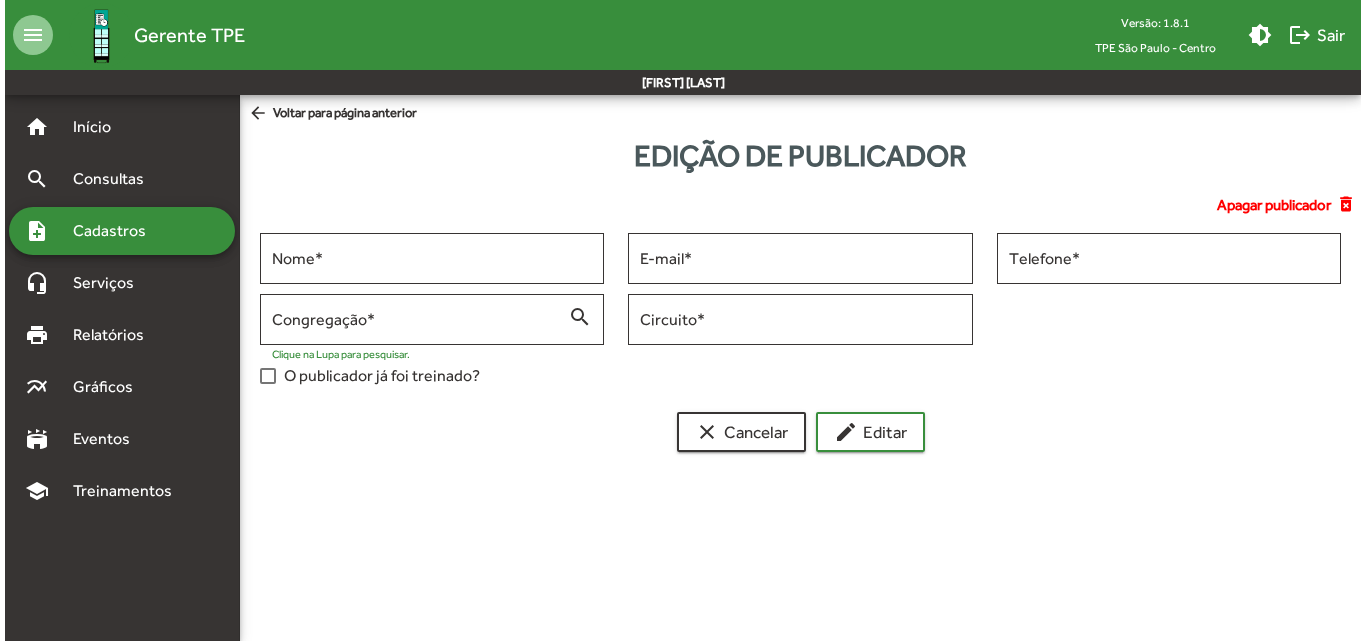 scroll, scrollTop: 0, scrollLeft: 0, axis: both 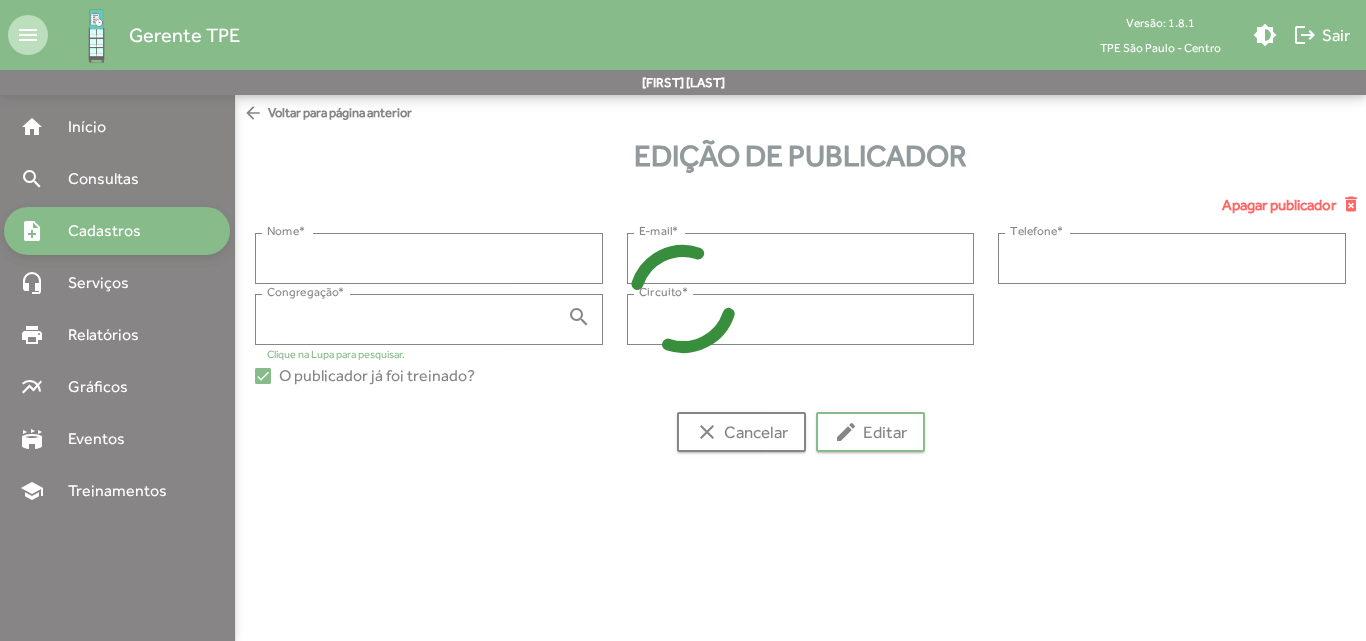 type on "**********" 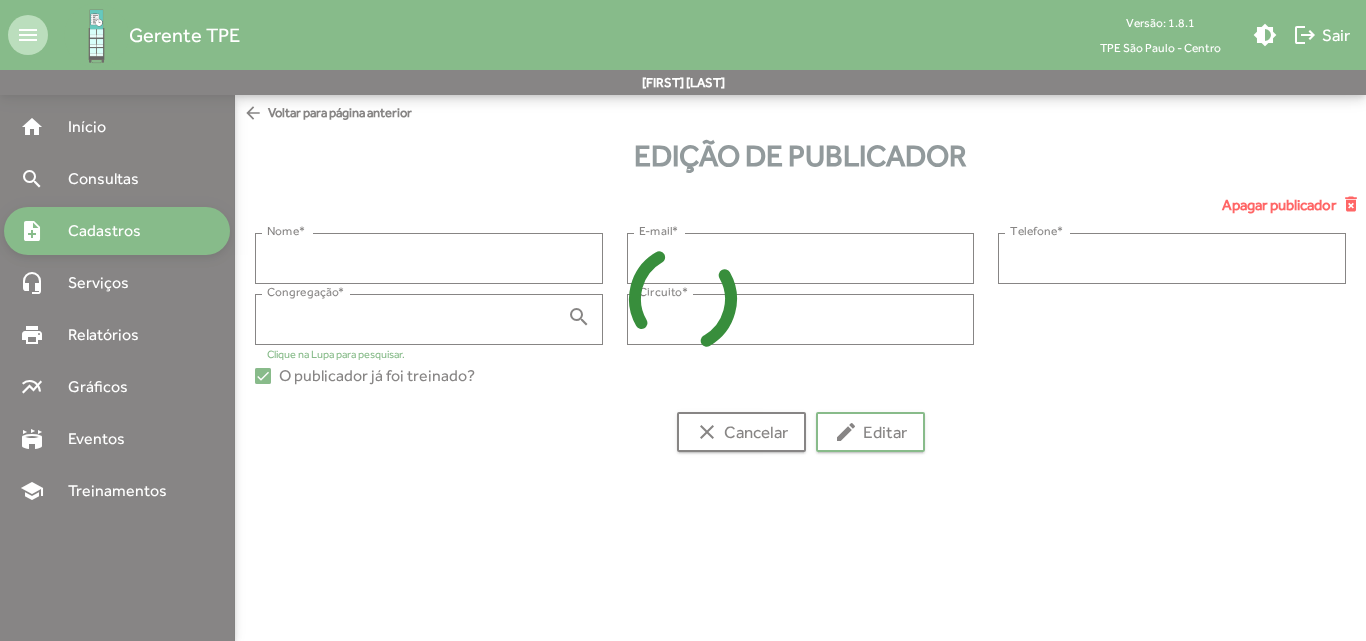 type on "**********" 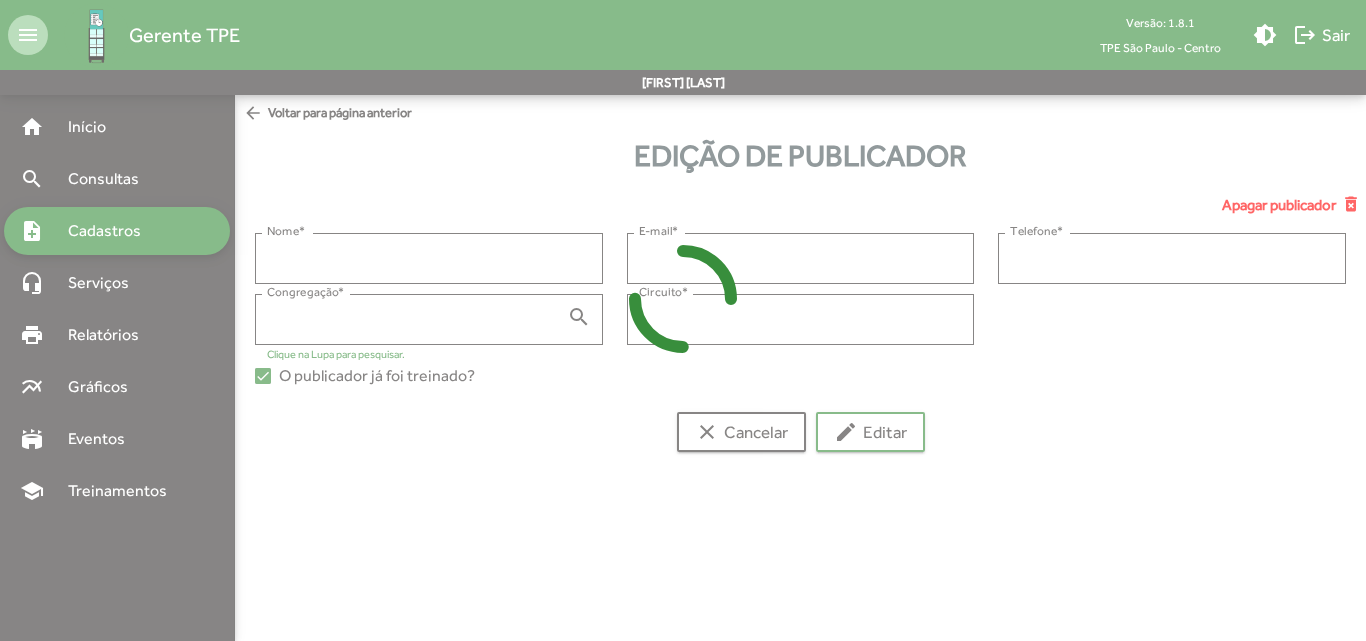 type on "**********" 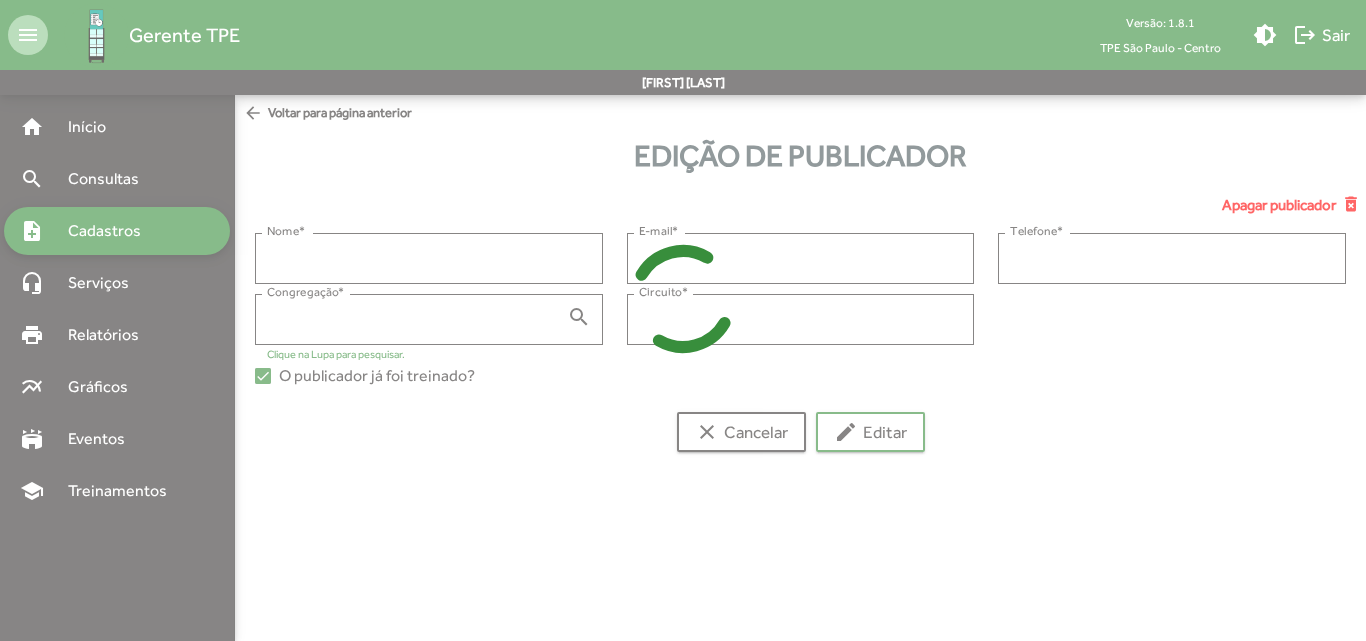 type on "**********" 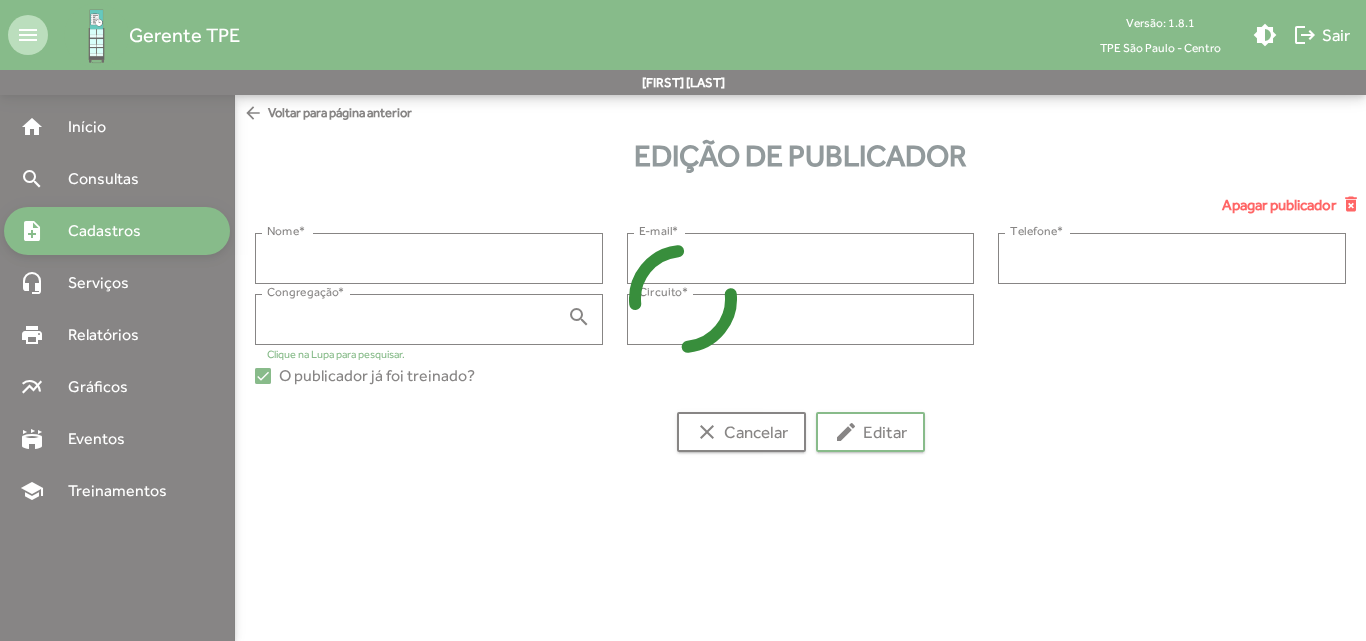 type on "******" 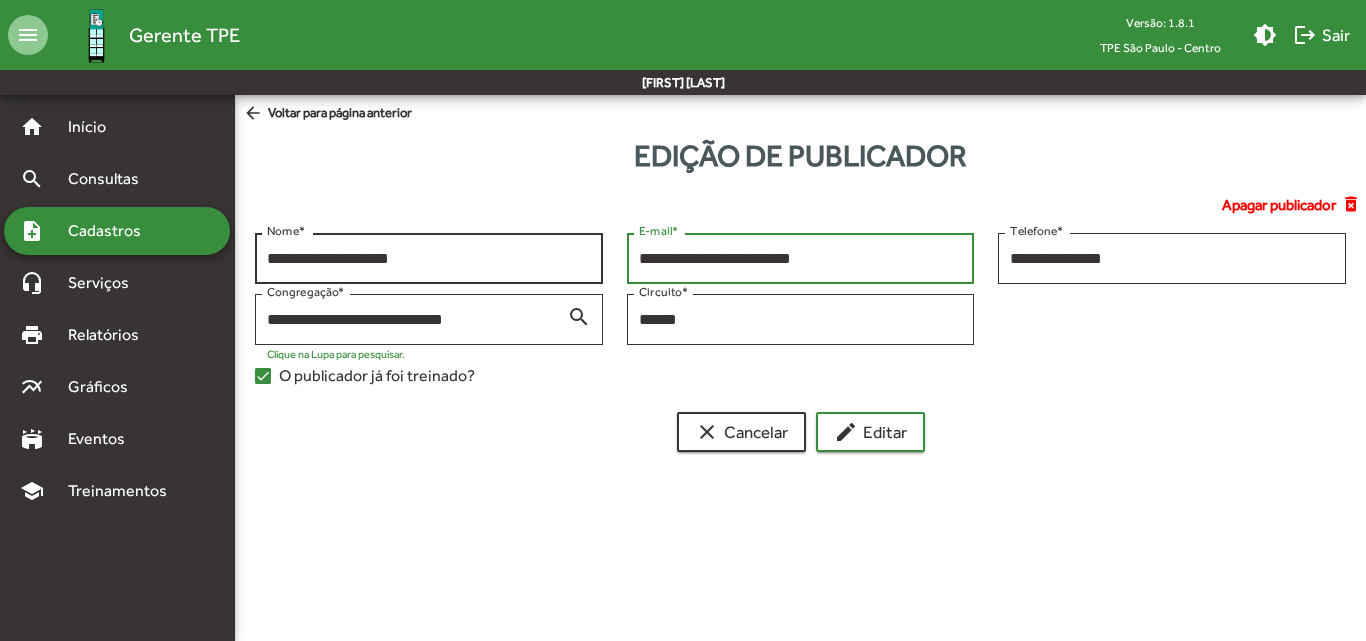 drag, startPoint x: 849, startPoint y: 259, endPoint x: 602, endPoint y: 253, distance: 247.07286 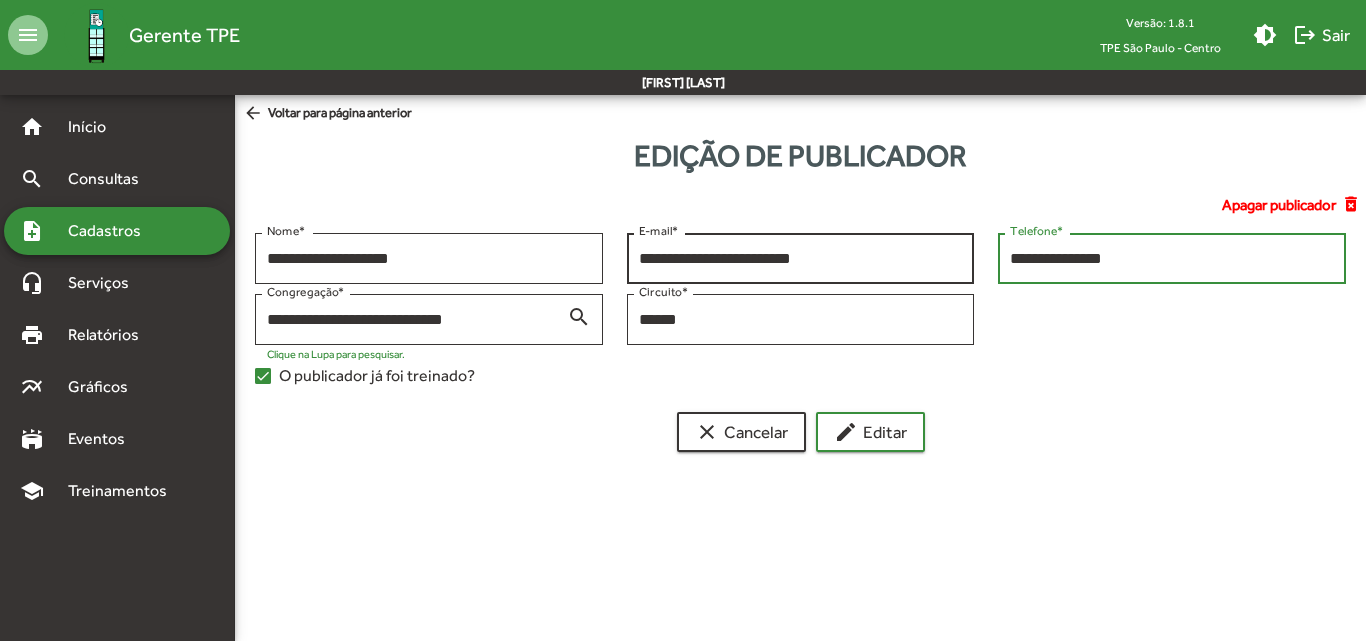 drag, startPoint x: 1136, startPoint y: 257, endPoint x: 936, endPoint y: 257, distance: 200 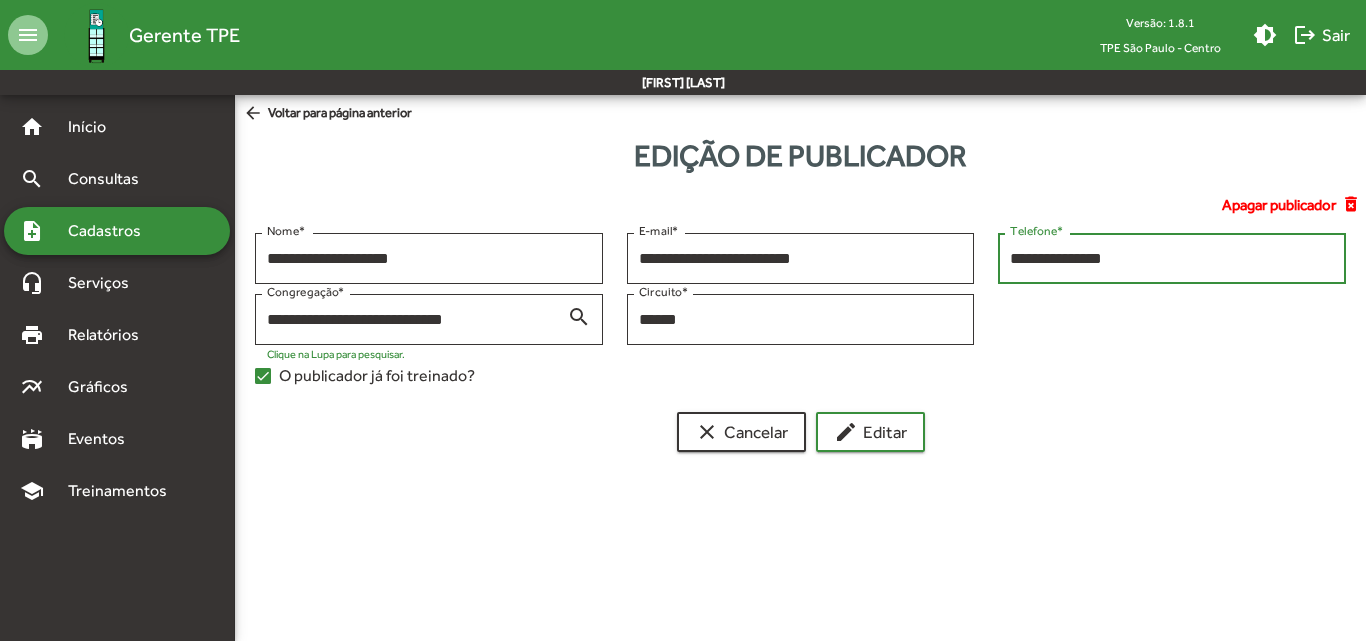 paste 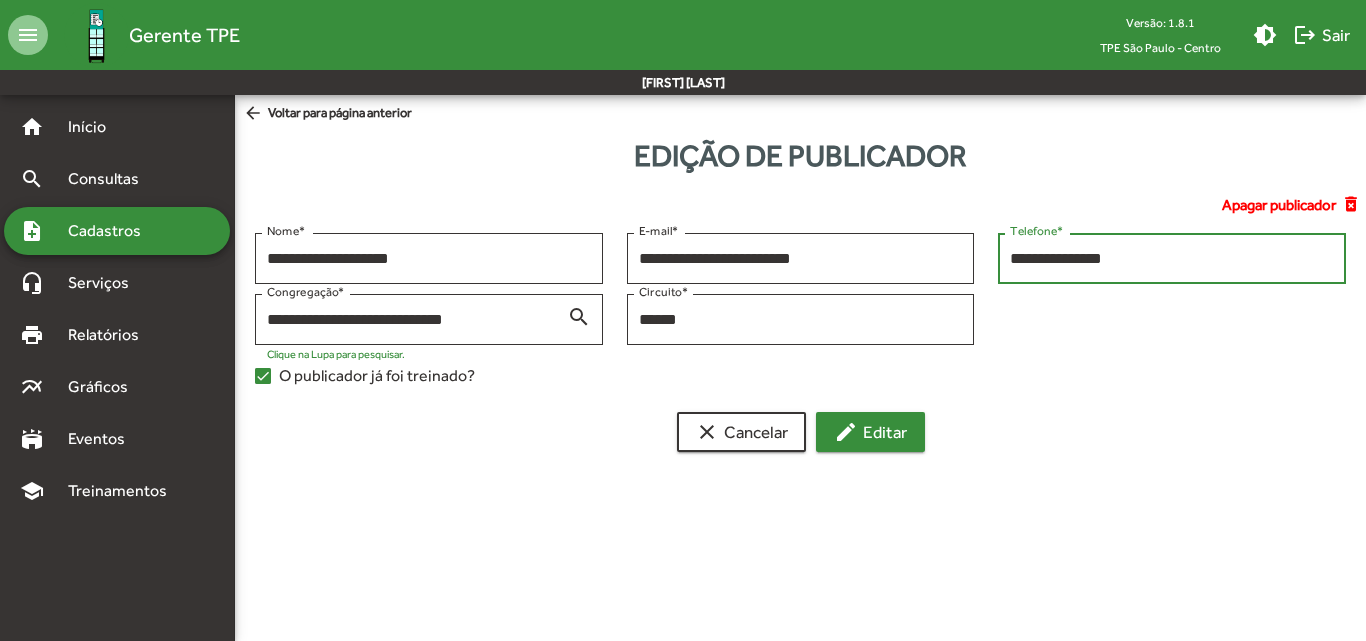 type on "**********" 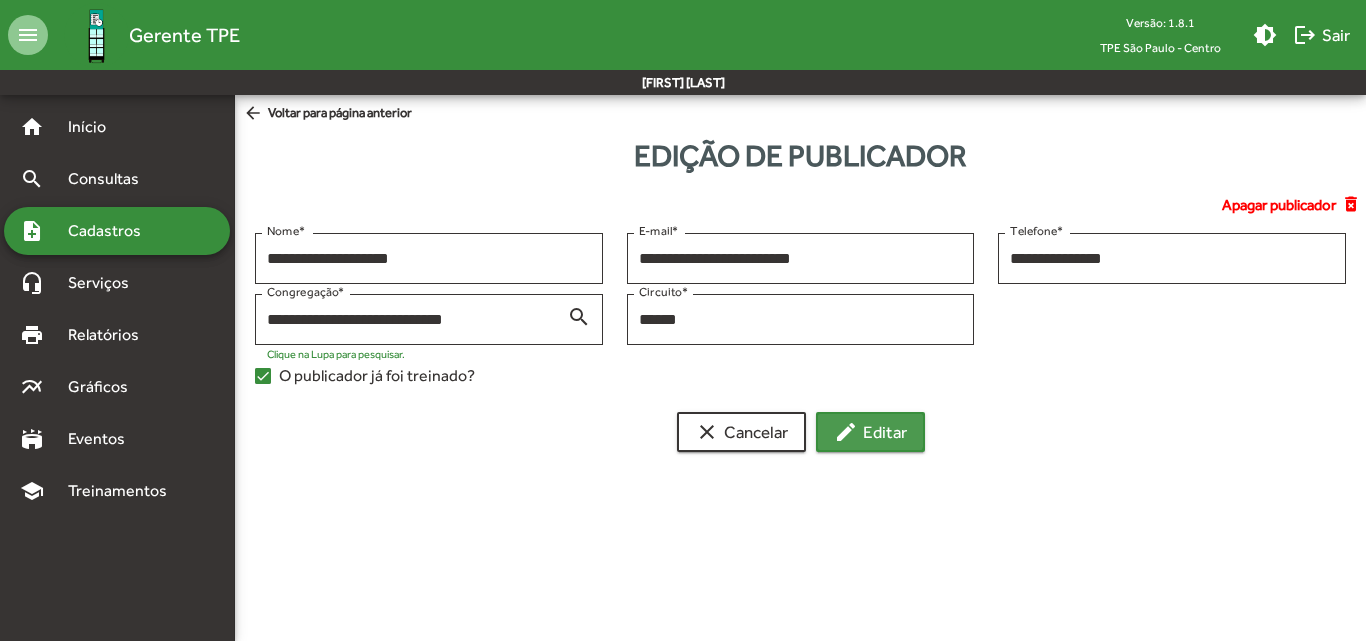 click on "edit  Editar" at bounding box center [870, 432] 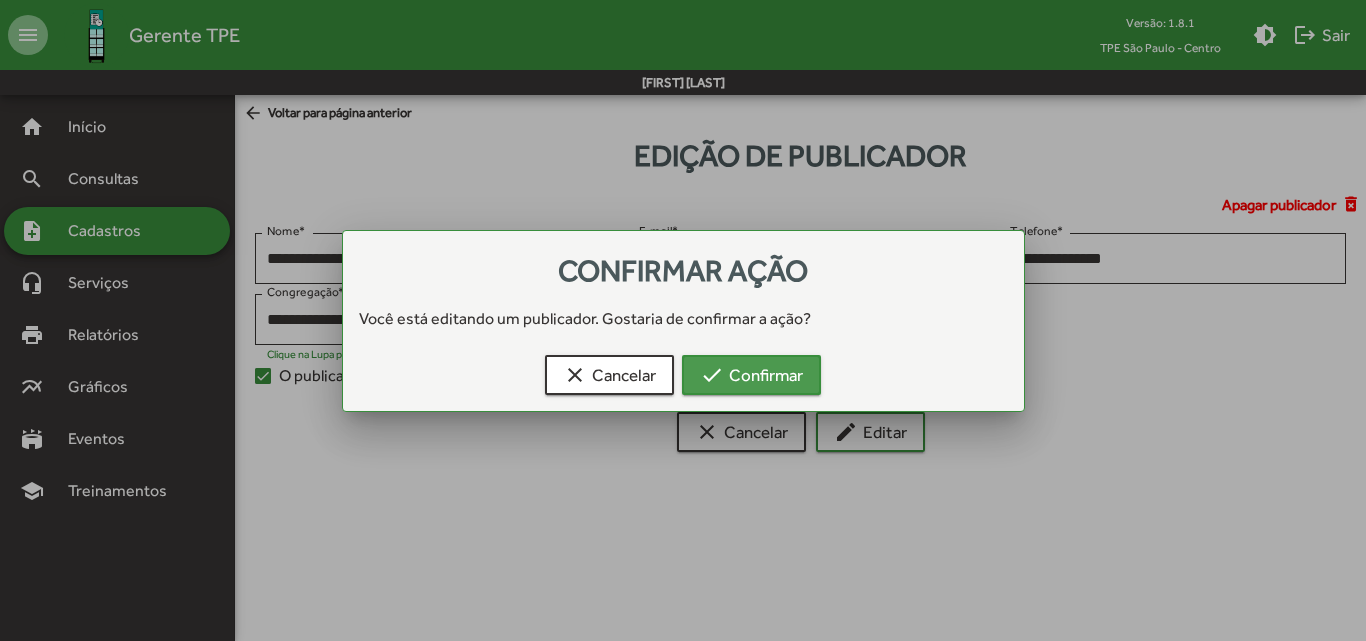 click on "check  Confirmar" at bounding box center [751, 375] 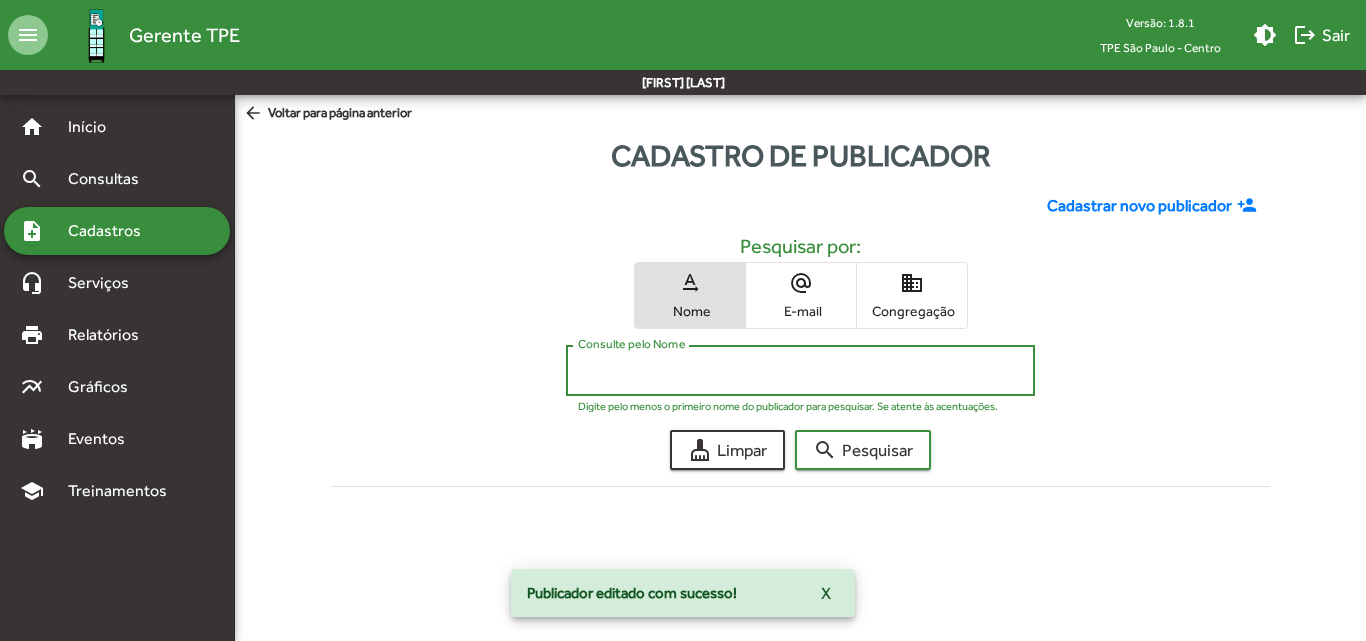 drag, startPoint x: 743, startPoint y: 368, endPoint x: 339, endPoint y: 346, distance: 404.59857 